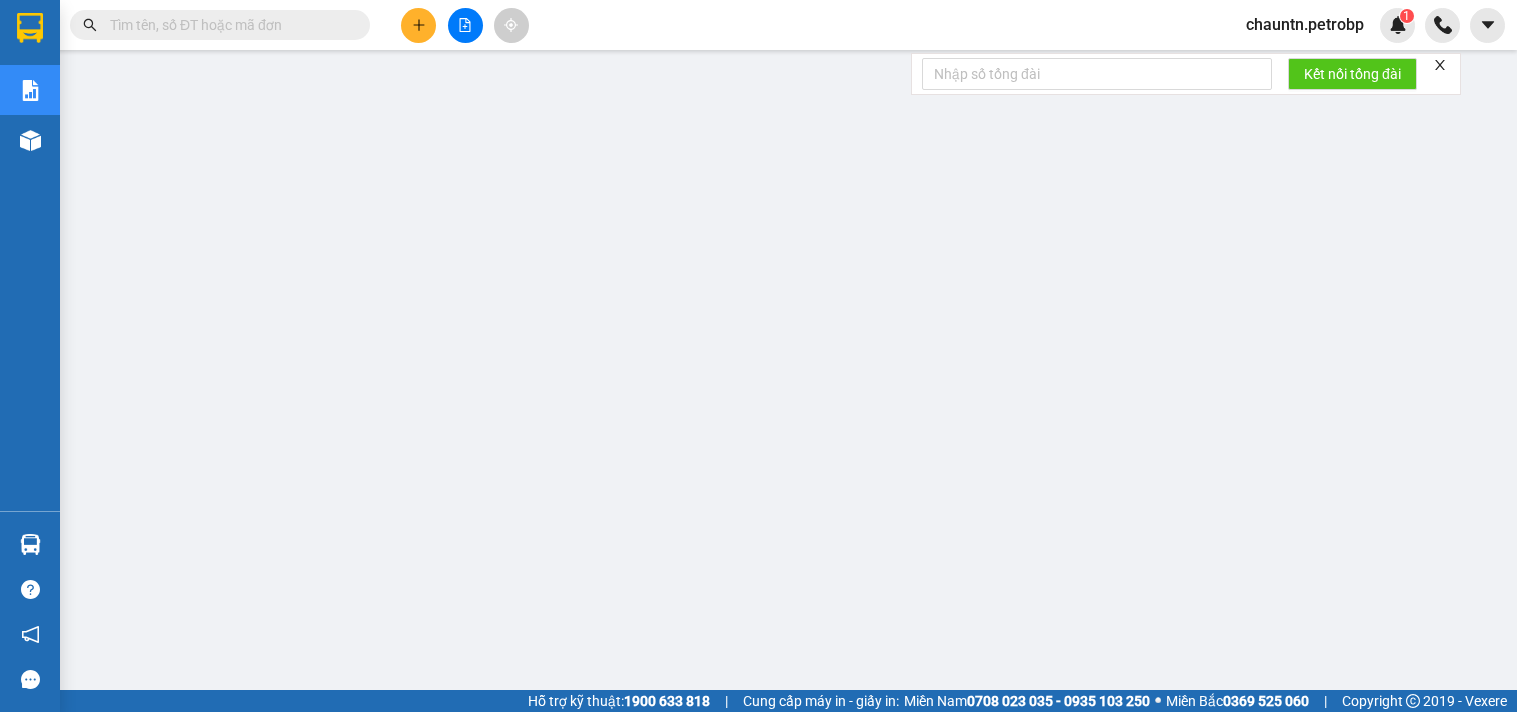scroll, scrollTop: 0, scrollLeft: 0, axis: both 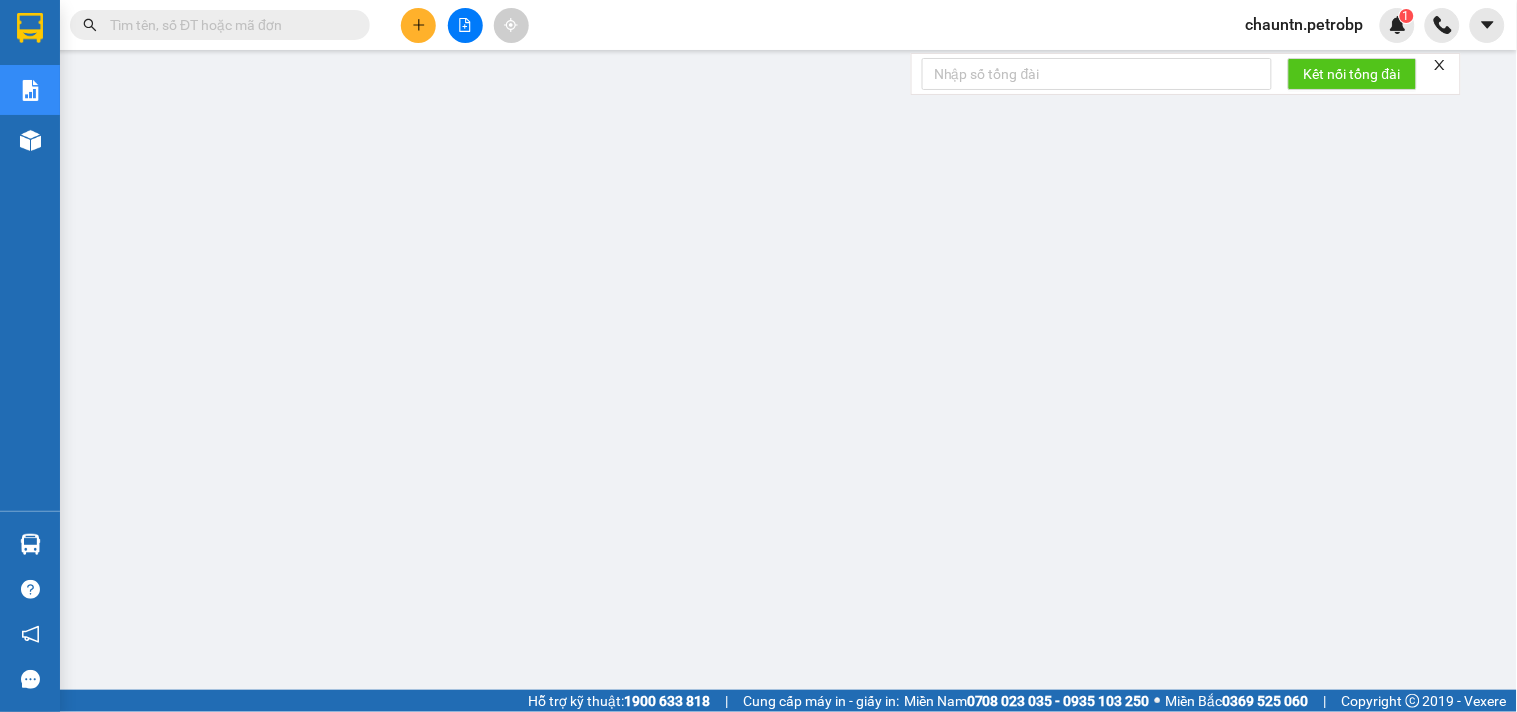 click 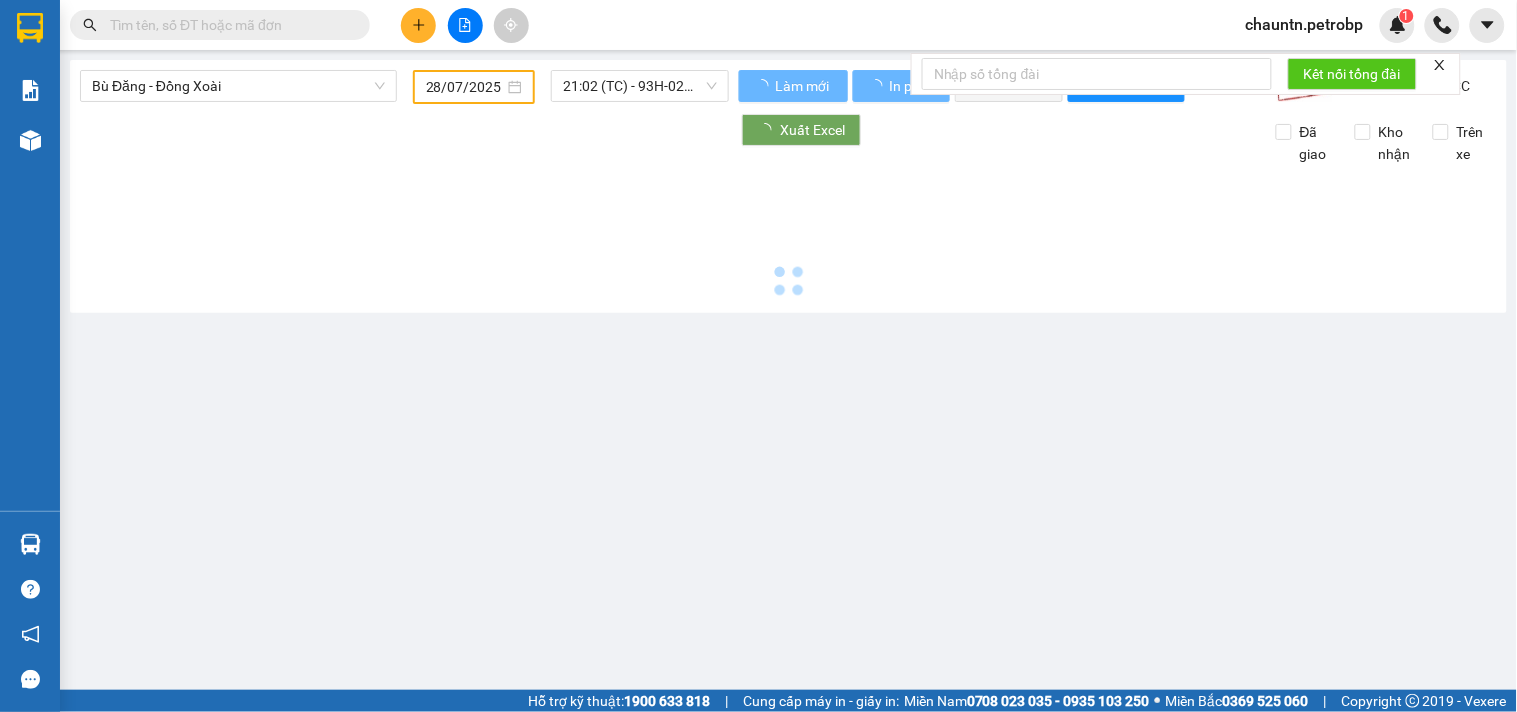 type on "02/08/2025" 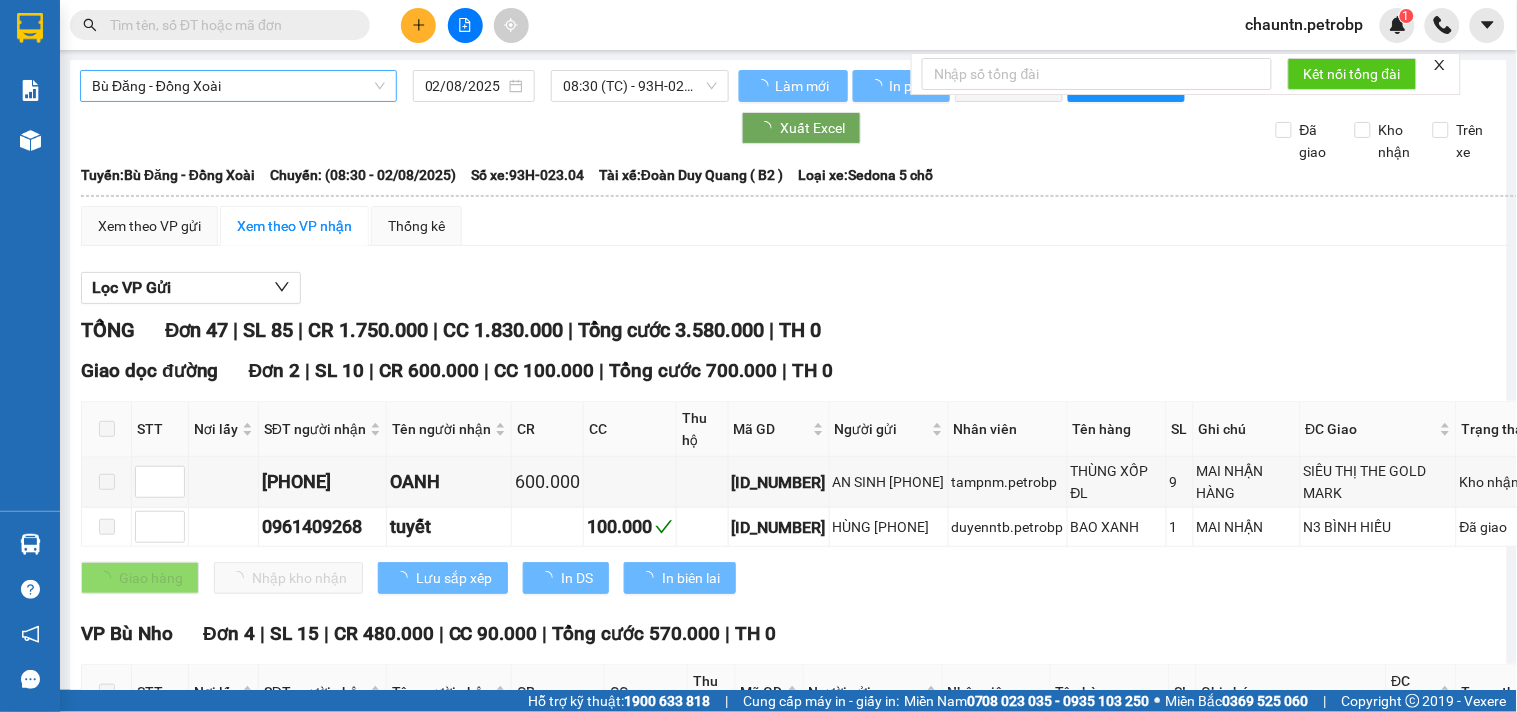 click on "Bù Đăng - Đồng Xoài" at bounding box center (238, 86) 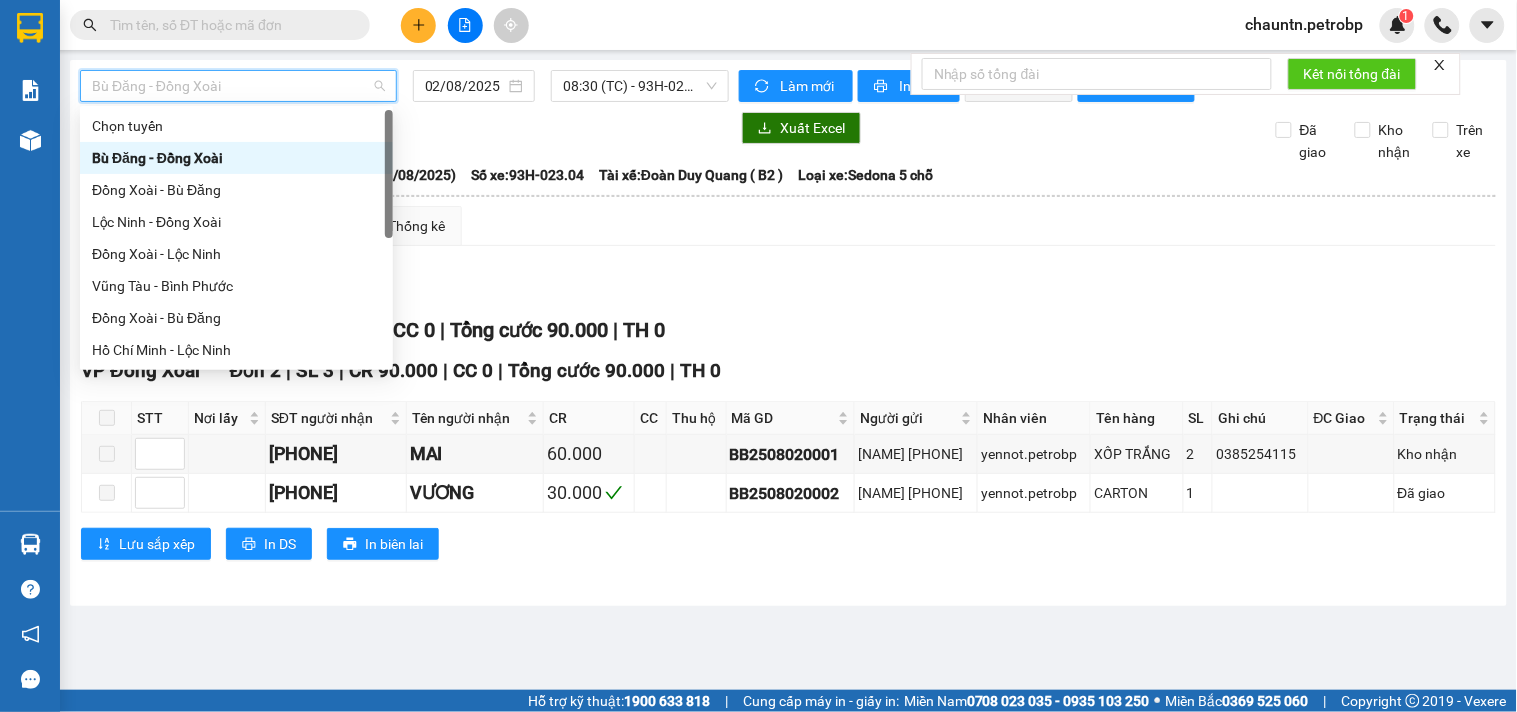 click on "Bù Đăng - Đồng Xoài" at bounding box center (236, 158) 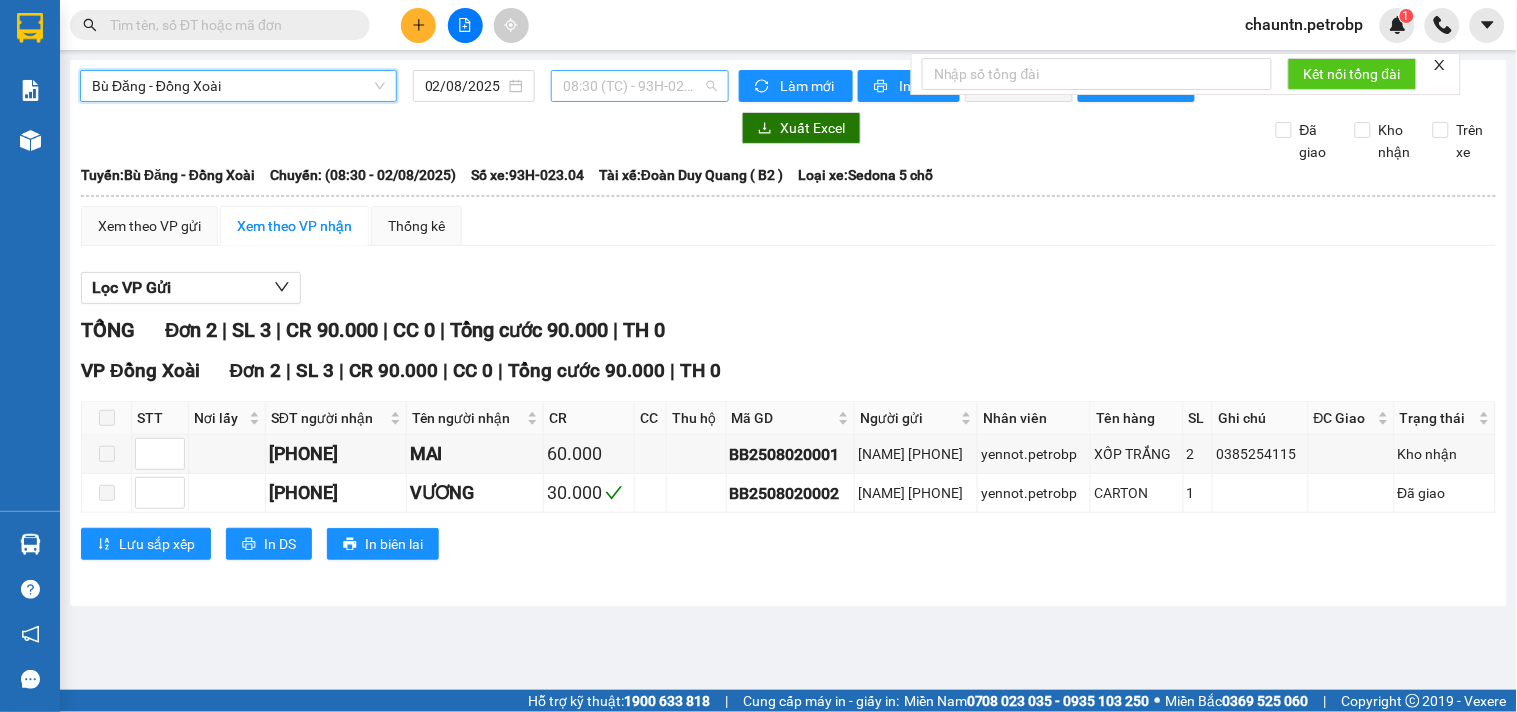 click on "08:30   (TC)   - 93H-023.04" at bounding box center [640, 86] 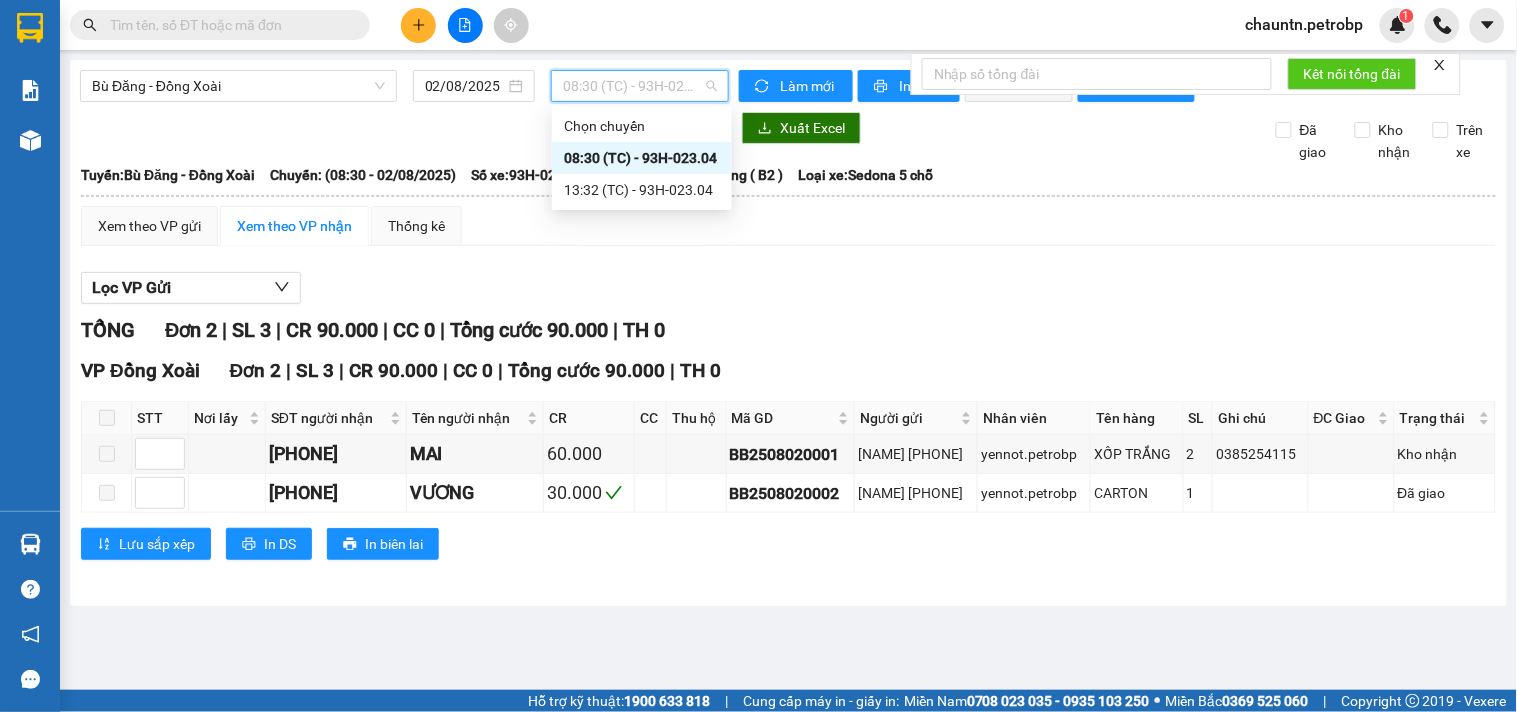 click on "08:30   (TC)   - 93H-023.04" at bounding box center [642, 158] 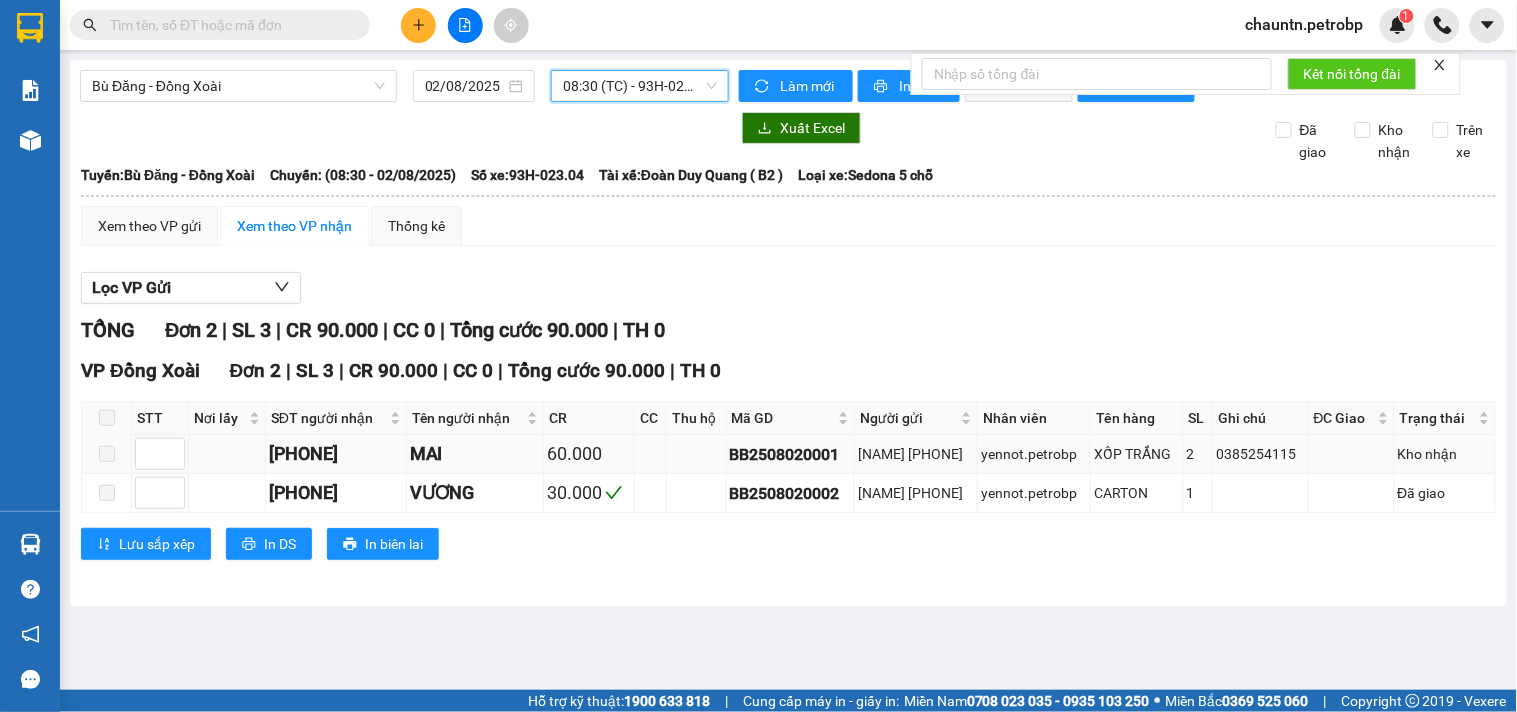 click on "0385254115" at bounding box center (1260, 454) 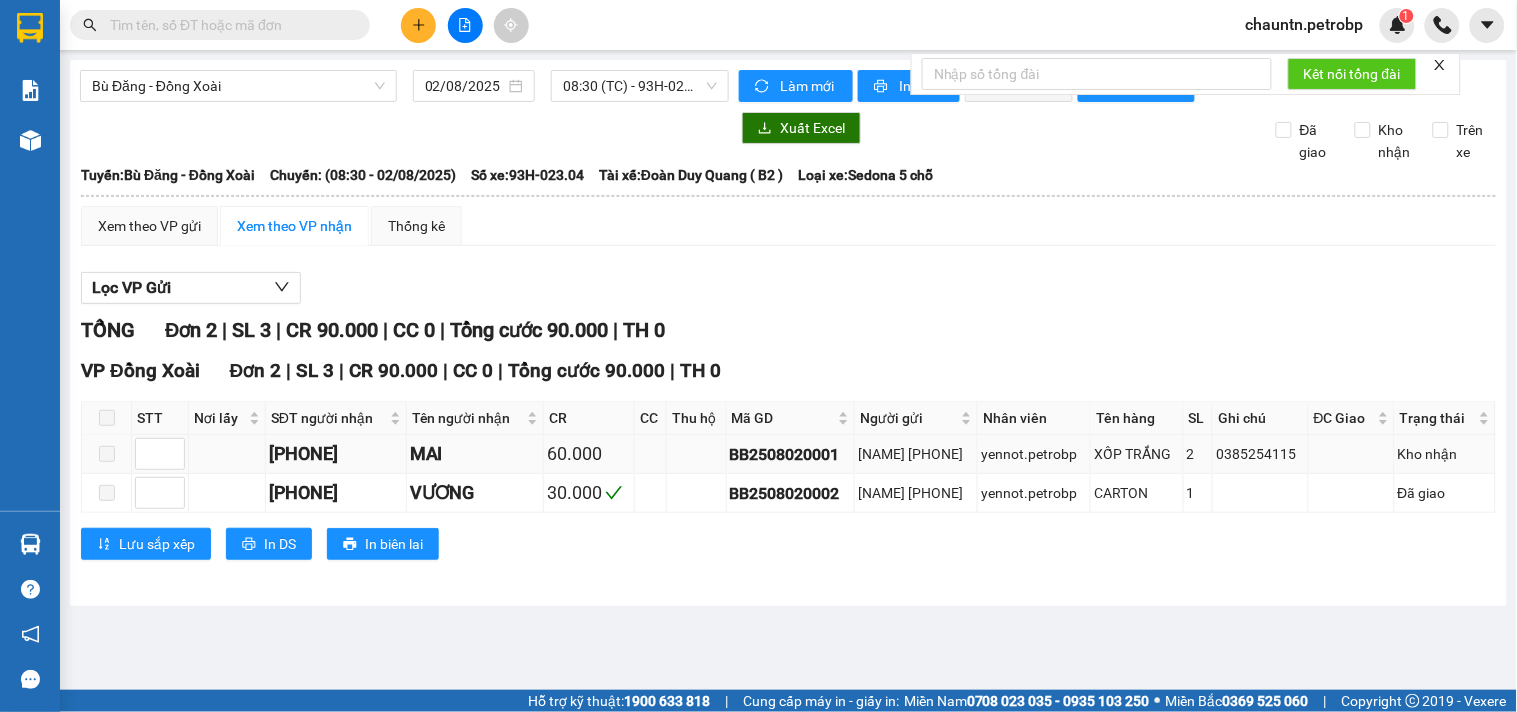 click on "[NAME] [PHONE]" at bounding box center [916, 454] 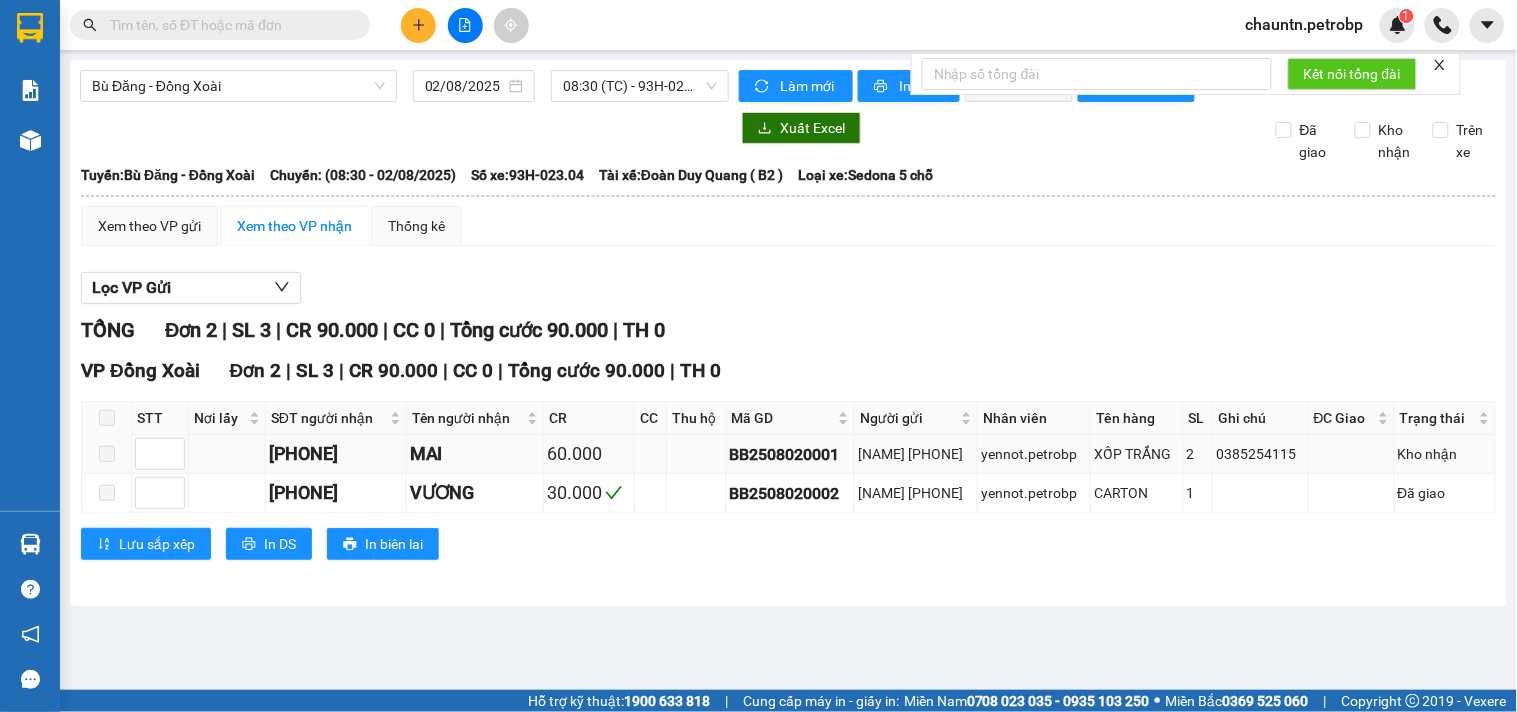 click on "60.000" at bounding box center (589, 454) 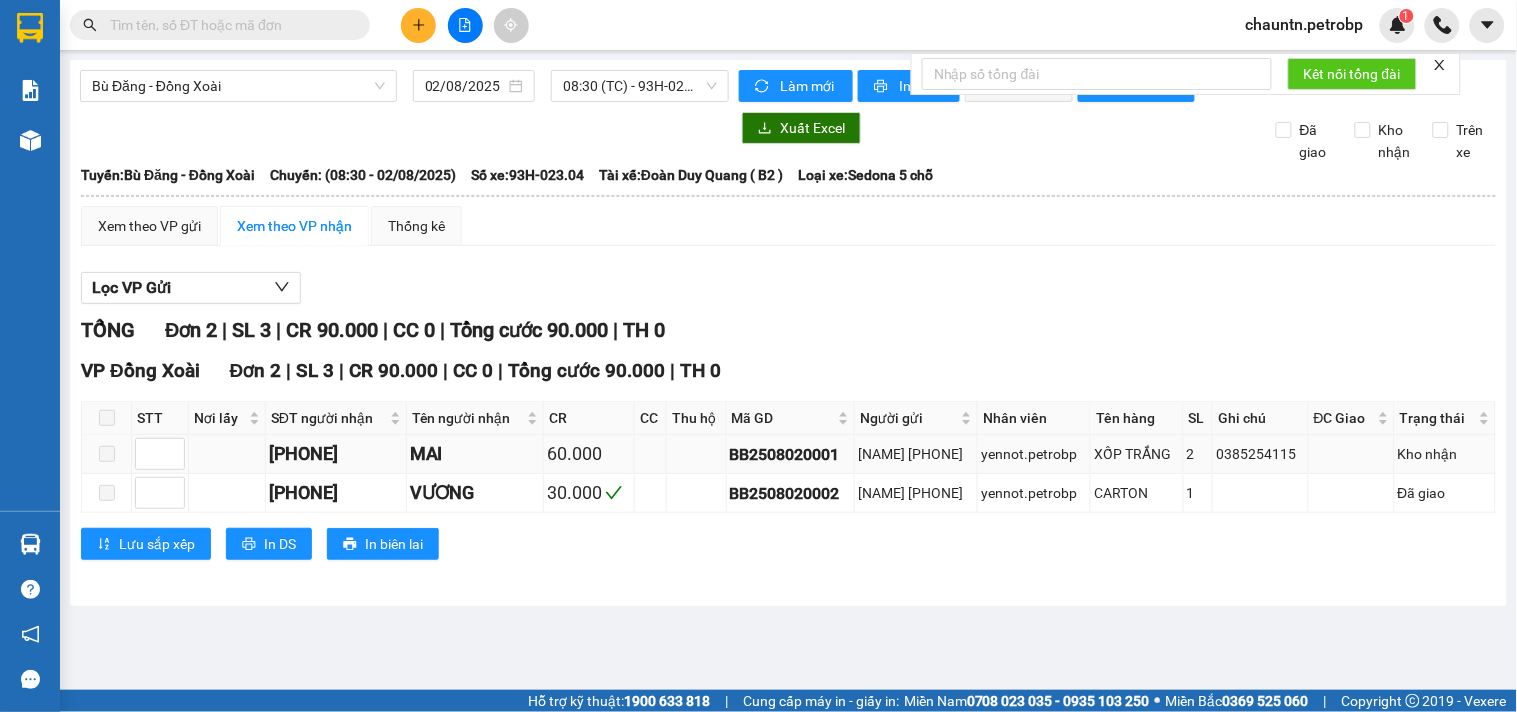 click on "60.000" at bounding box center (589, 454) 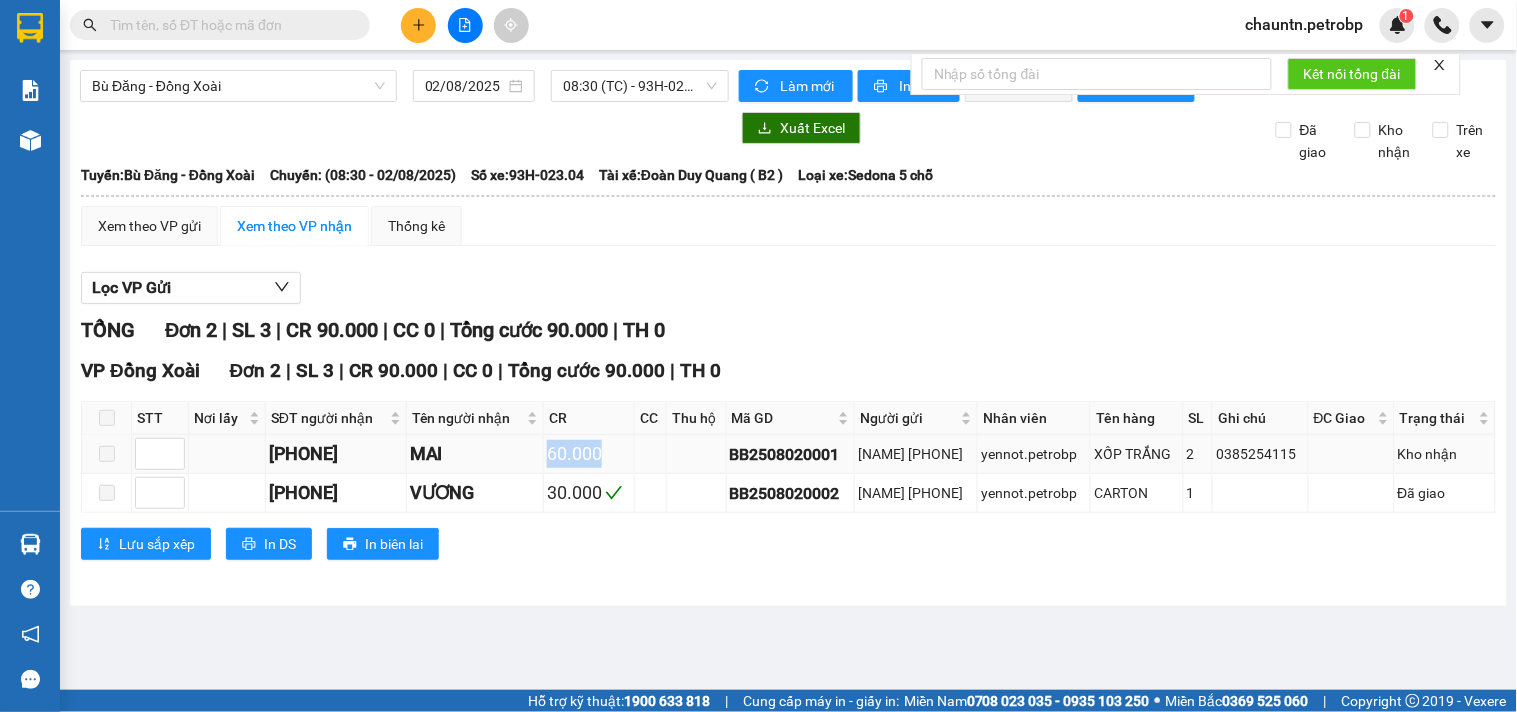 click on "60.000" at bounding box center (589, 454) 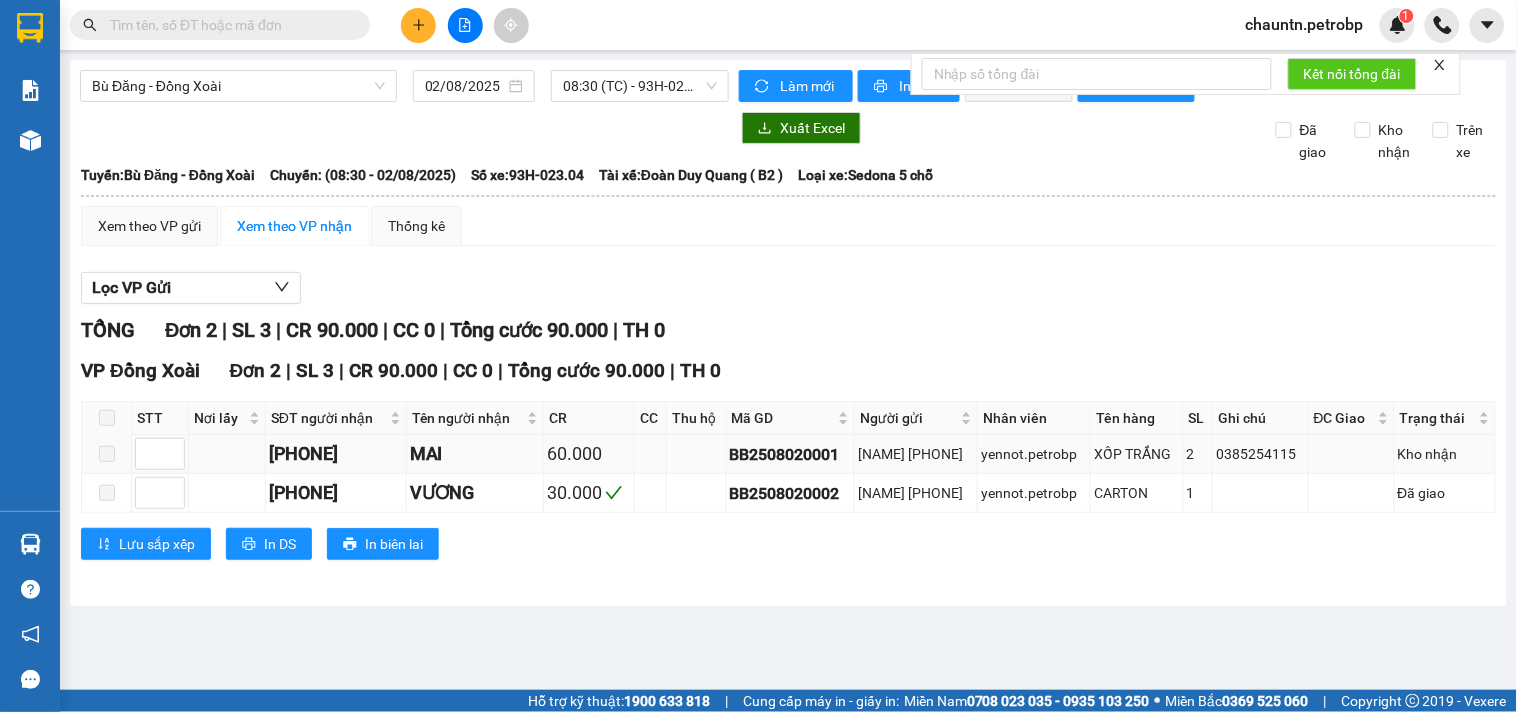click on "[PHONE]" at bounding box center [336, 454] 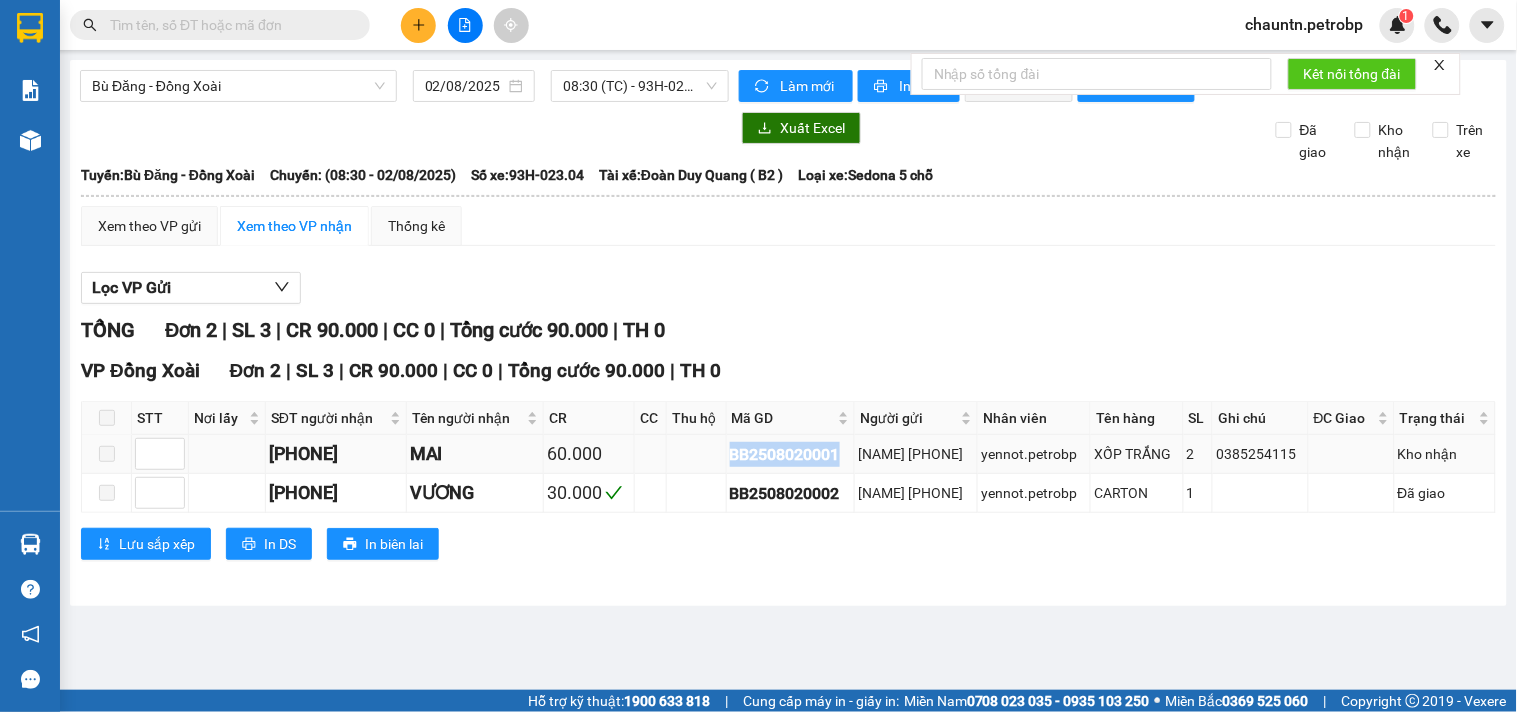 drag, startPoint x: 728, startPoint y: 470, endPoint x: 841, endPoint y: 475, distance: 113.110565 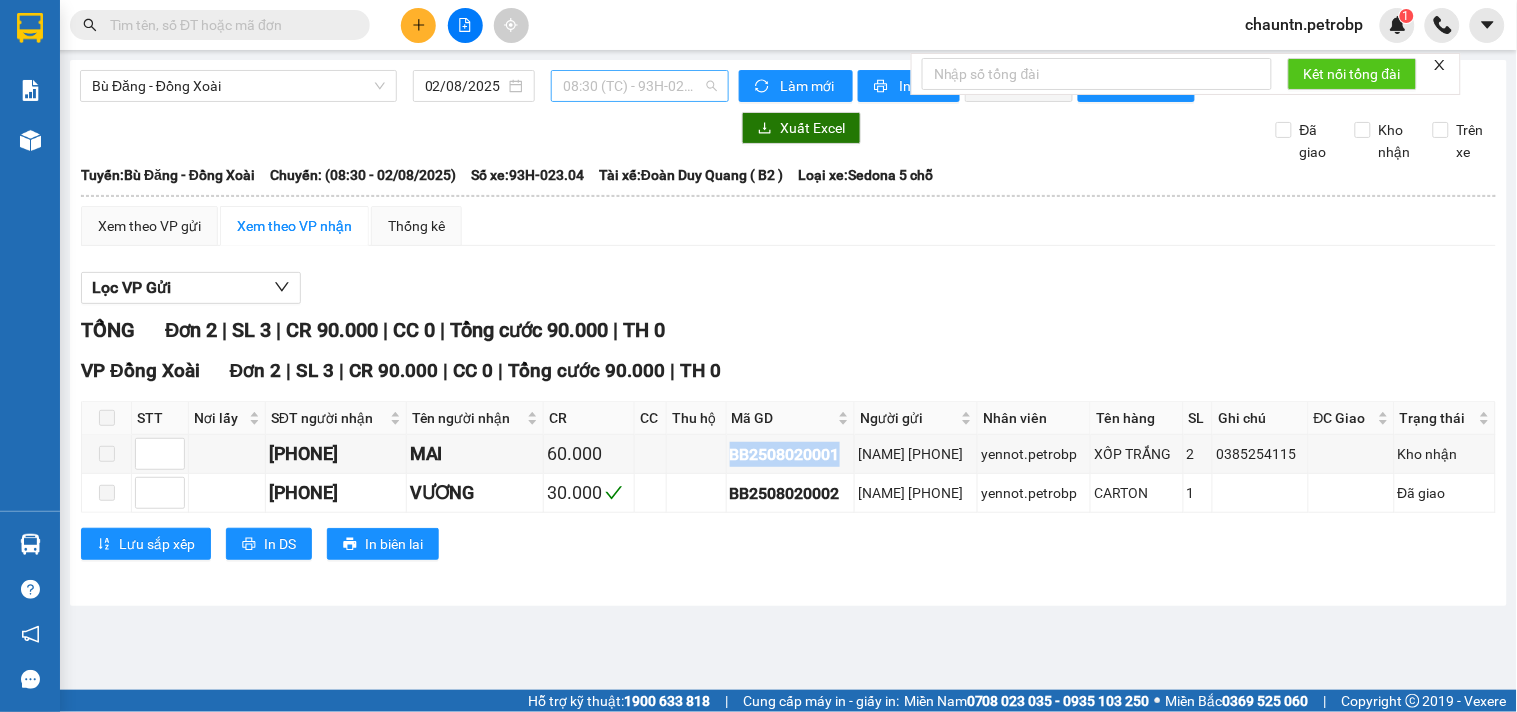 click on "08:30   (TC)   - 93H-023.04" at bounding box center (640, 86) 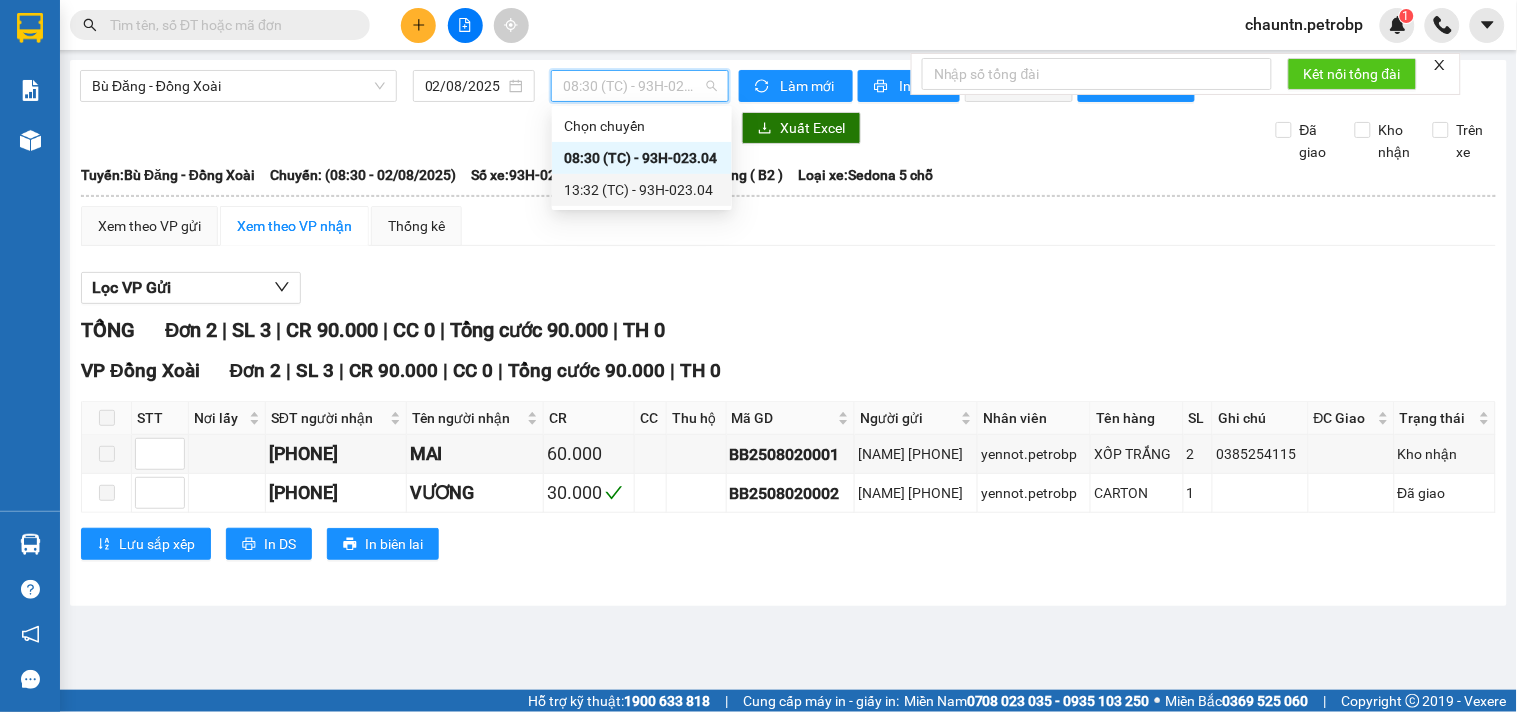 click on "13:32   (TC)   - 93H-023.04" at bounding box center [642, 190] 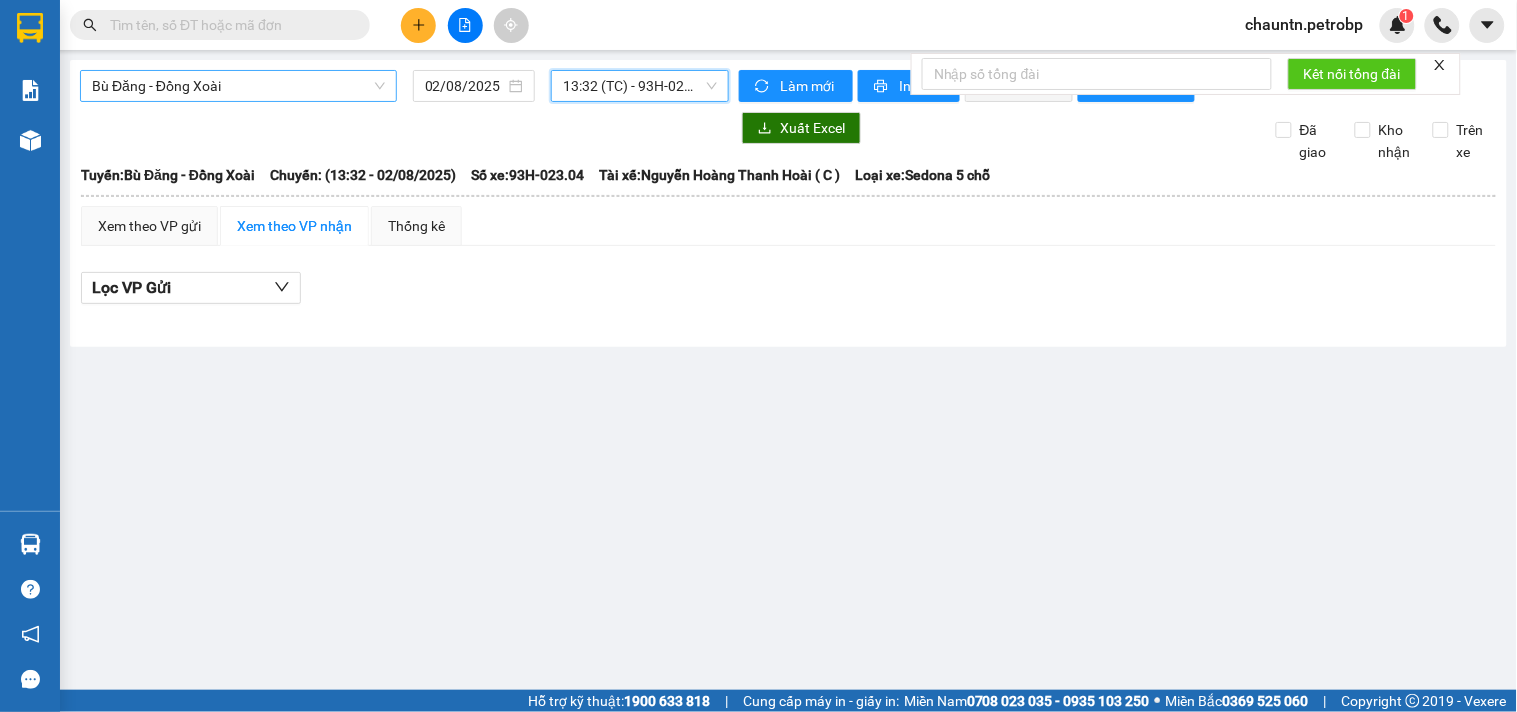 click on "Bù Đăng - Đồng Xoài" at bounding box center [238, 86] 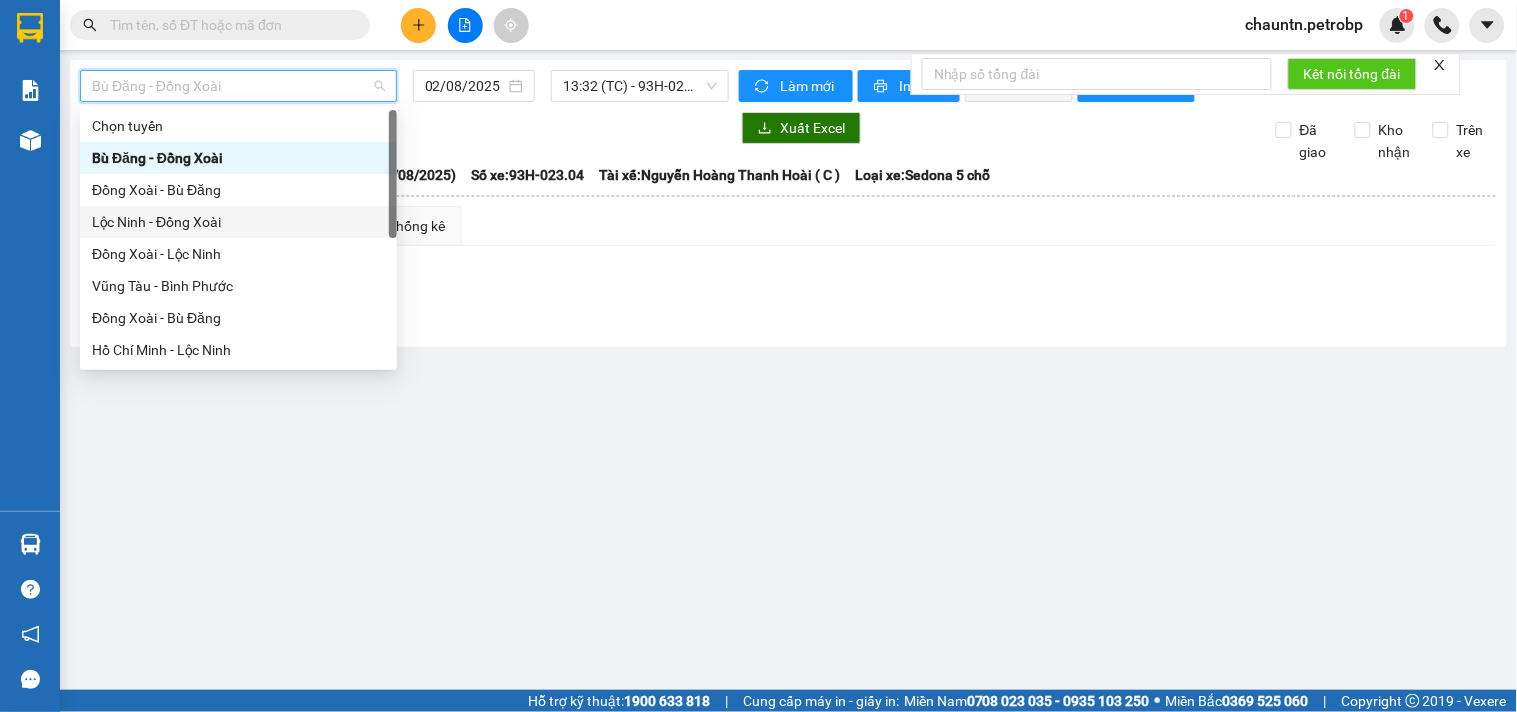 click on "Lộc Ninh - Đồng Xoài" at bounding box center [238, 222] 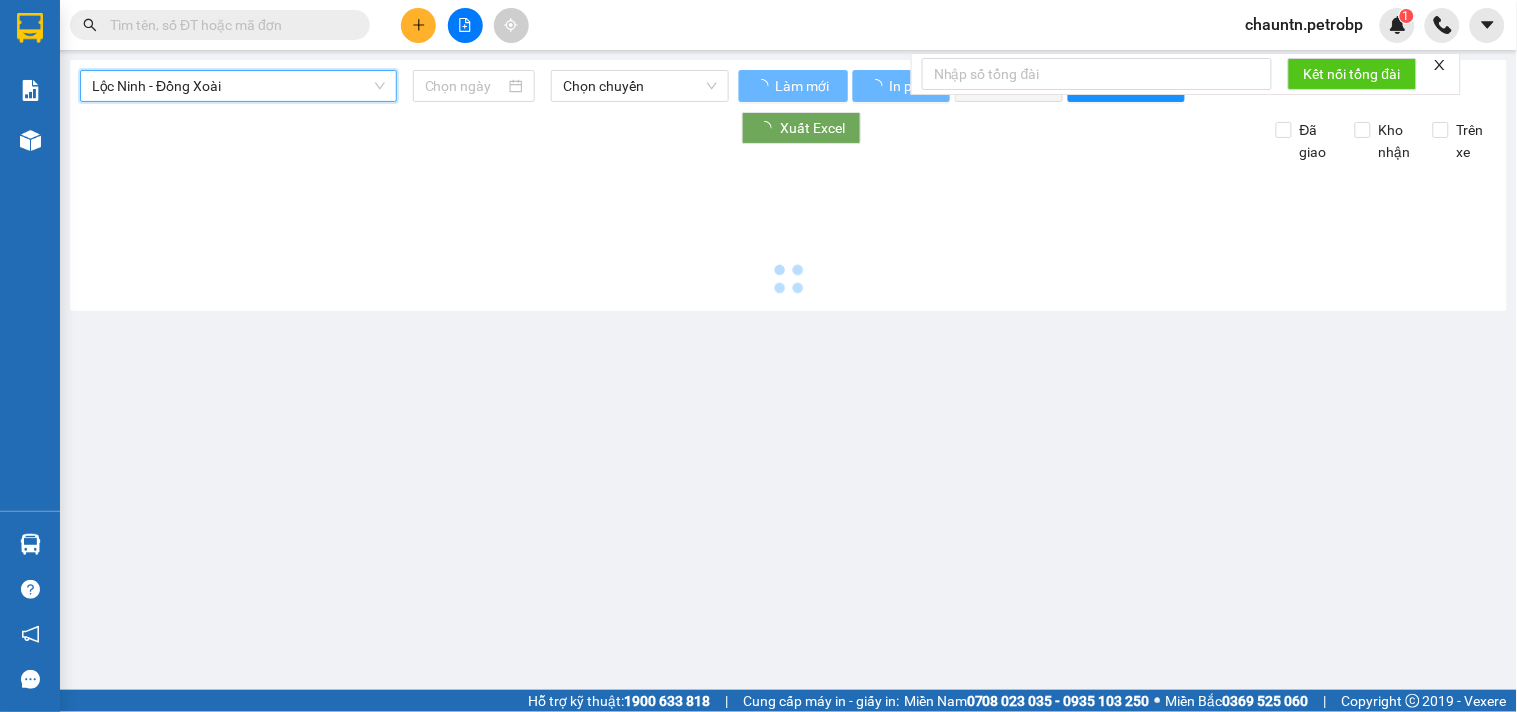 type on "02/08/2025" 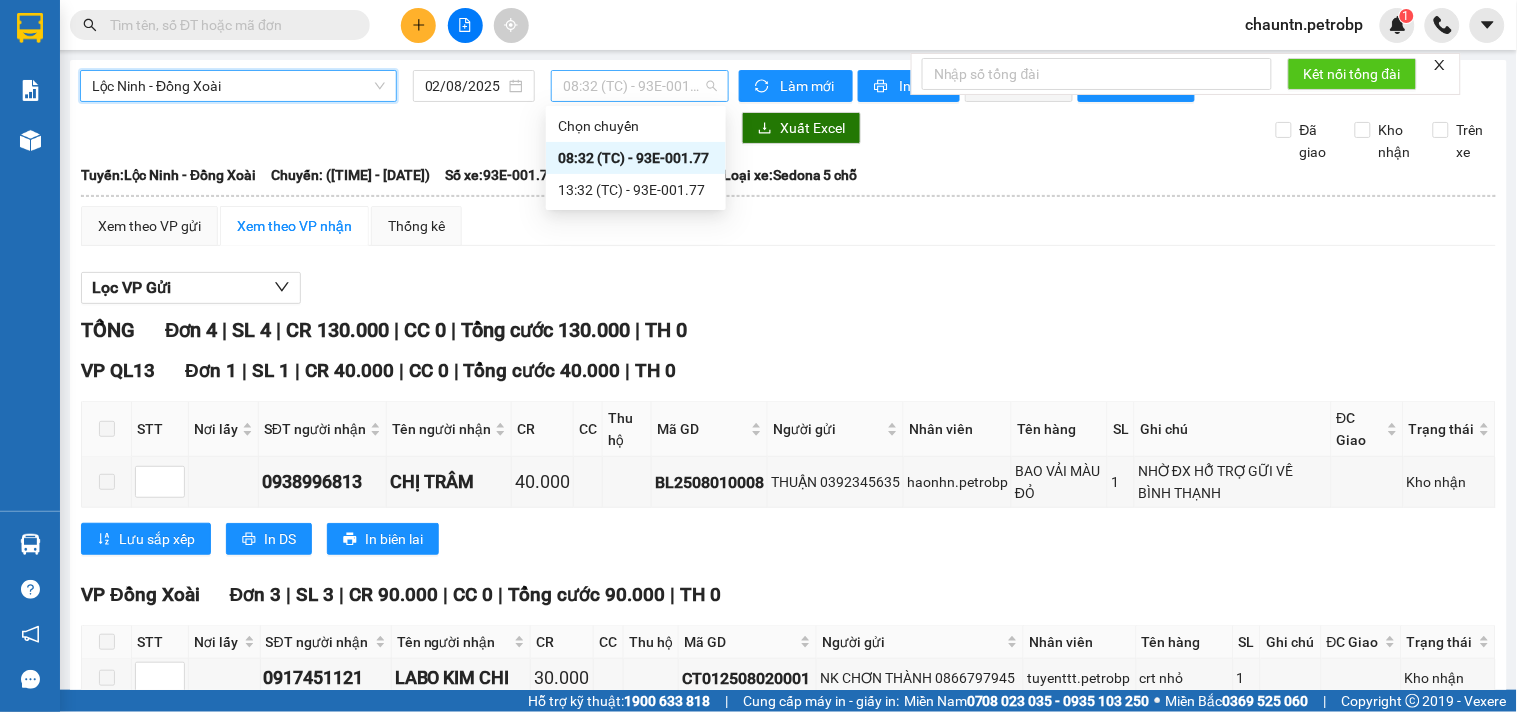 click on "08:32   (TC)   - [COORDINATES]" at bounding box center (640, 86) 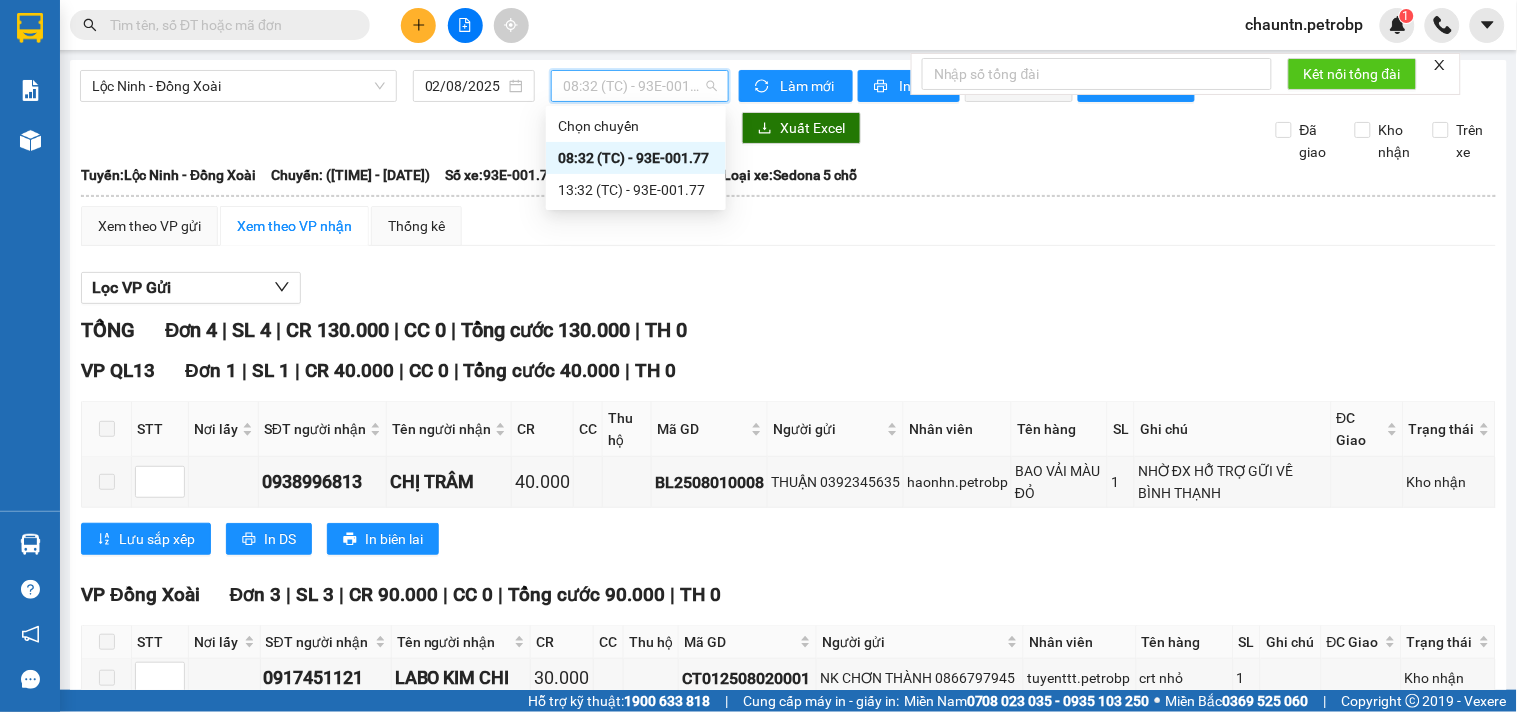 click on "08:32   (TC)   - [COORDINATES]" at bounding box center (636, 158) 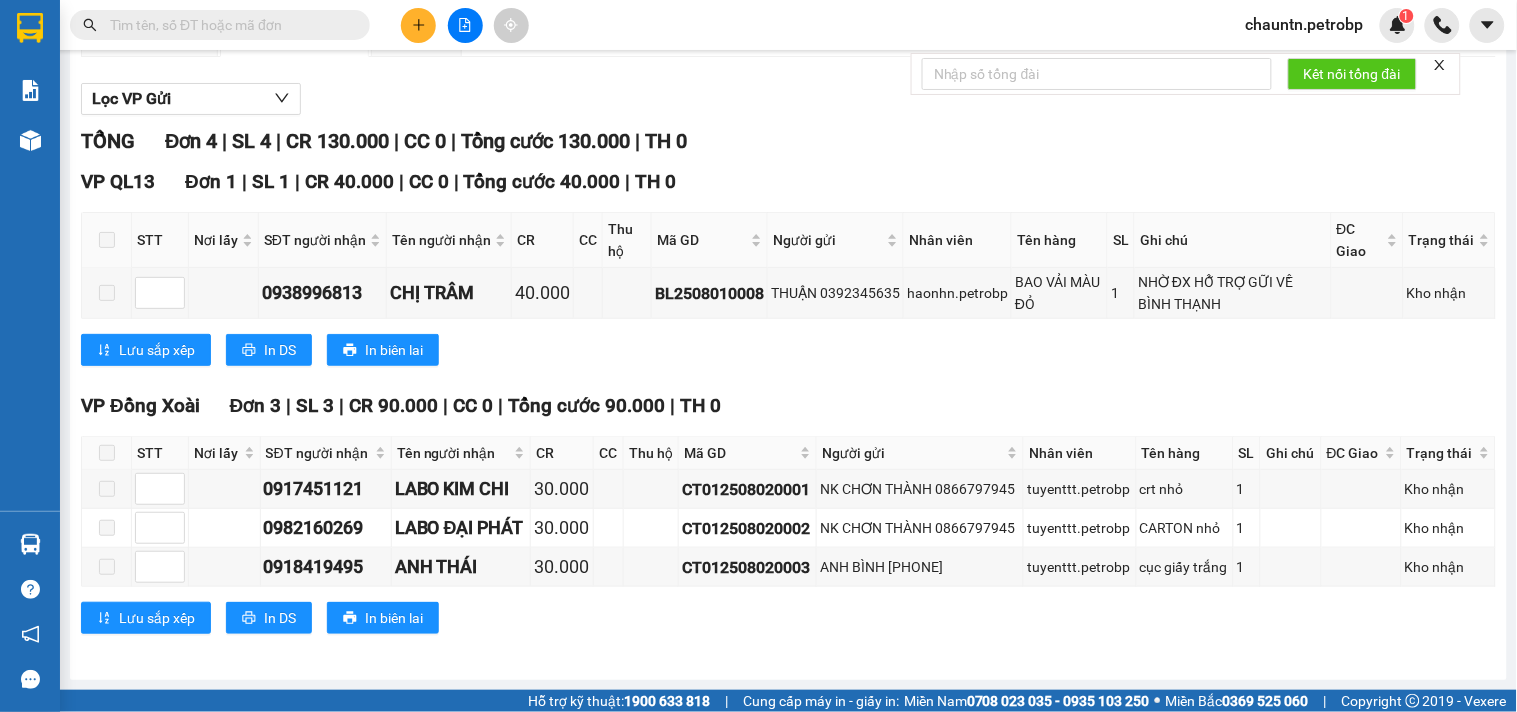 scroll, scrollTop: 0, scrollLeft: 0, axis: both 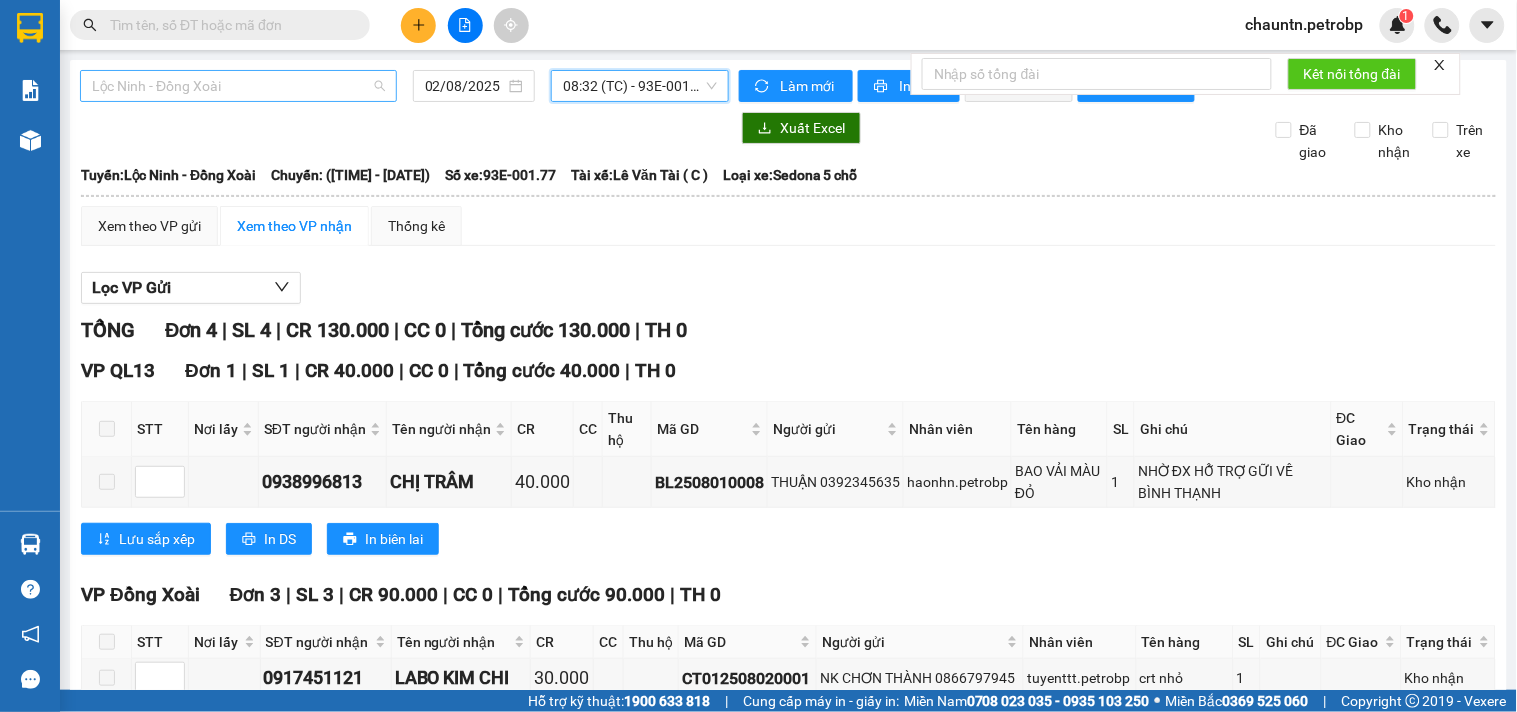 click on "Lộc Ninh - Đồng Xoài" at bounding box center [238, 86] 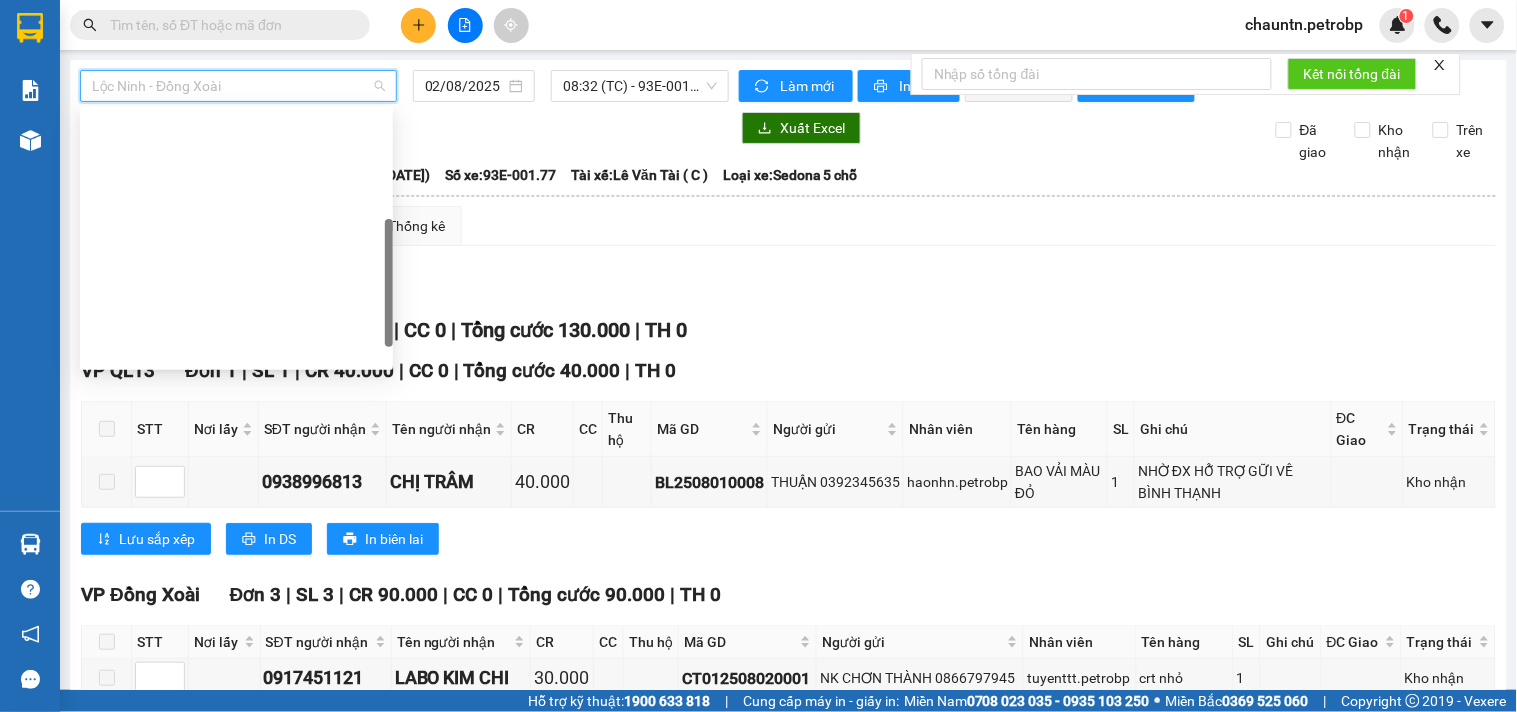 scroll, scrollTop: 327, scrollLeft: 0, axis: vertical 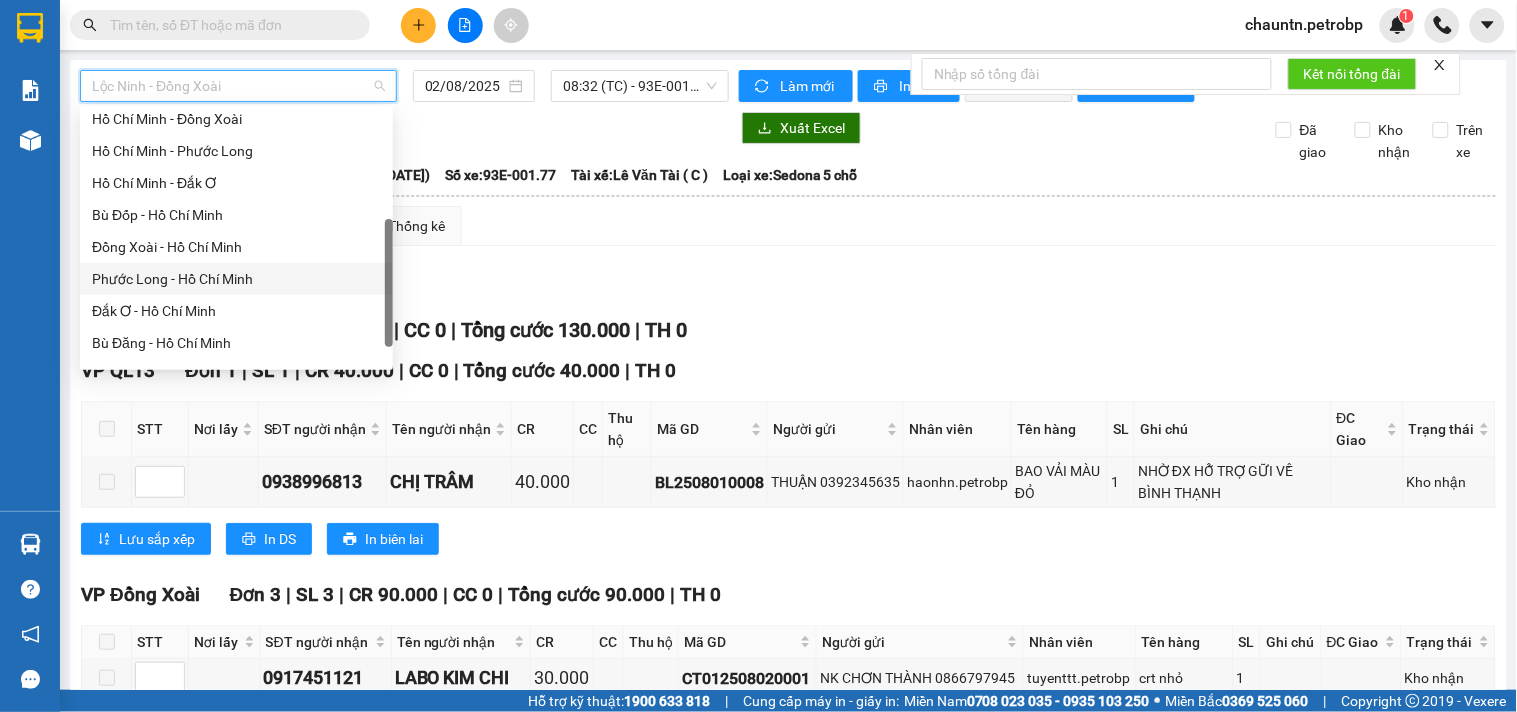 click on "Phước Long - Hồ Chí Minh" at bounding box center (236, 279) 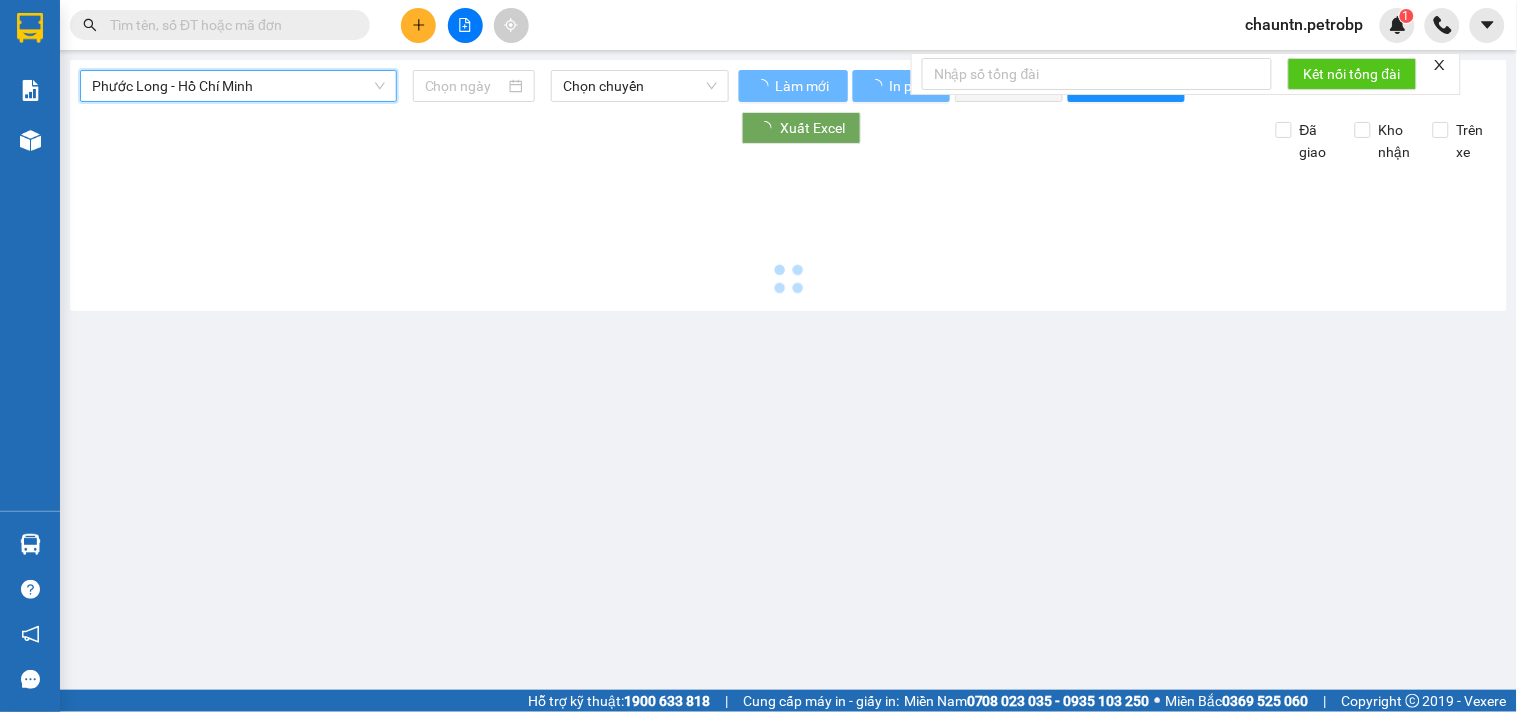 type on "02/08/2025" 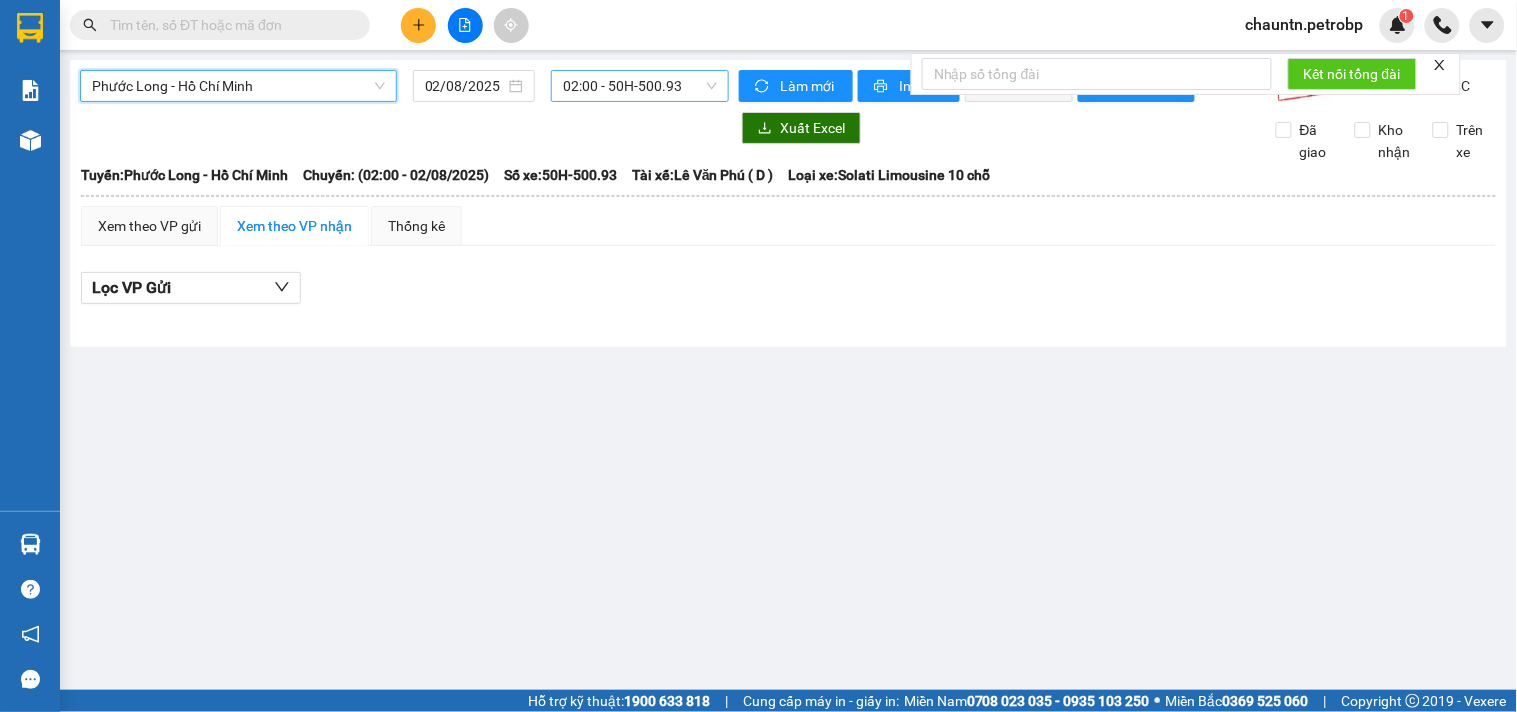 click on "02:00     - 50H-500.93" at bounding box center [640, 86] 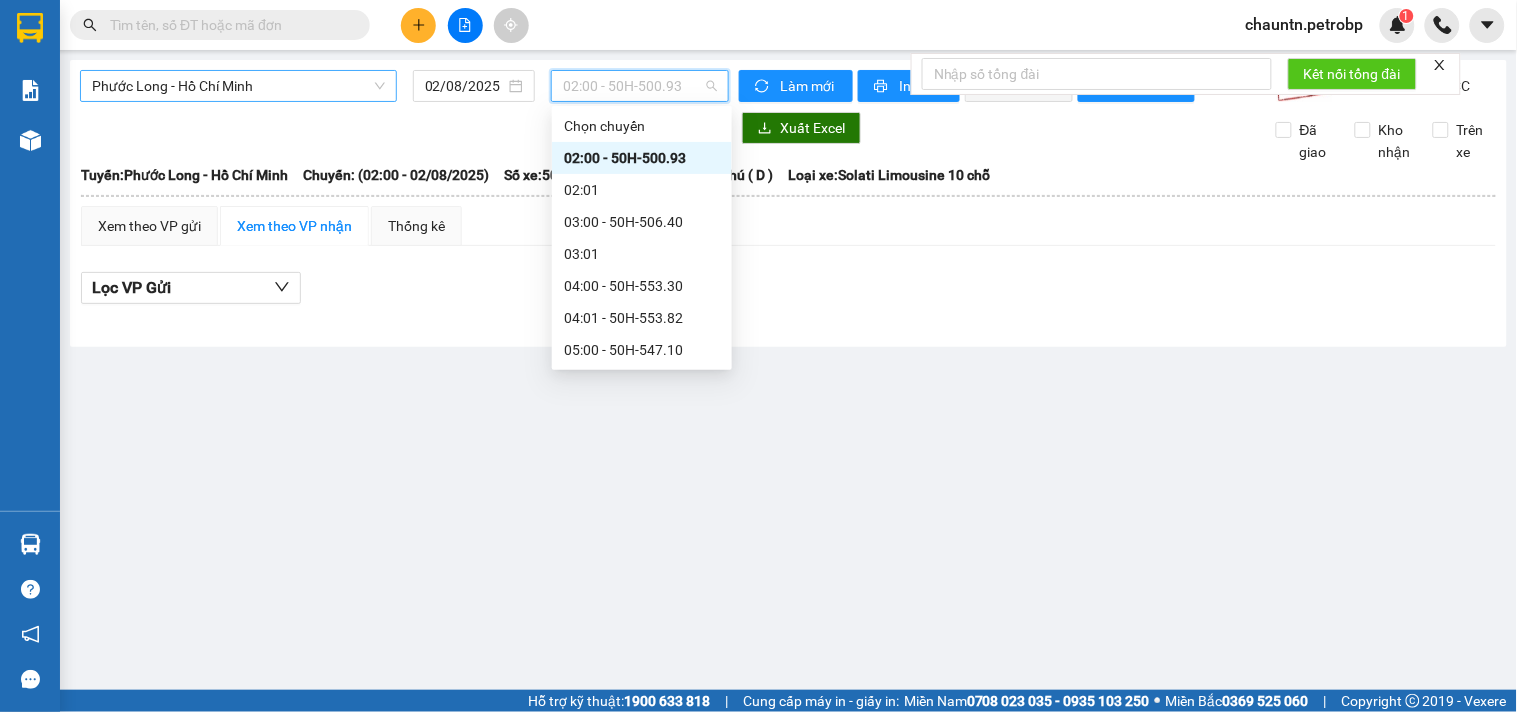 click on "Phước Long - Hồ Chí Minh" at bounding box center [238, 86] 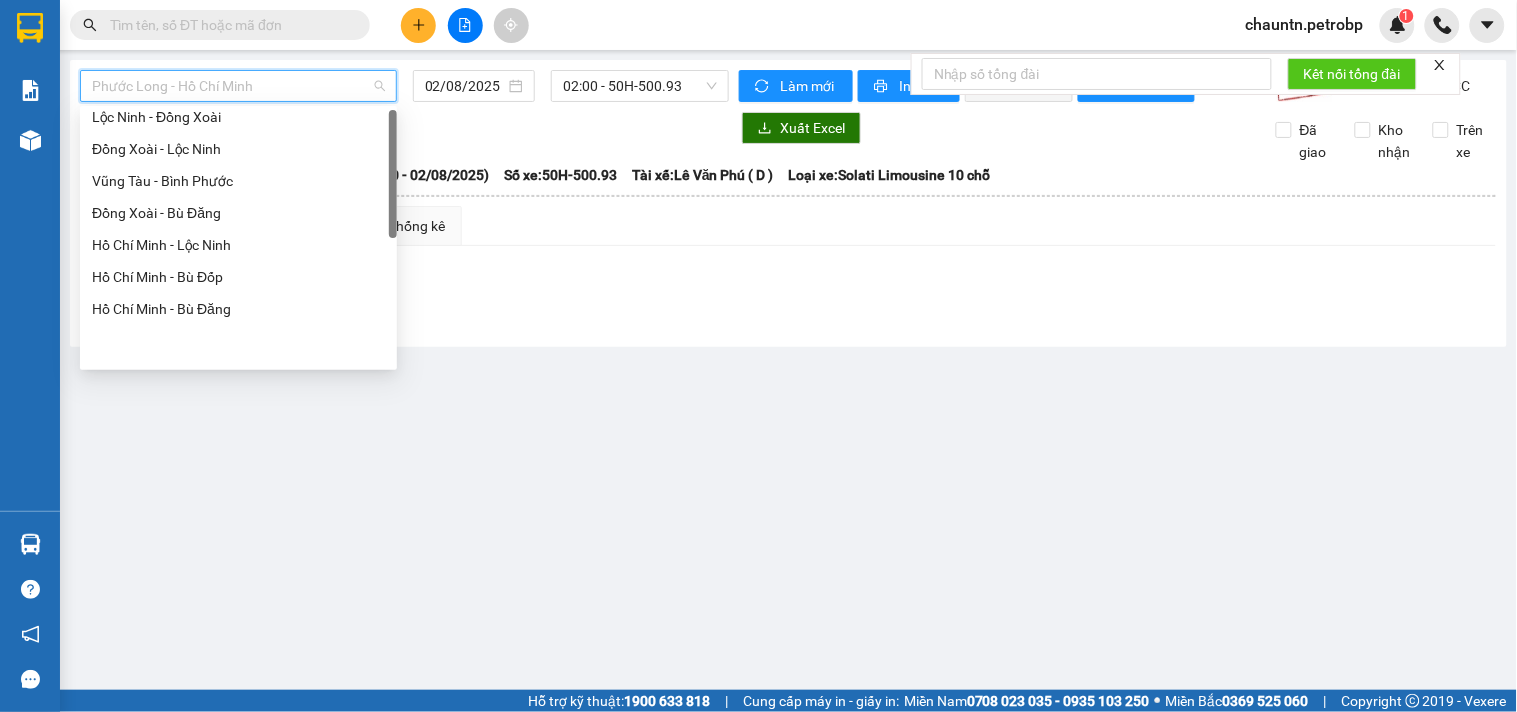 scroll, scrollTop: 0, scrollLeft: 0, axis: both 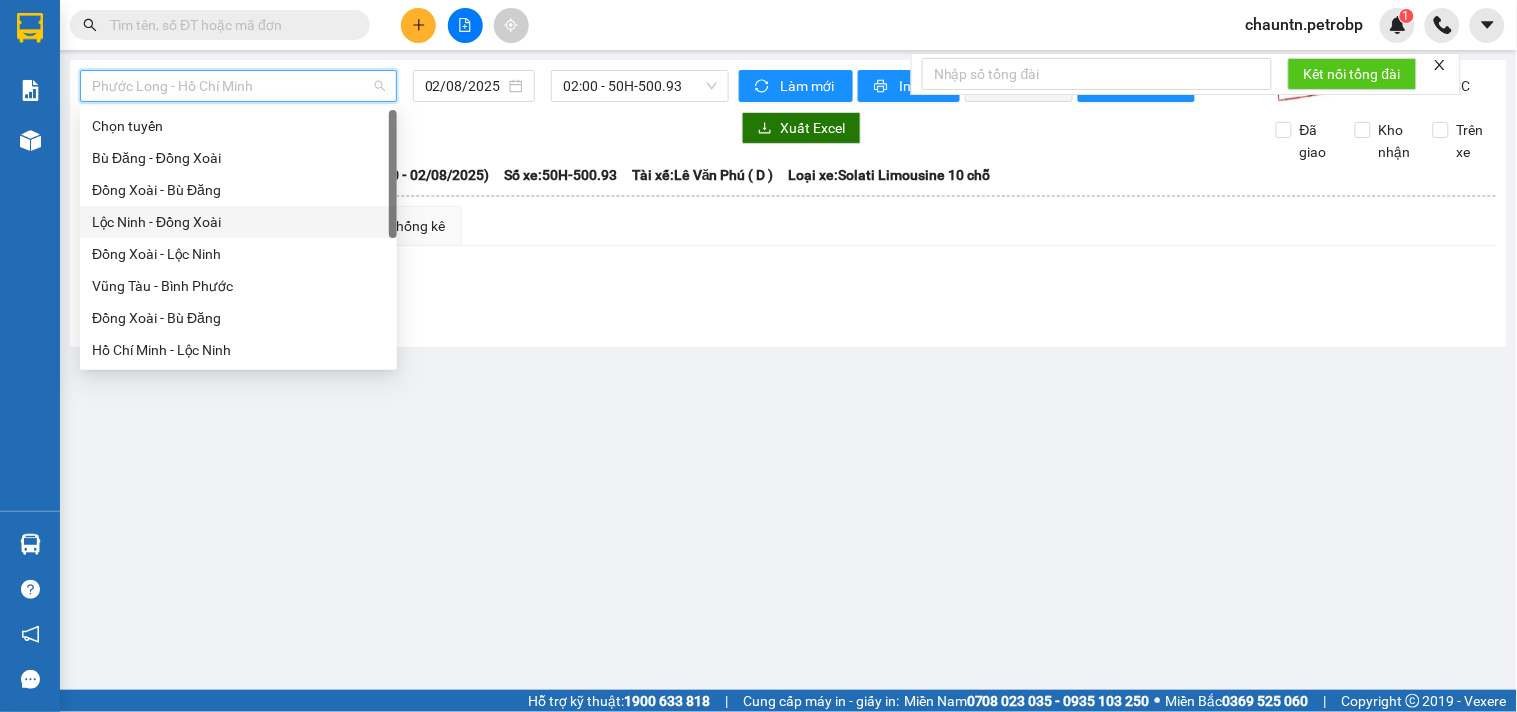 click on "Lộc Ninh - Đồng Xoài" at bounding box center (238, 222) 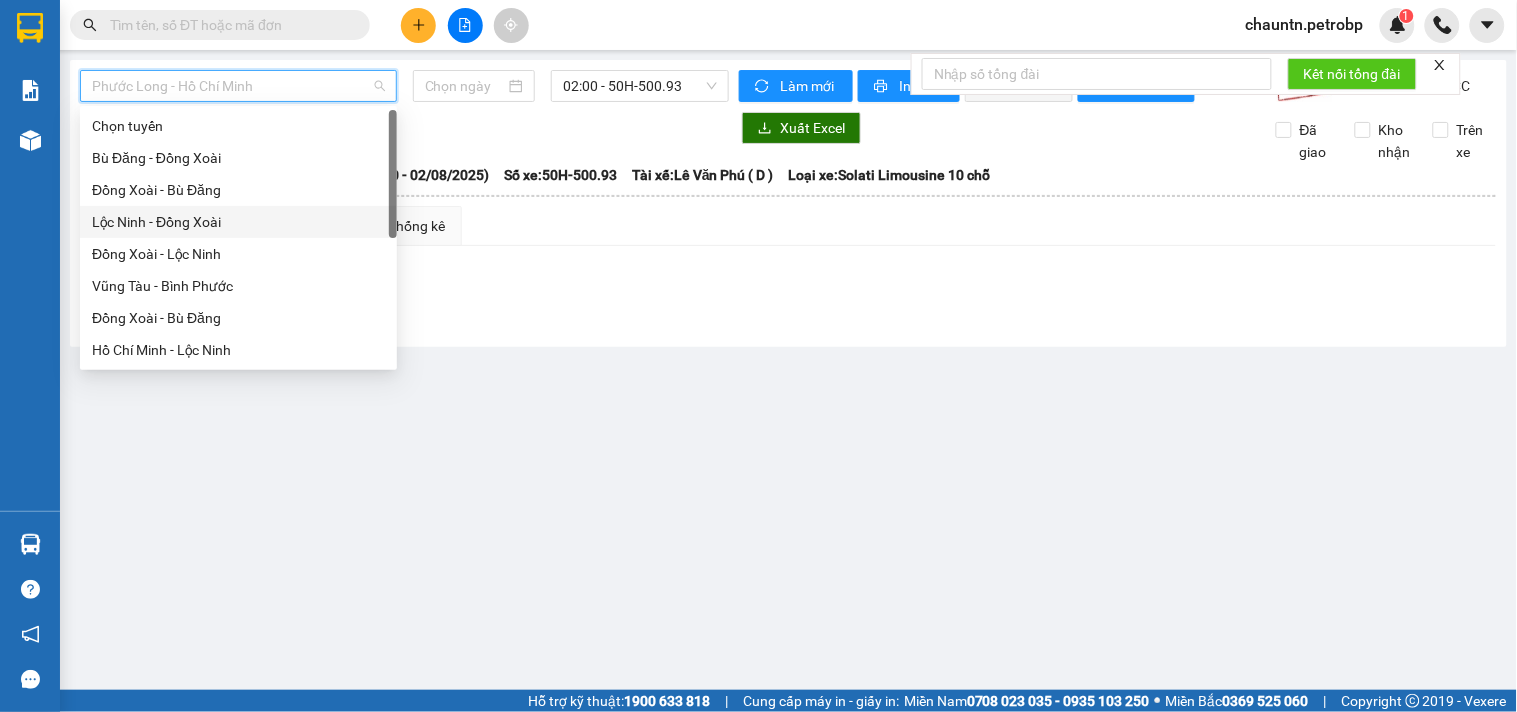 type on "02/08/2025" 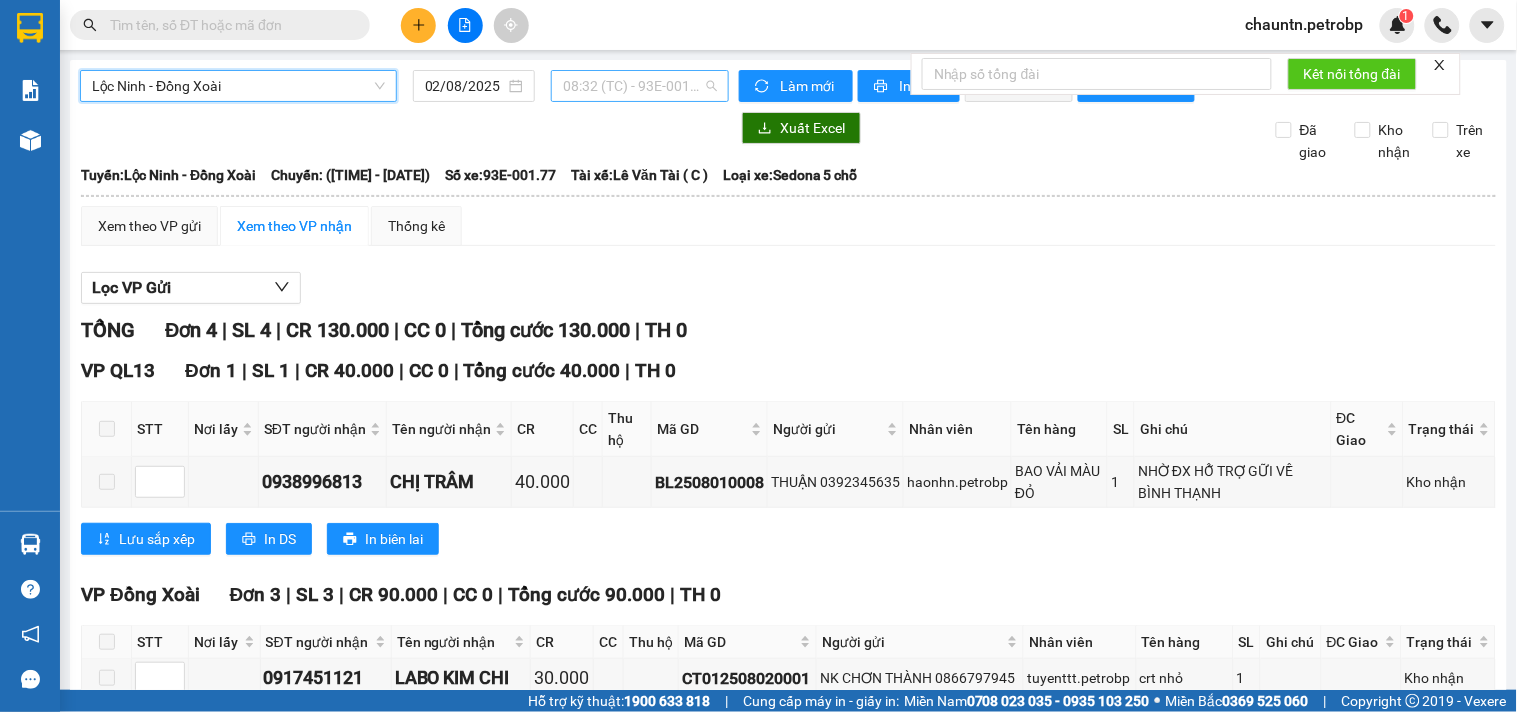 click on "08:32   (TC)   - [COORDINATES]" at bounding box center [640, 86] 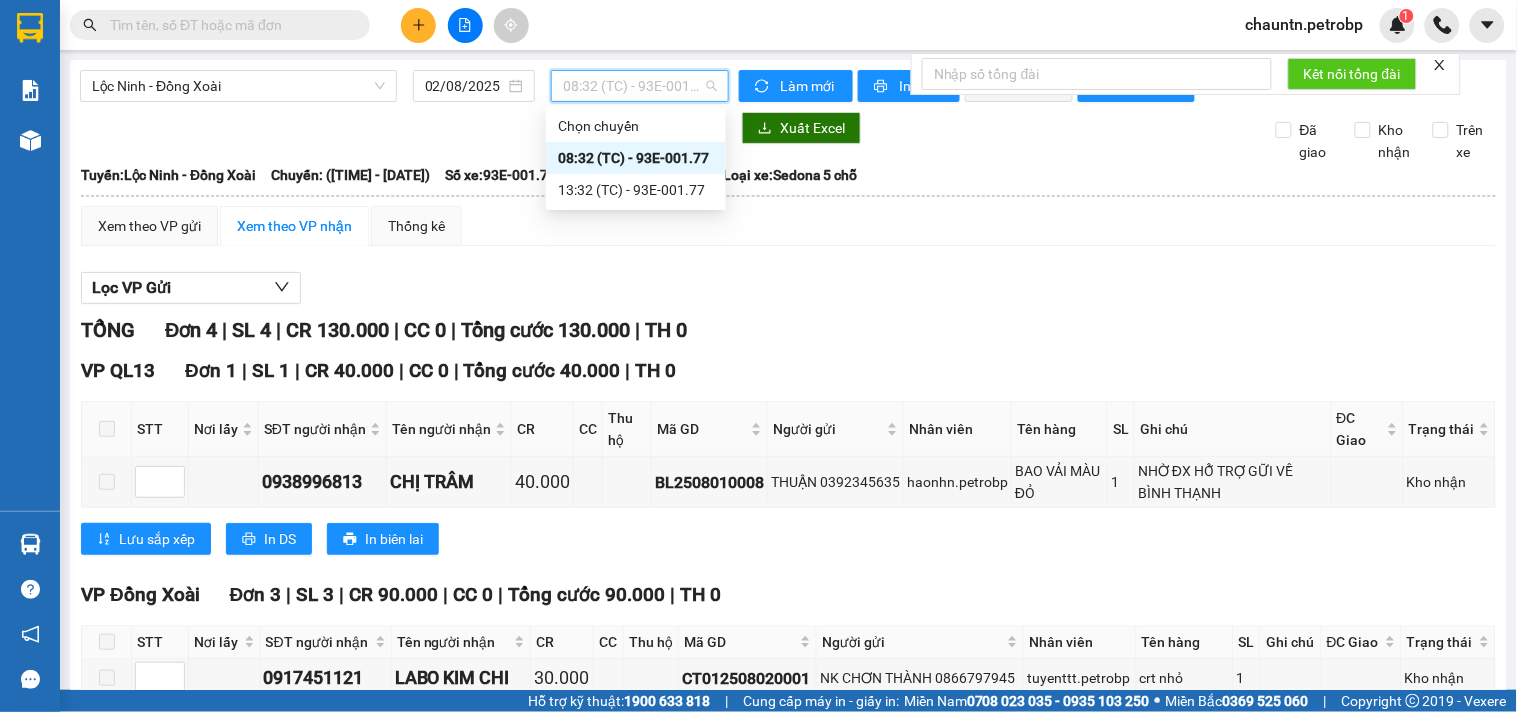 click on "08:32   (TC)   - [COORDINATES]" at bounding box center (636, 158) 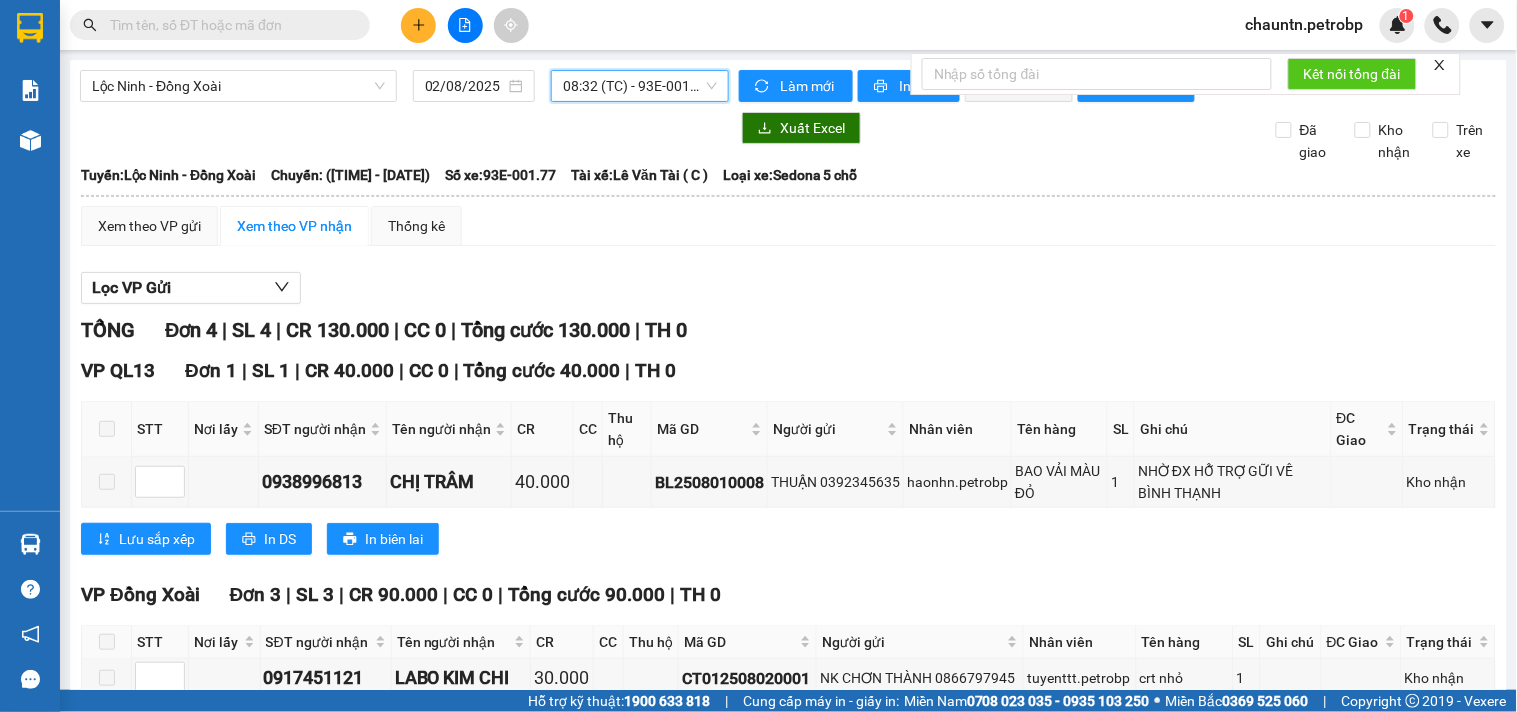 click on "Xuất Excel Đã giao Kho nhận Trên xe" at bounding box center (788, 137) 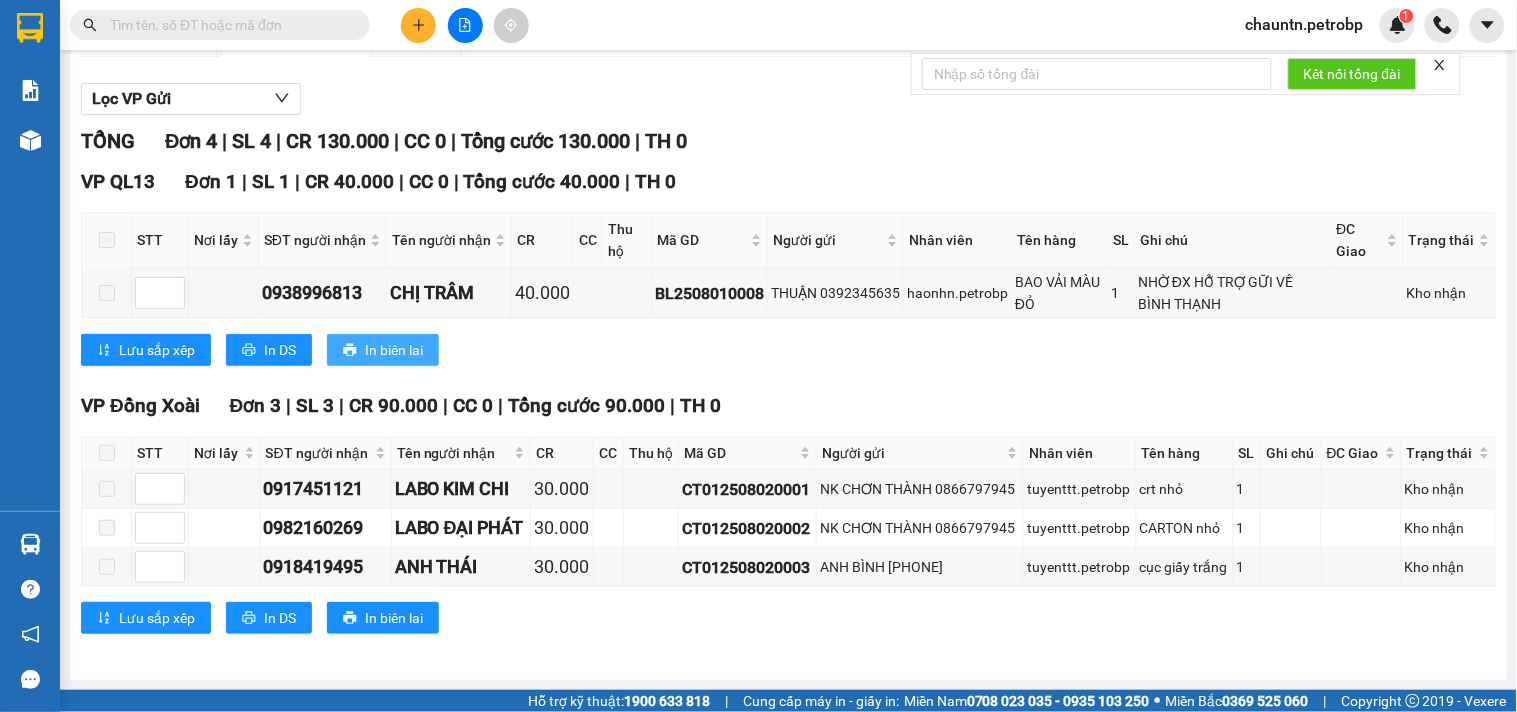 scroll, scrollTop: 0, scrollLeft: 0, axis: both 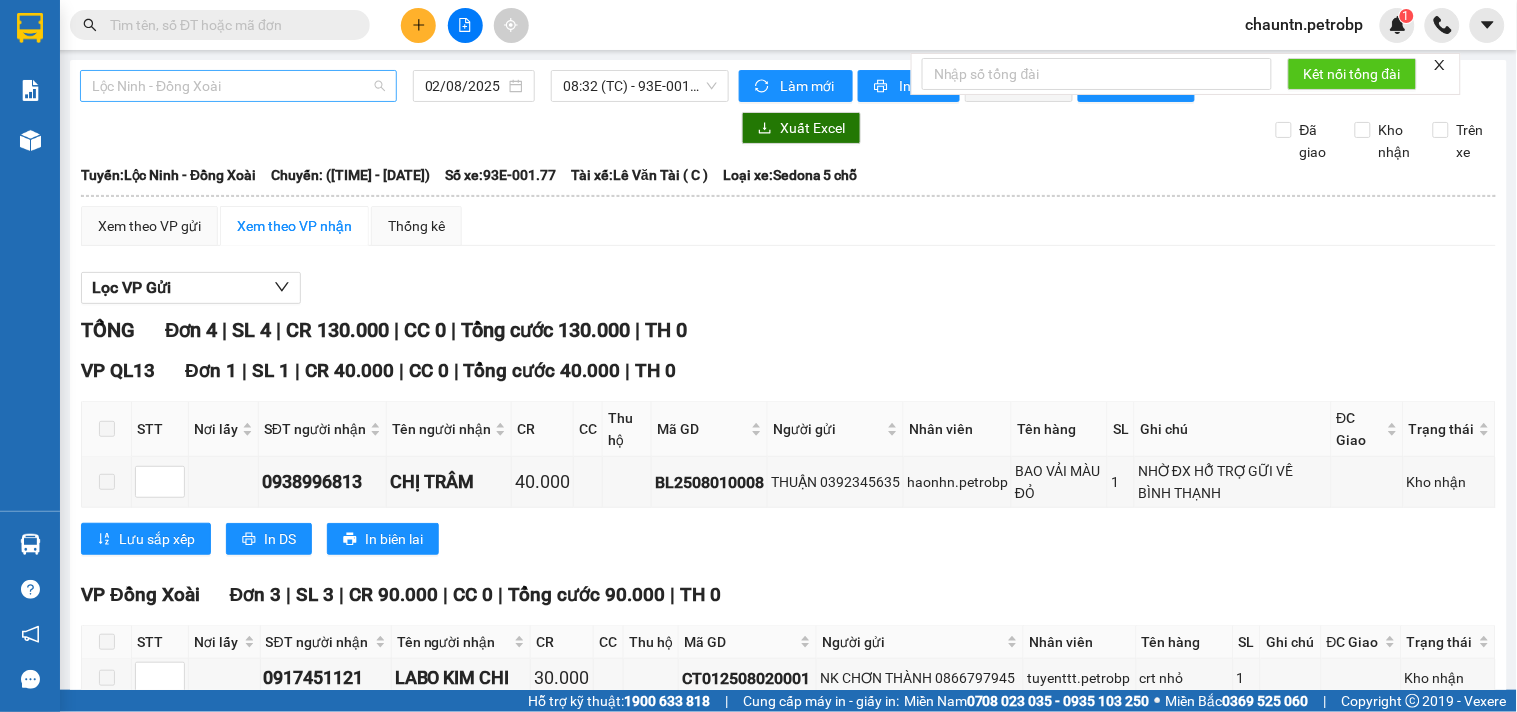 click on "Lộc Ninh - Đồng Xoài" at bounding box center (238, 86) 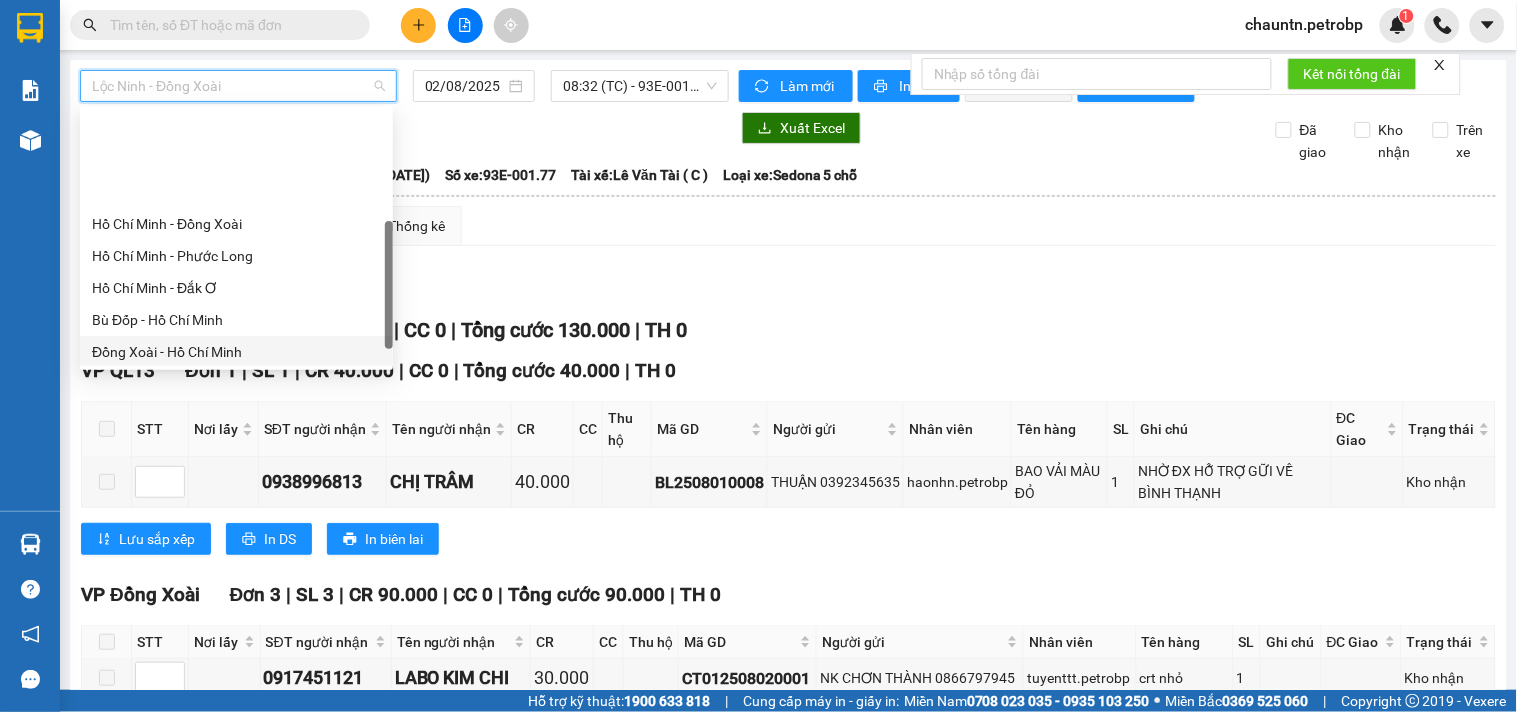 scroll, scrollTop: 384, scrollLeft: 0, axis: vertical 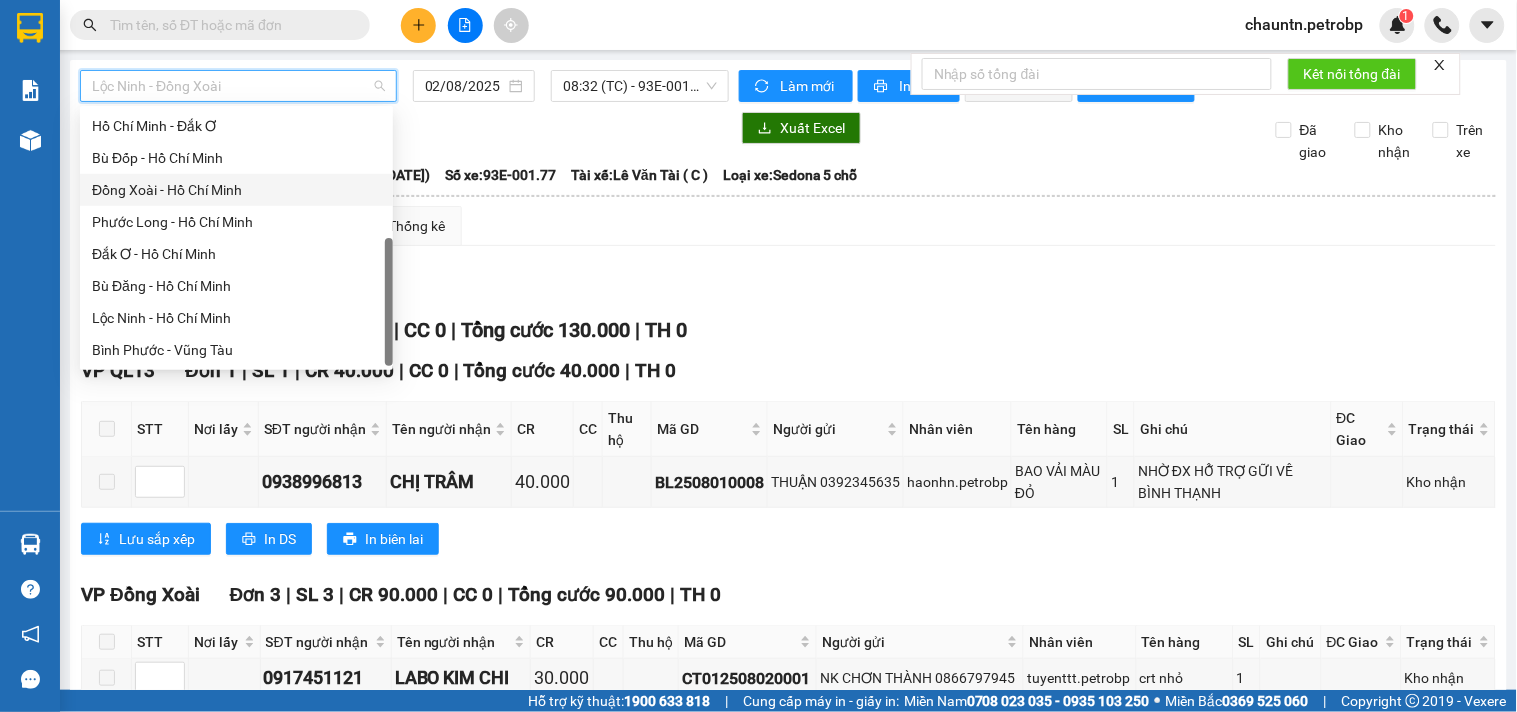 click on "Đồng Xoài - Hồ Chí Minh" at bounding box center (236, 190) 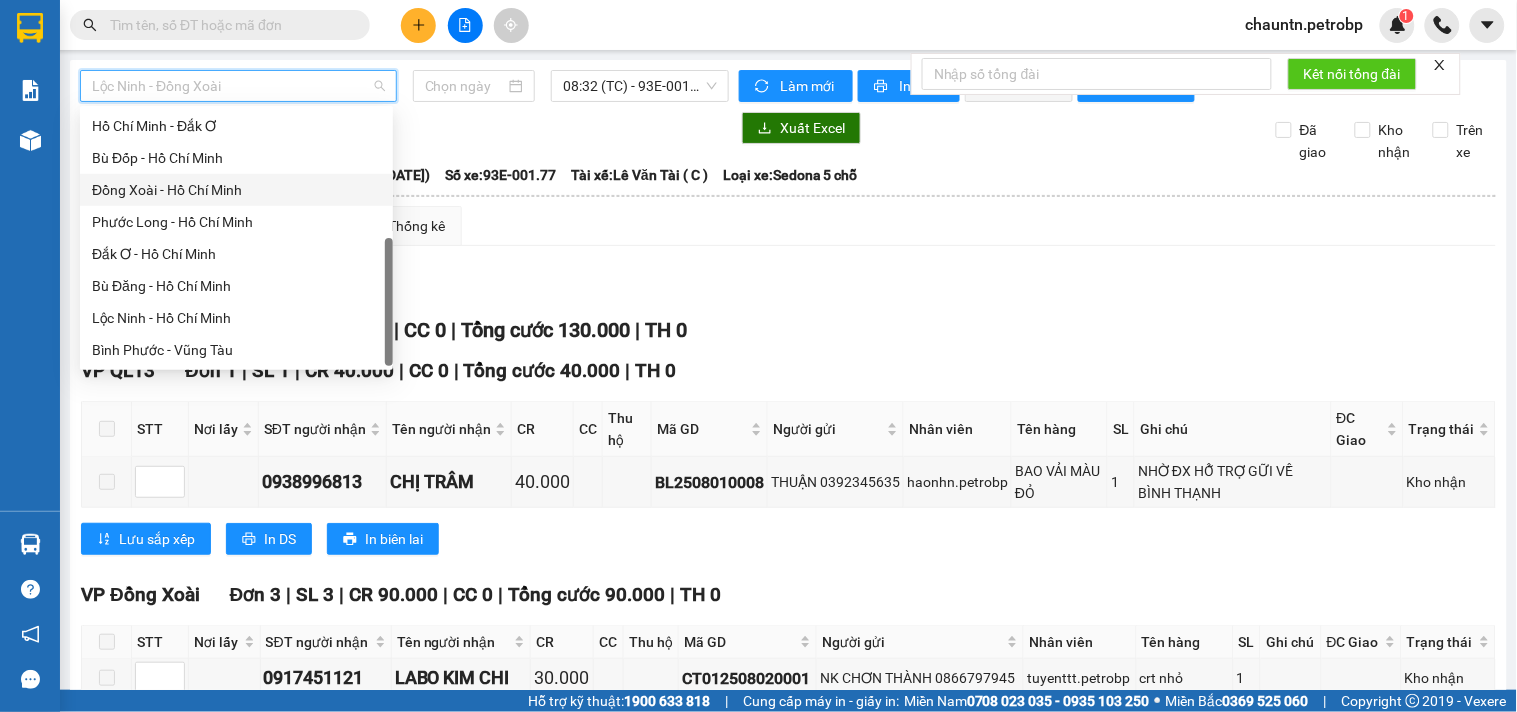 type on "02/08/2025" 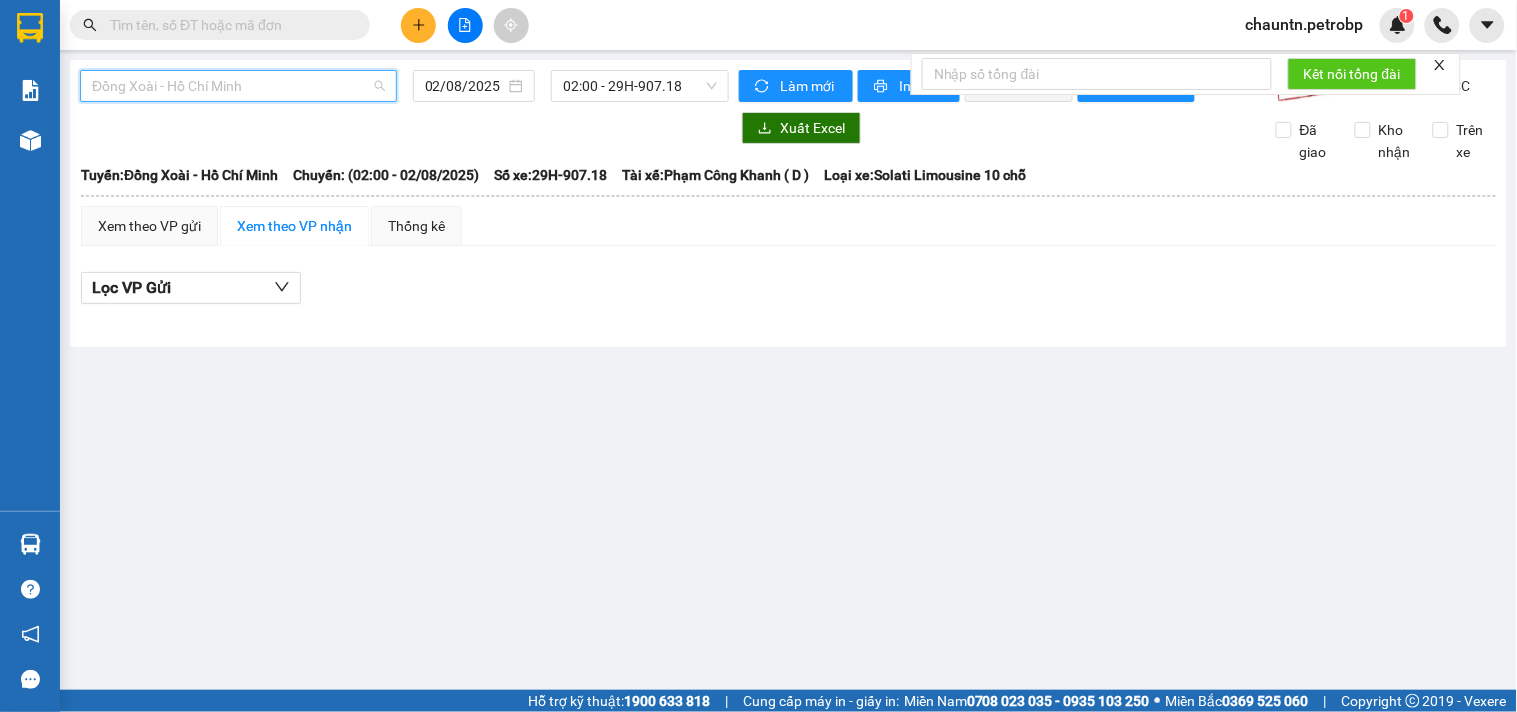 click on "Đồng Xoài - Hồ Chí Minh" at bounding box center (238, 86) 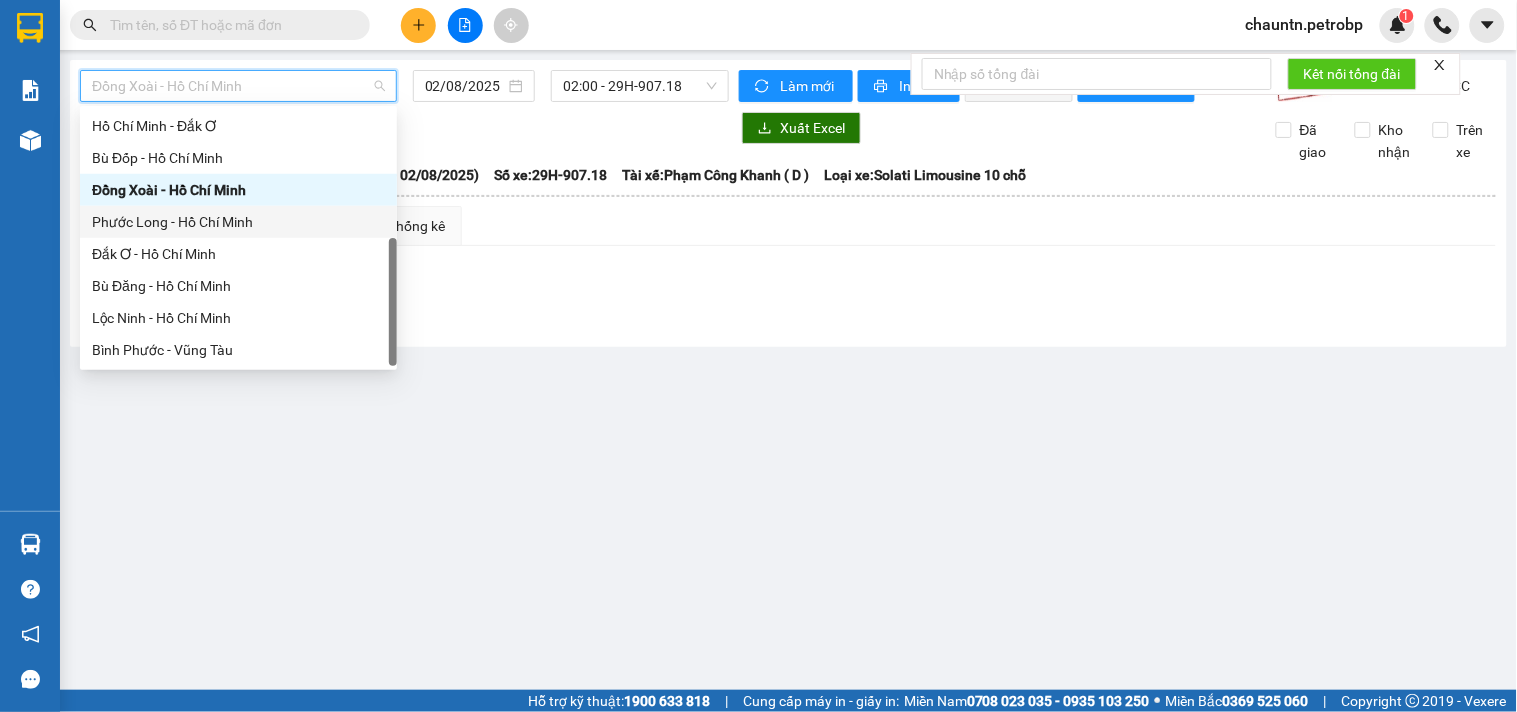 click on "Phước Long - Hồ Chí Minh" at bounding box center (238, 222) 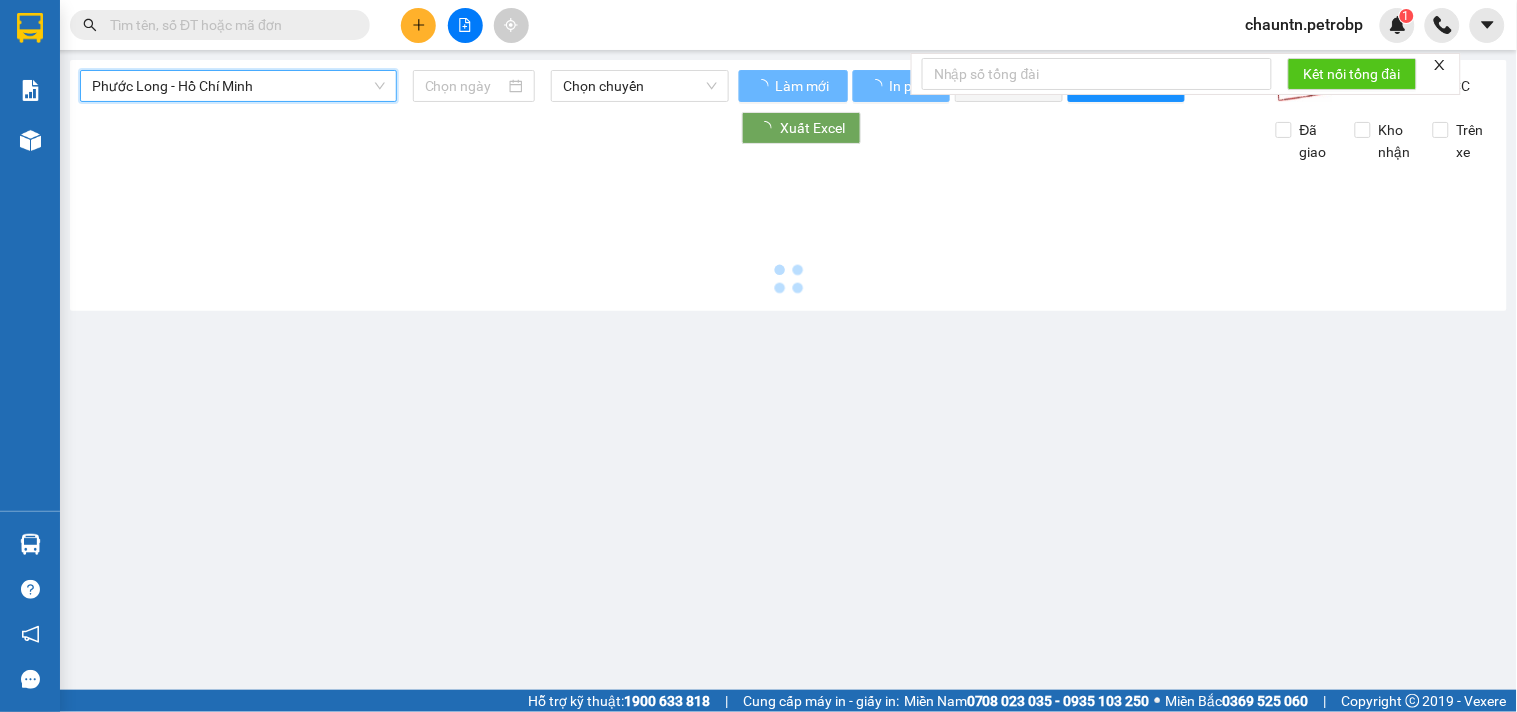 type on "02/08/2025" 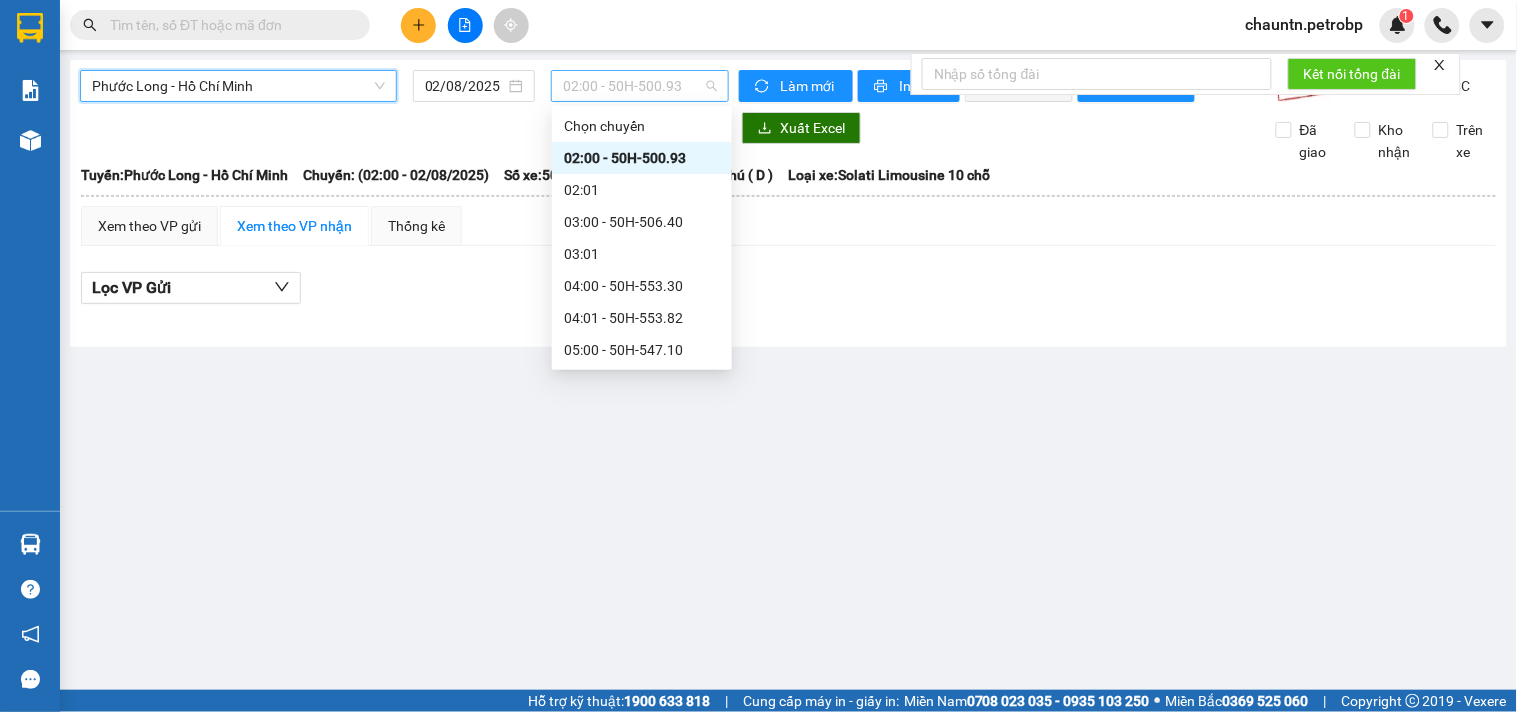 click on "02:00     - 50H-500.93" at bounding box center (640, 86) 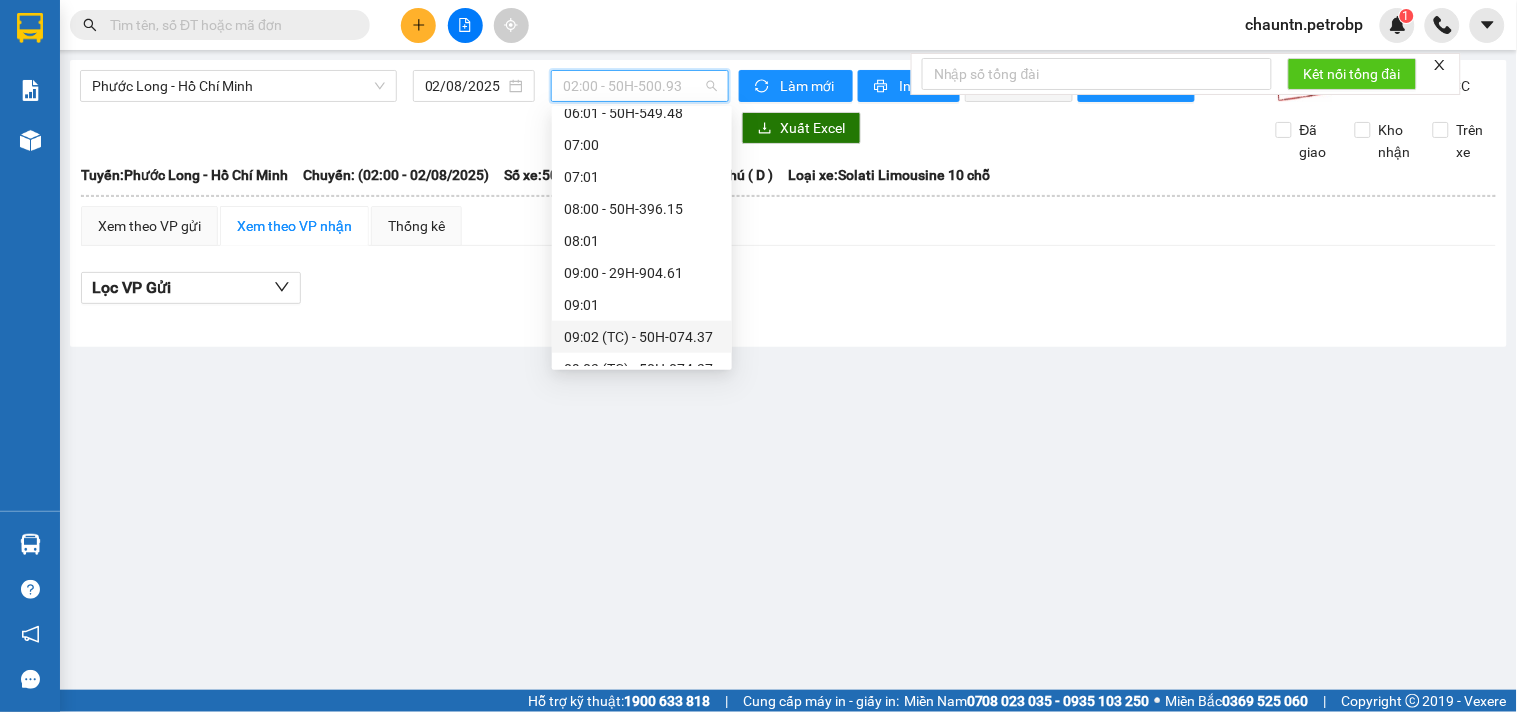 scroll, scrollTop: 444, scrollLeft: 0, axis: vertical 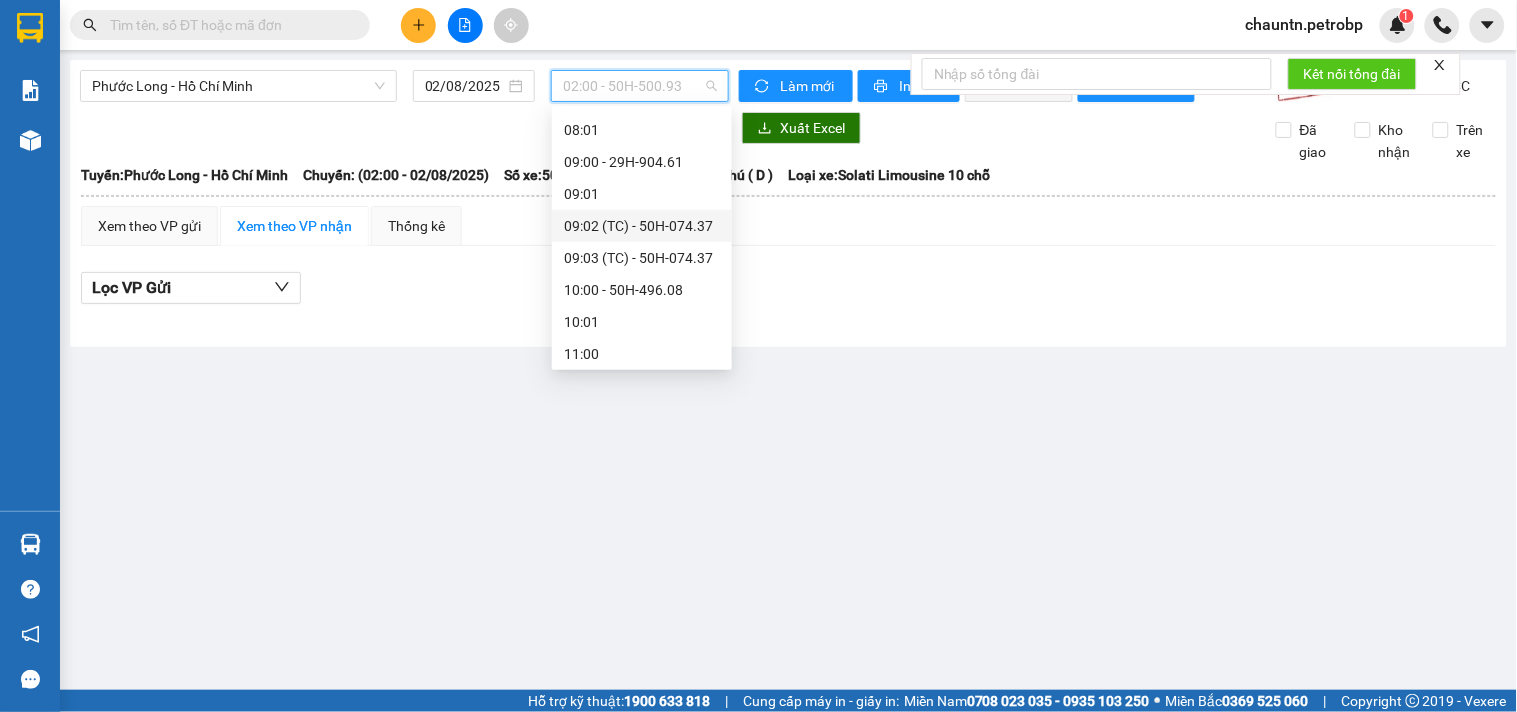 click on "09:02   (TC)   - 50H-074.37" at bounding box center [642, 226] 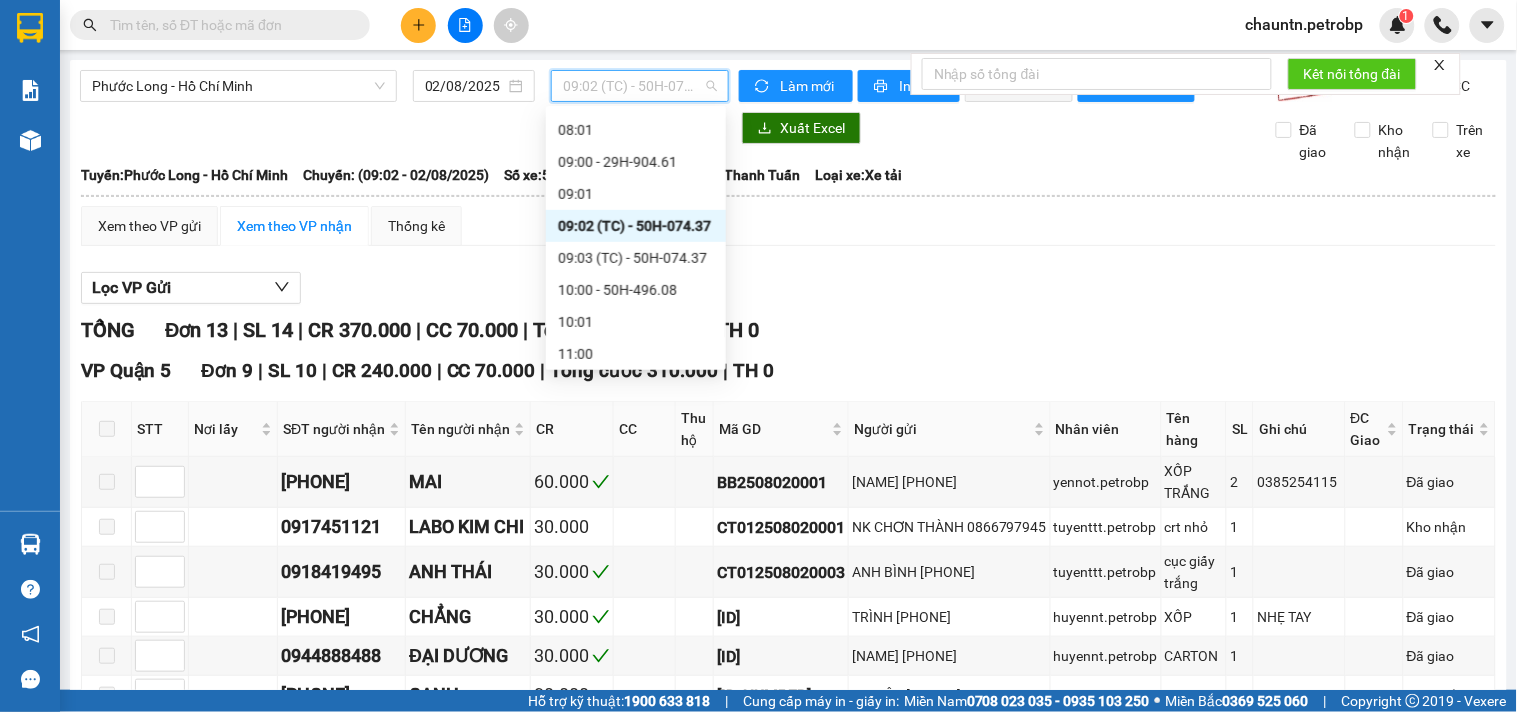 click on "09:02   (TC)   - 50H-074.37" at bounding box center [640, 86] 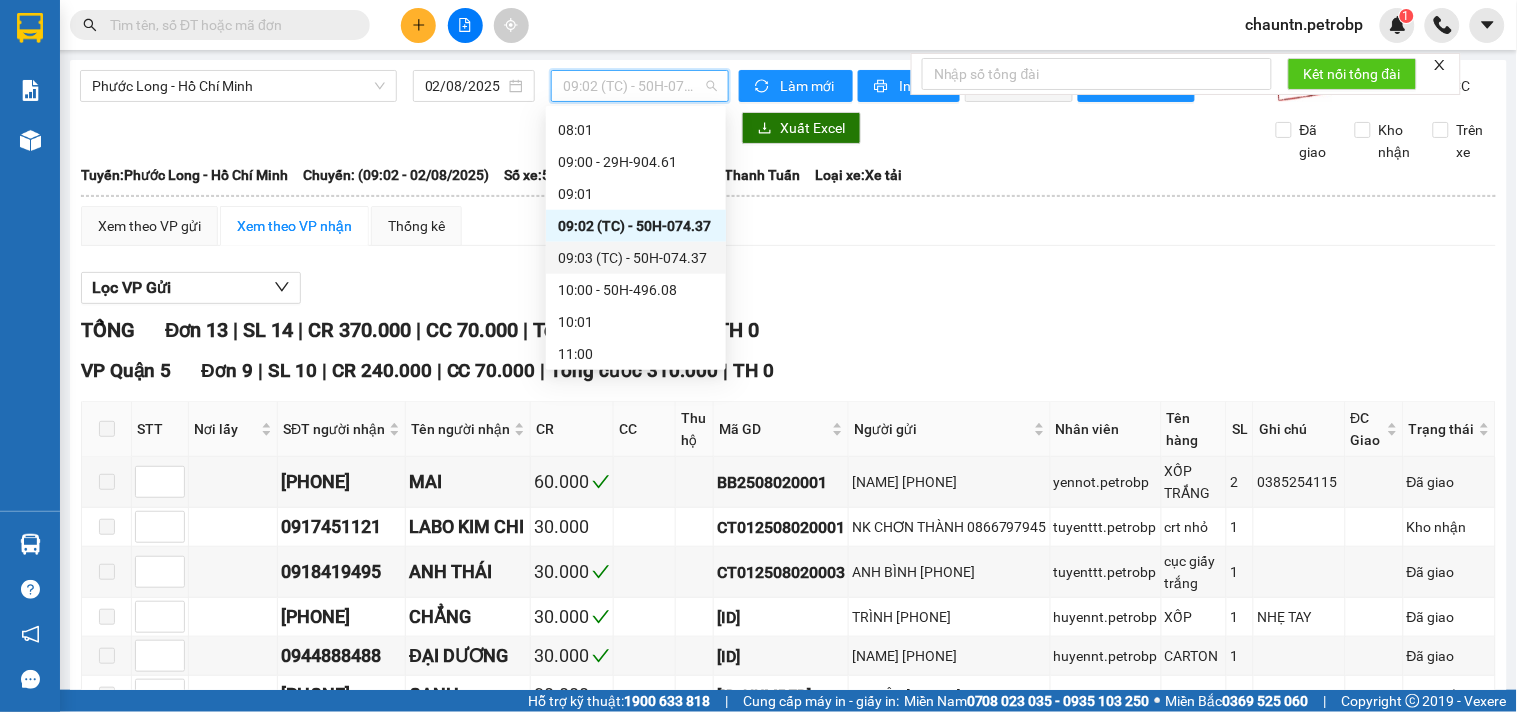 click on "09:03   (TC)   - 50H-074.37" at bounding box center (636, 258) 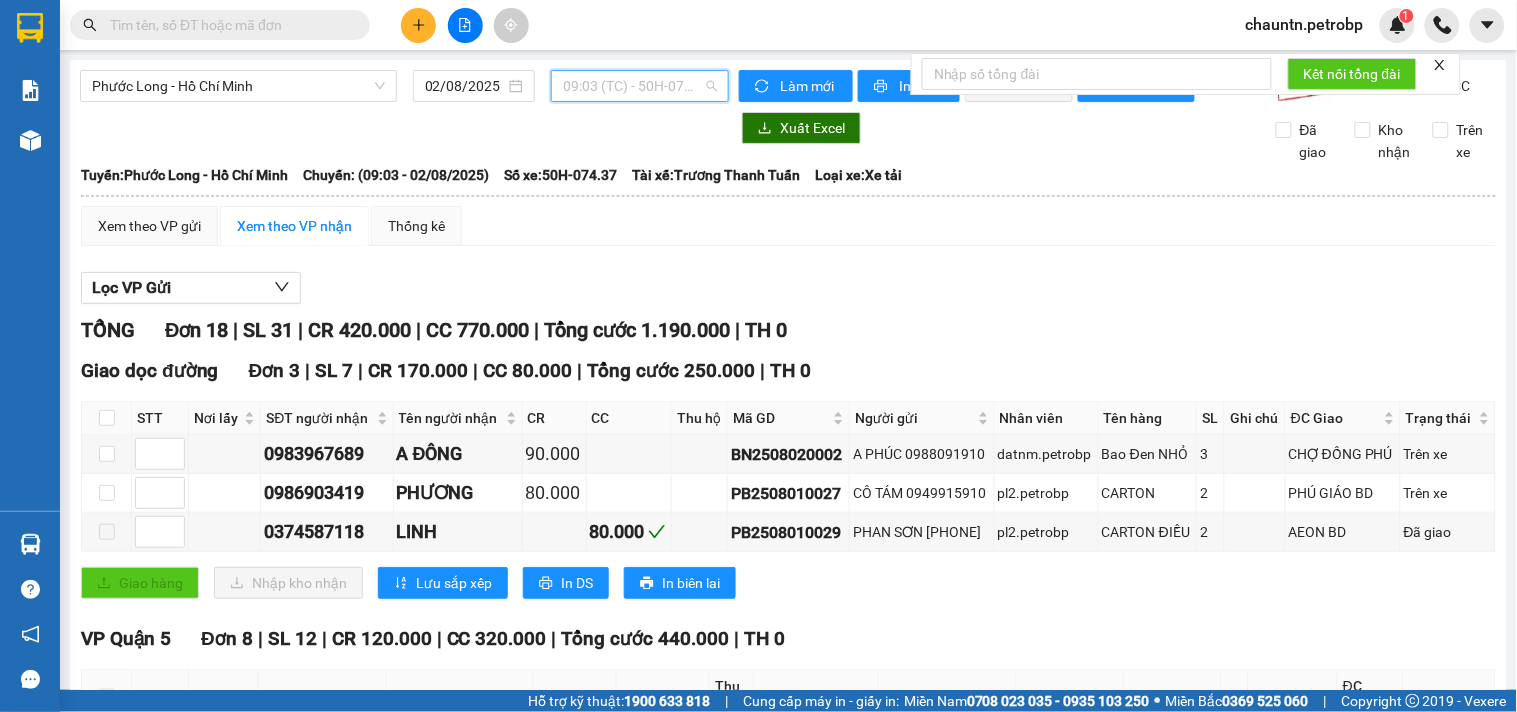 click on "09:03   (TC)   - 50H-074.37" at bounding box center [640, 86] 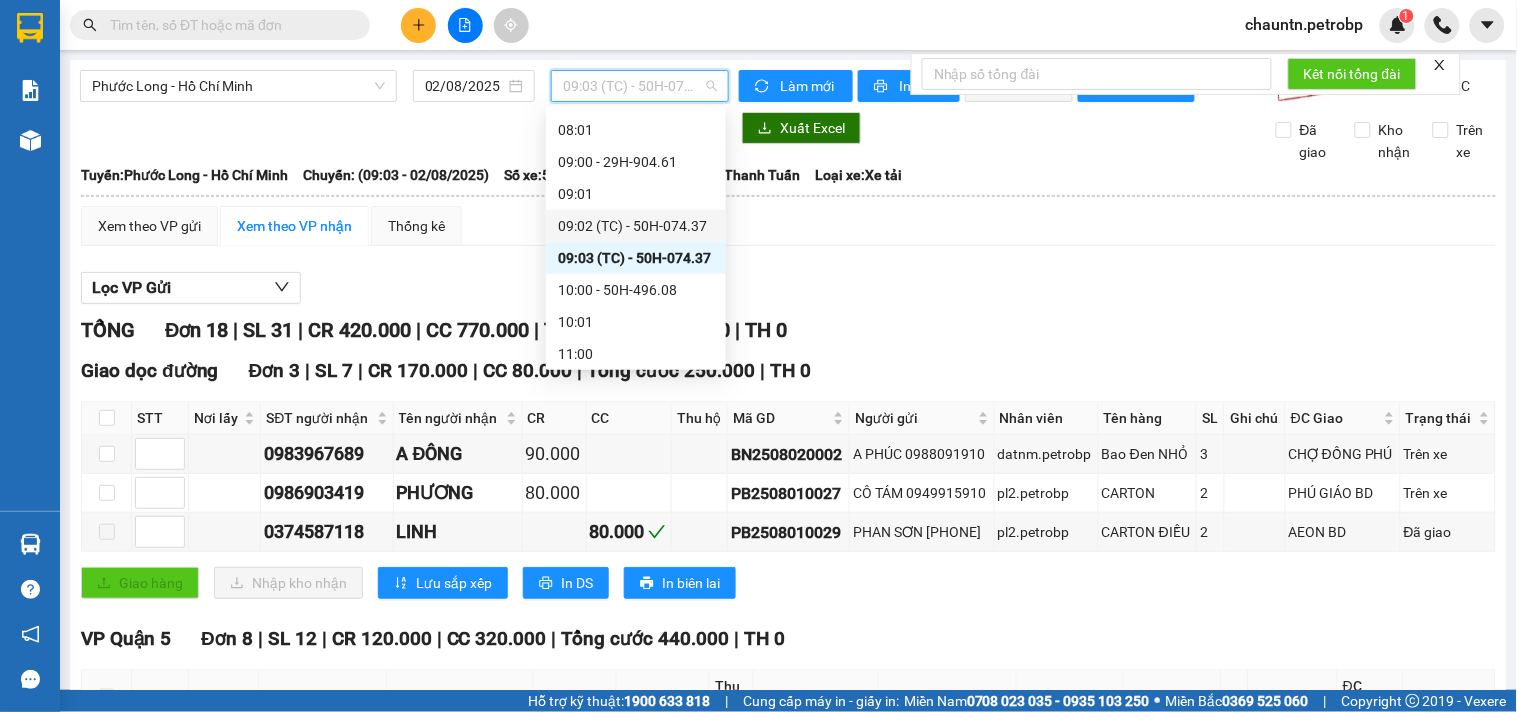 click on "09:02   (TC)   - 50H-074.37" at bounding box center (636, 226) 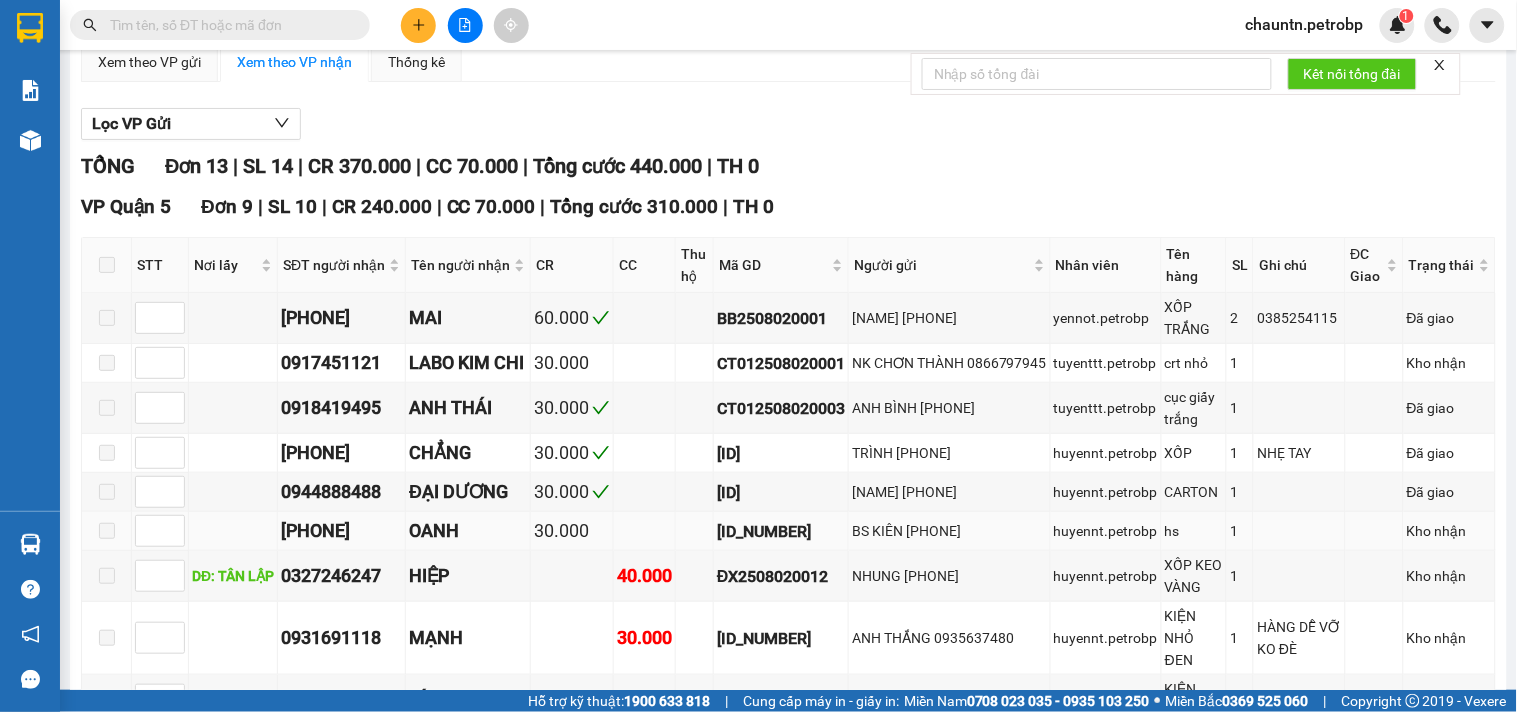 scroll, scrollTop: 0, scrollLeft: 0, axis: both 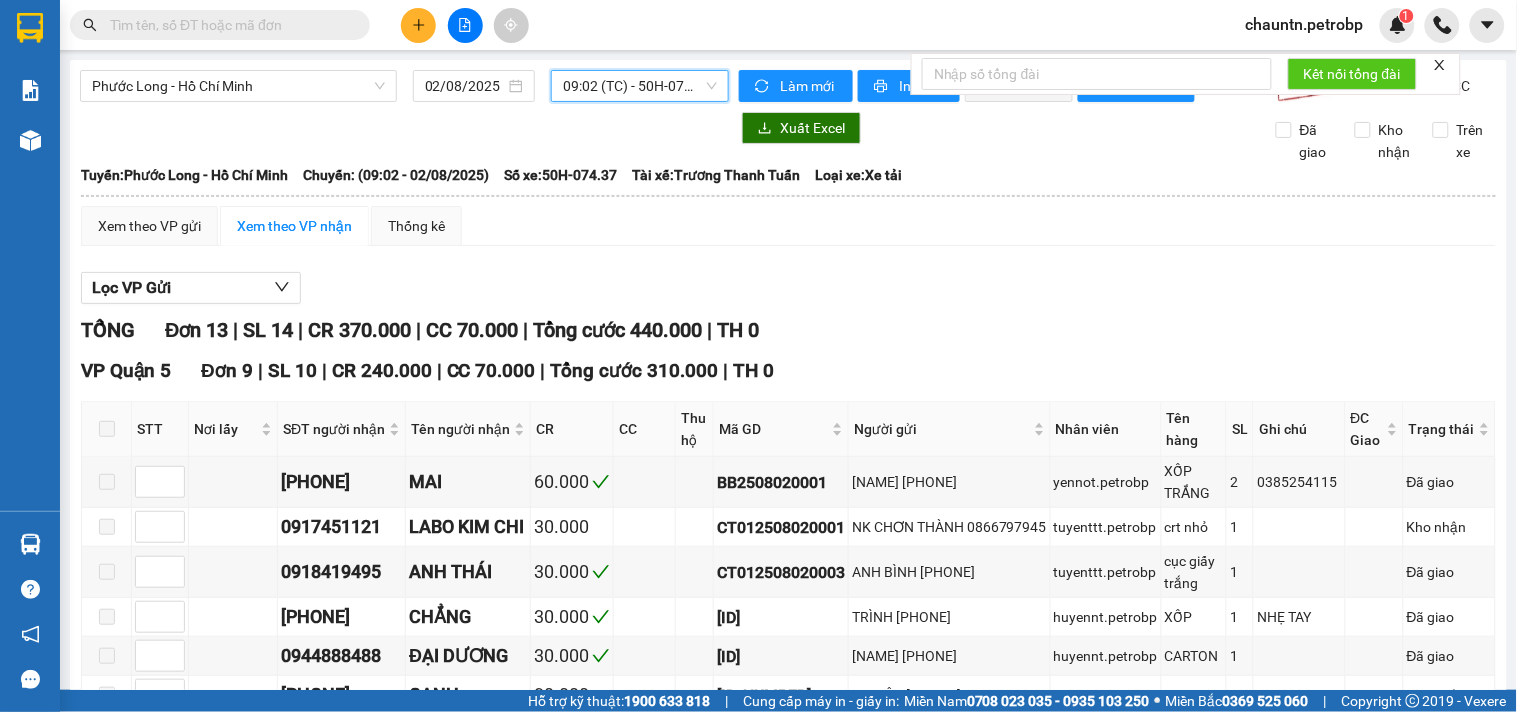 click on "09:02   (TC)   - 50H-074.37" at bounding box center (640, 86) 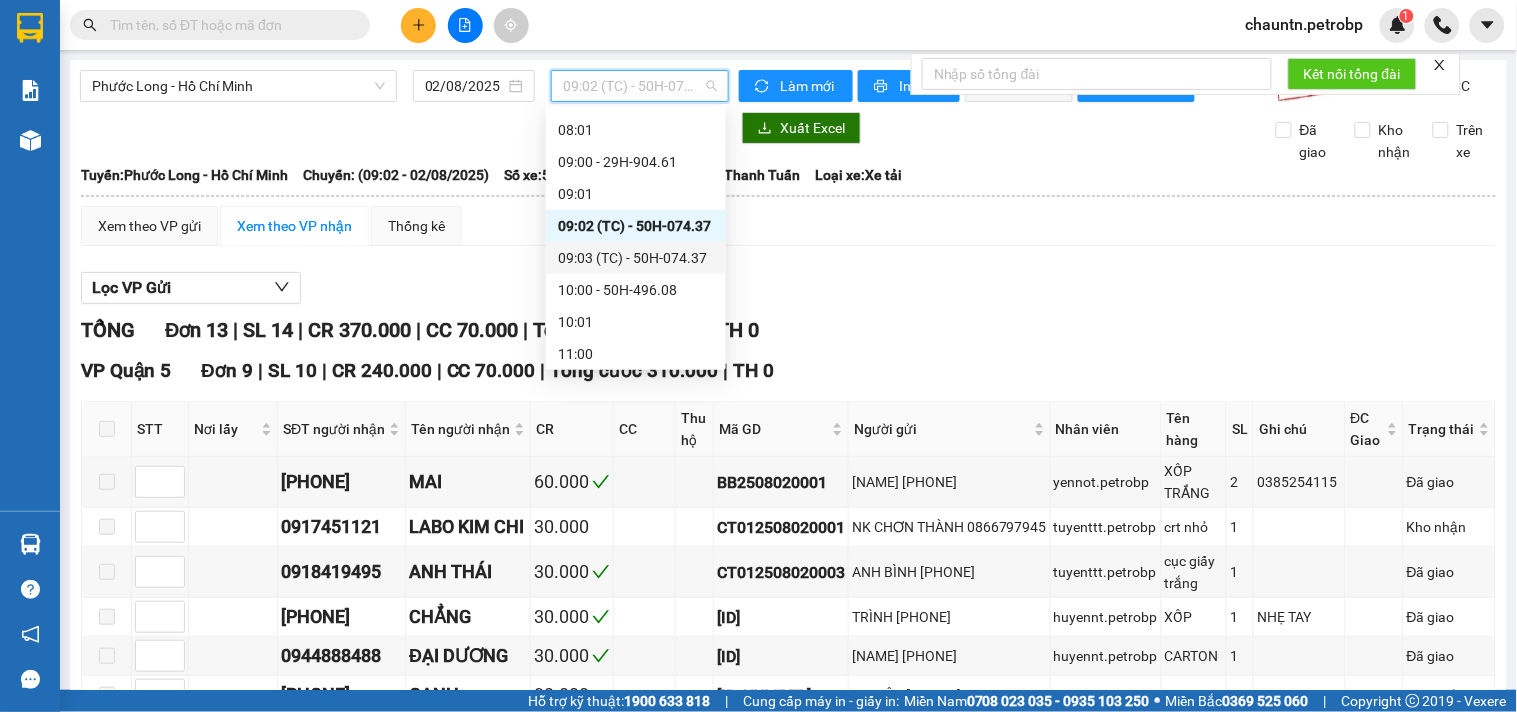 click on "09:03   (TC)   - 50H-074.37" at bounding box center (636, 258) 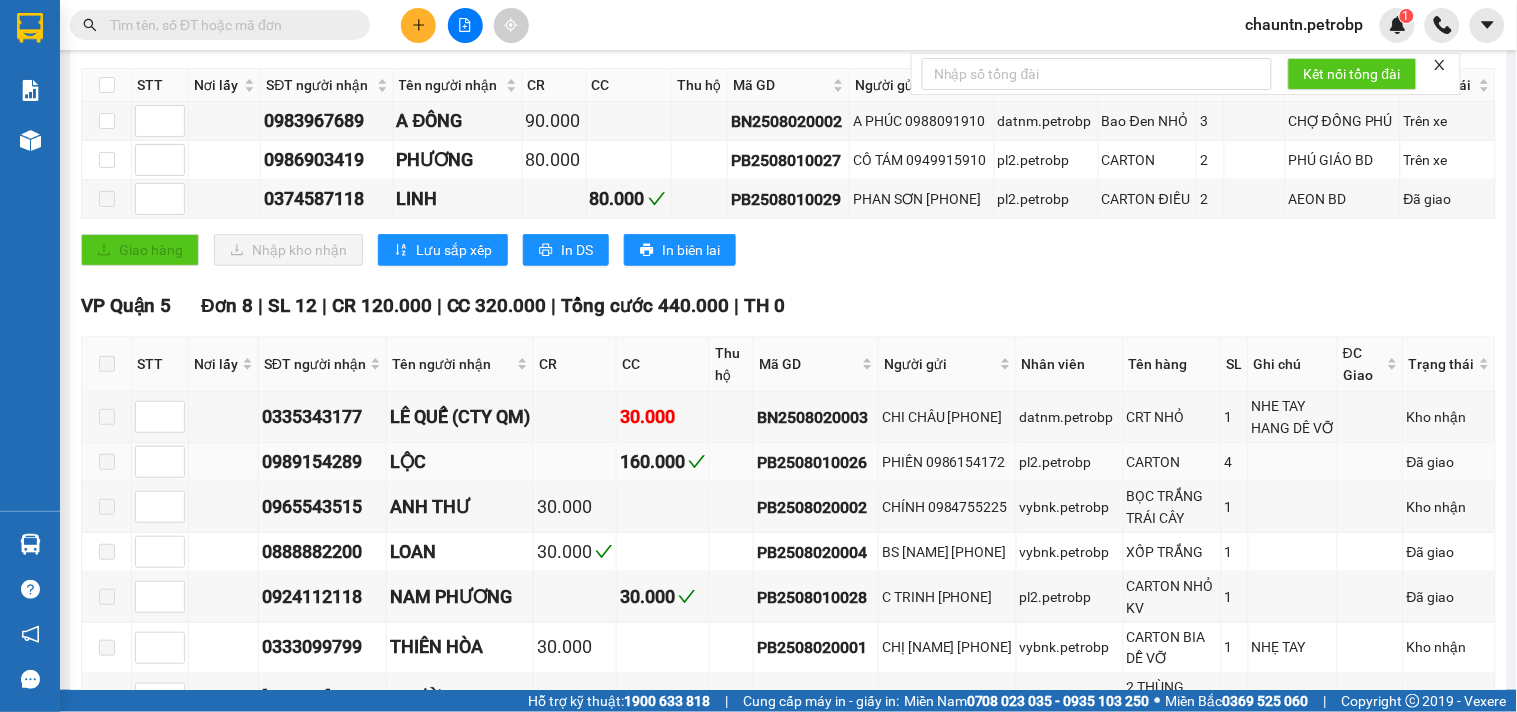 scroll, scrollTop: 444, scrollLeft: 0, axis: vertical 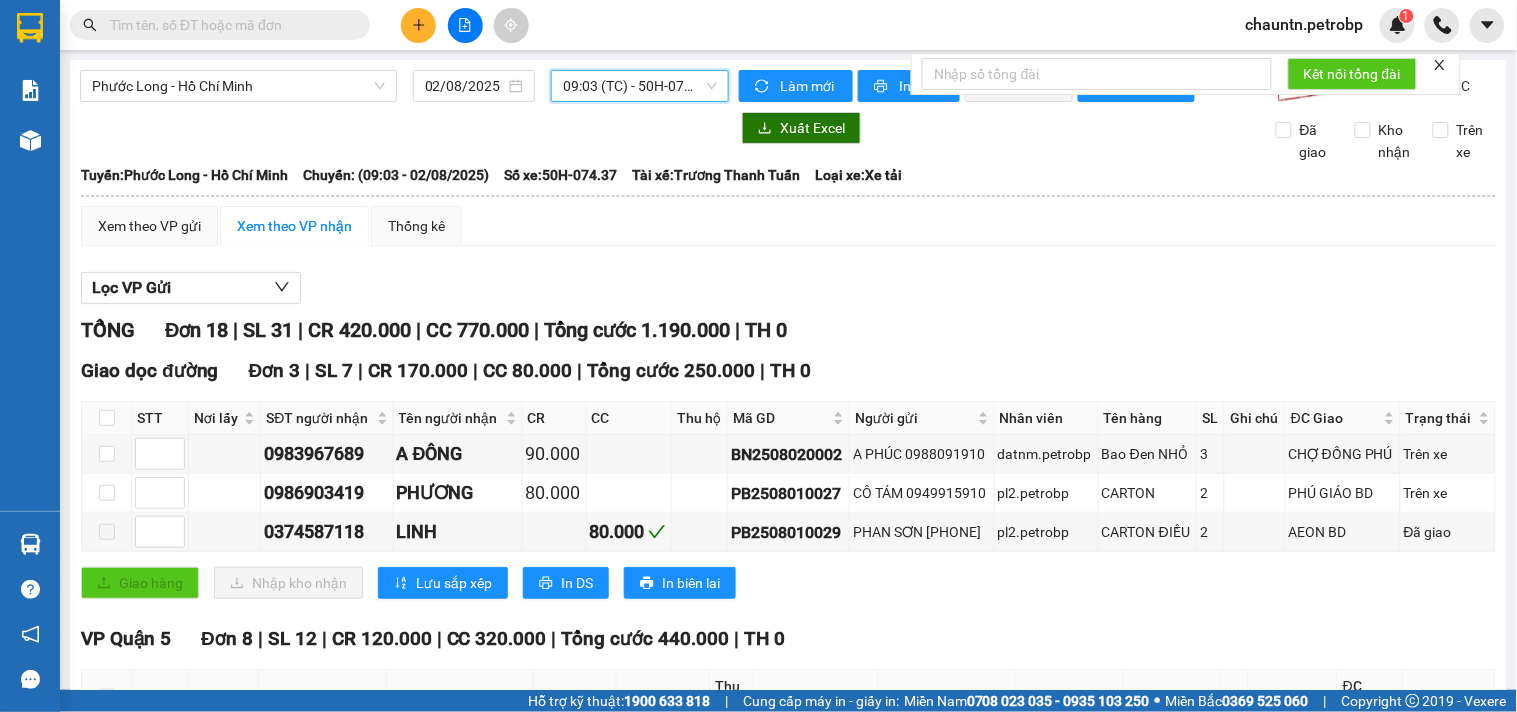 click on "09:03   (TC)   - 50H-074.37" at bounding box center [640, 86] 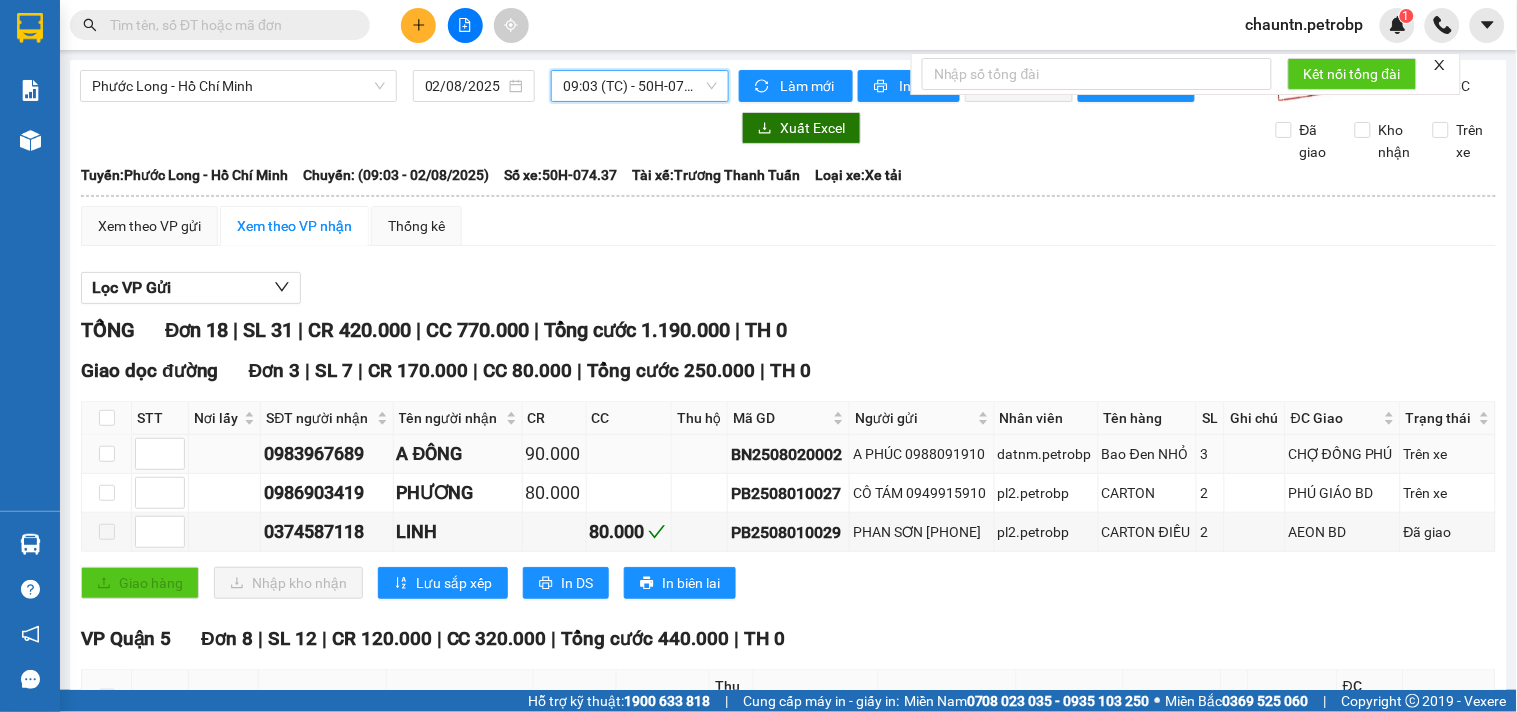 click at bounding box center [700, 454] 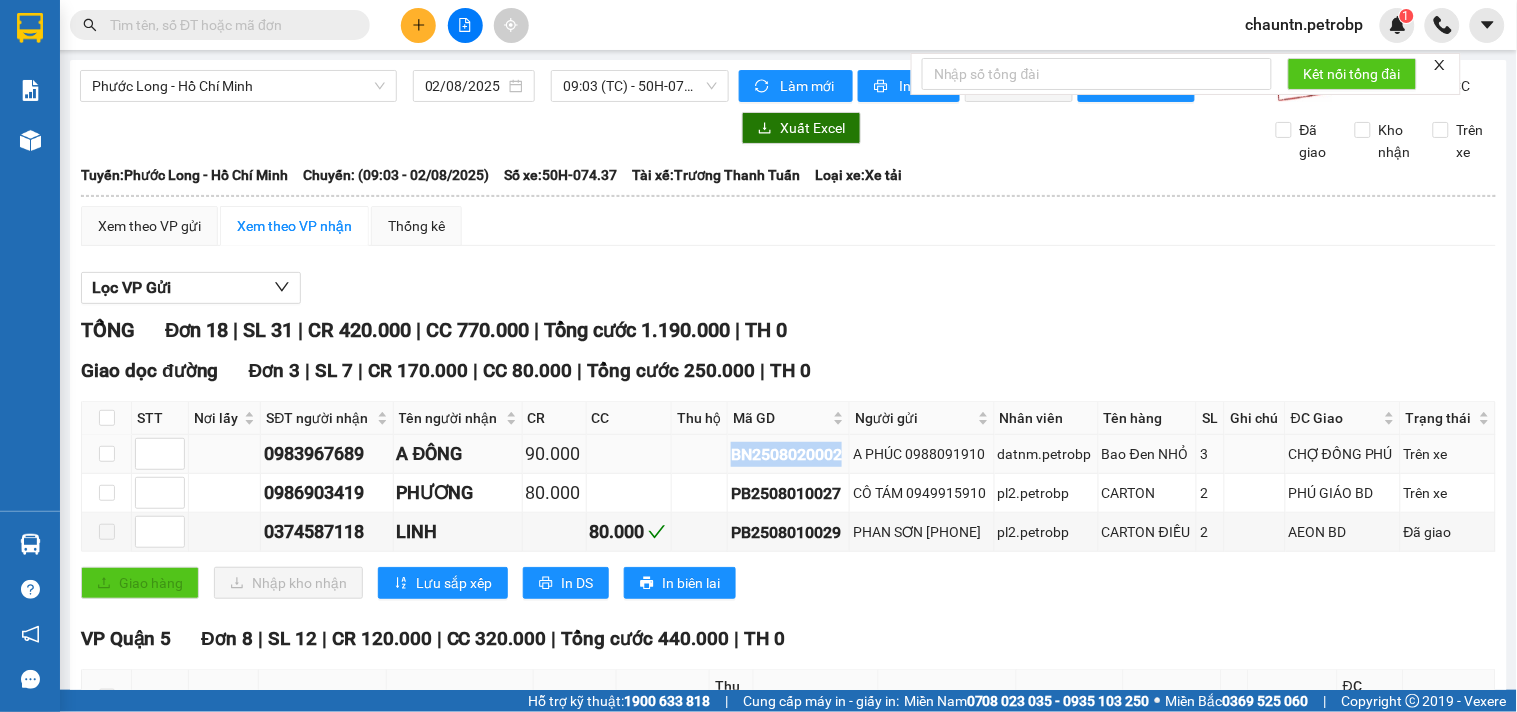 drag, startPoint x: 721, startPoint y: 468, endPoint x: 832, endPoint y: 472, distance: 111.07205 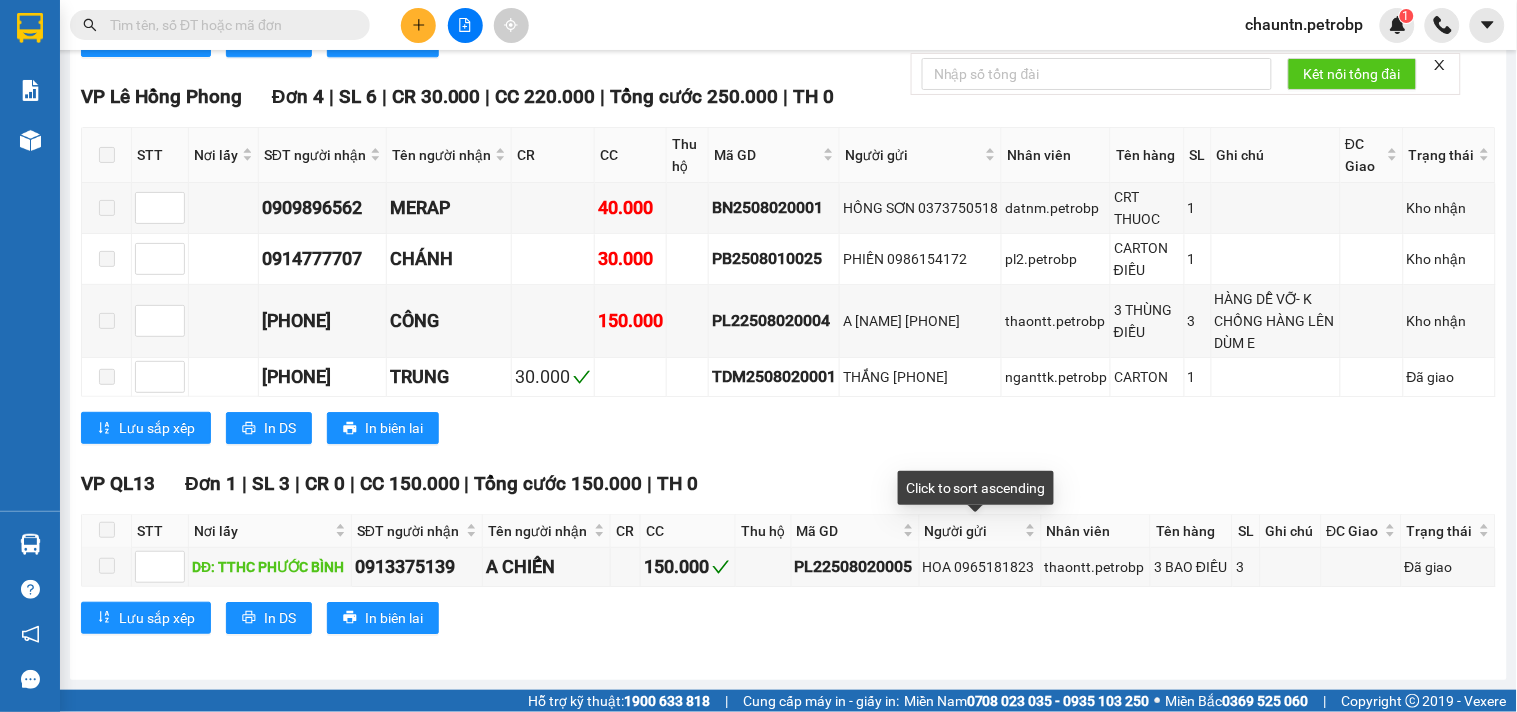 scroll, scrollTop: 1448, scrollLeft: 0, axis: vertical 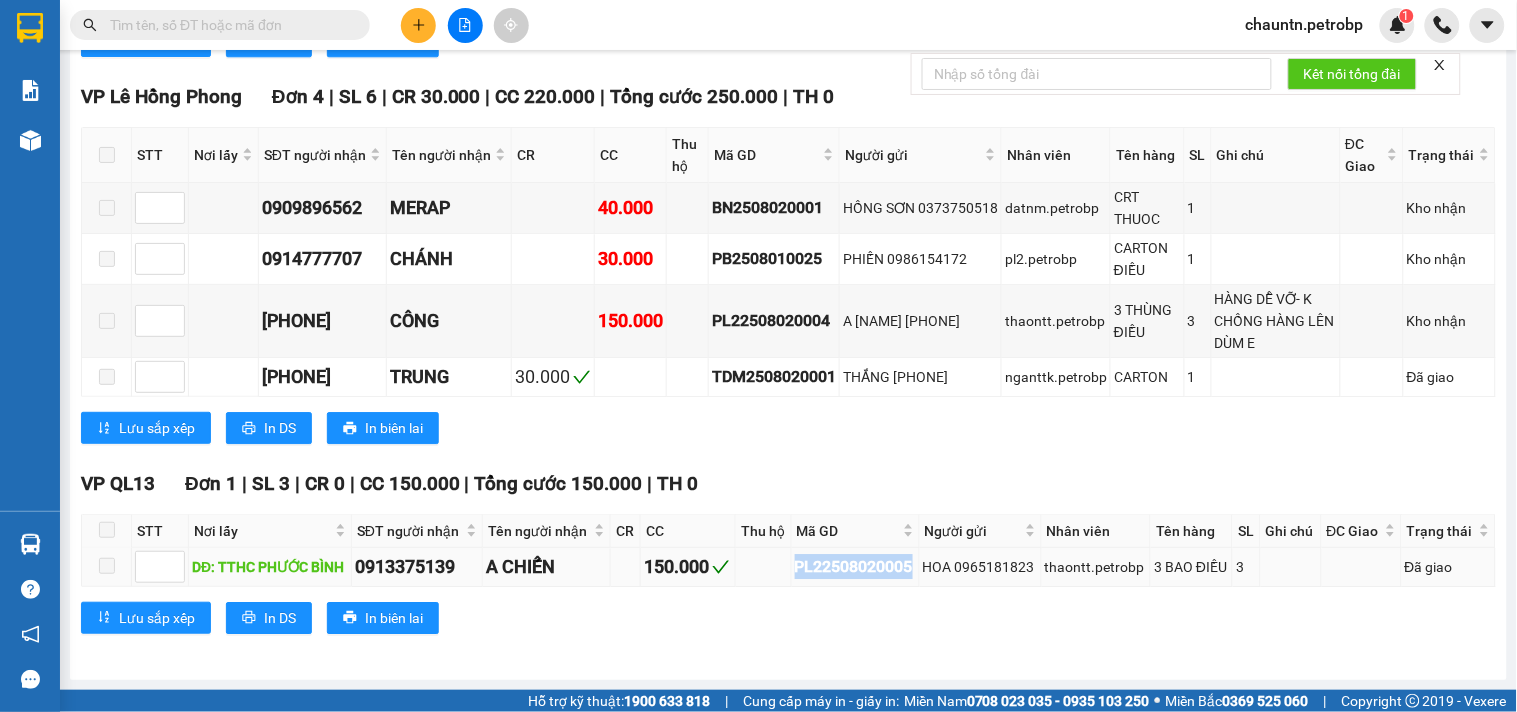drag, startPoint x: 793, startPoint y: 567, endPoint x: 910, endPoint y: 567, distance: 117 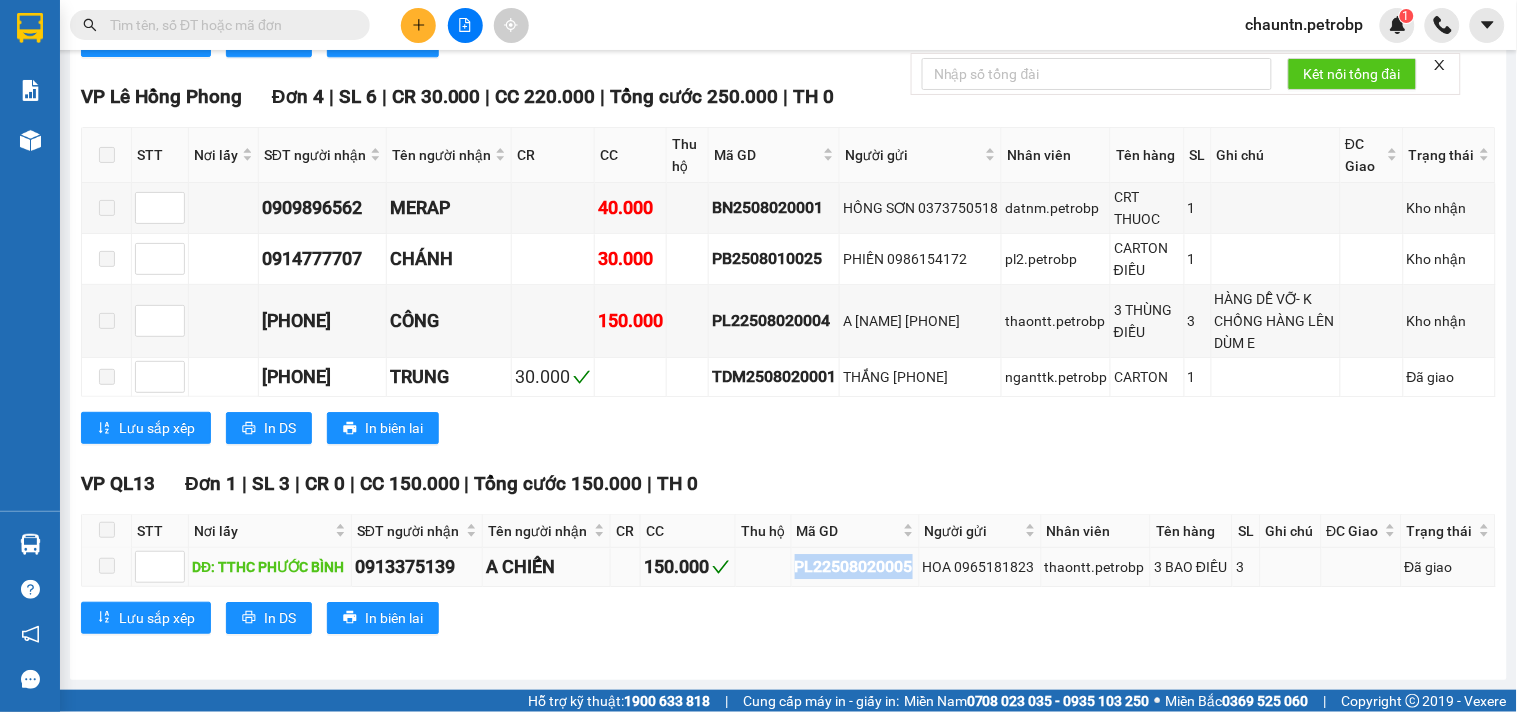 copy on "PL22508020005" 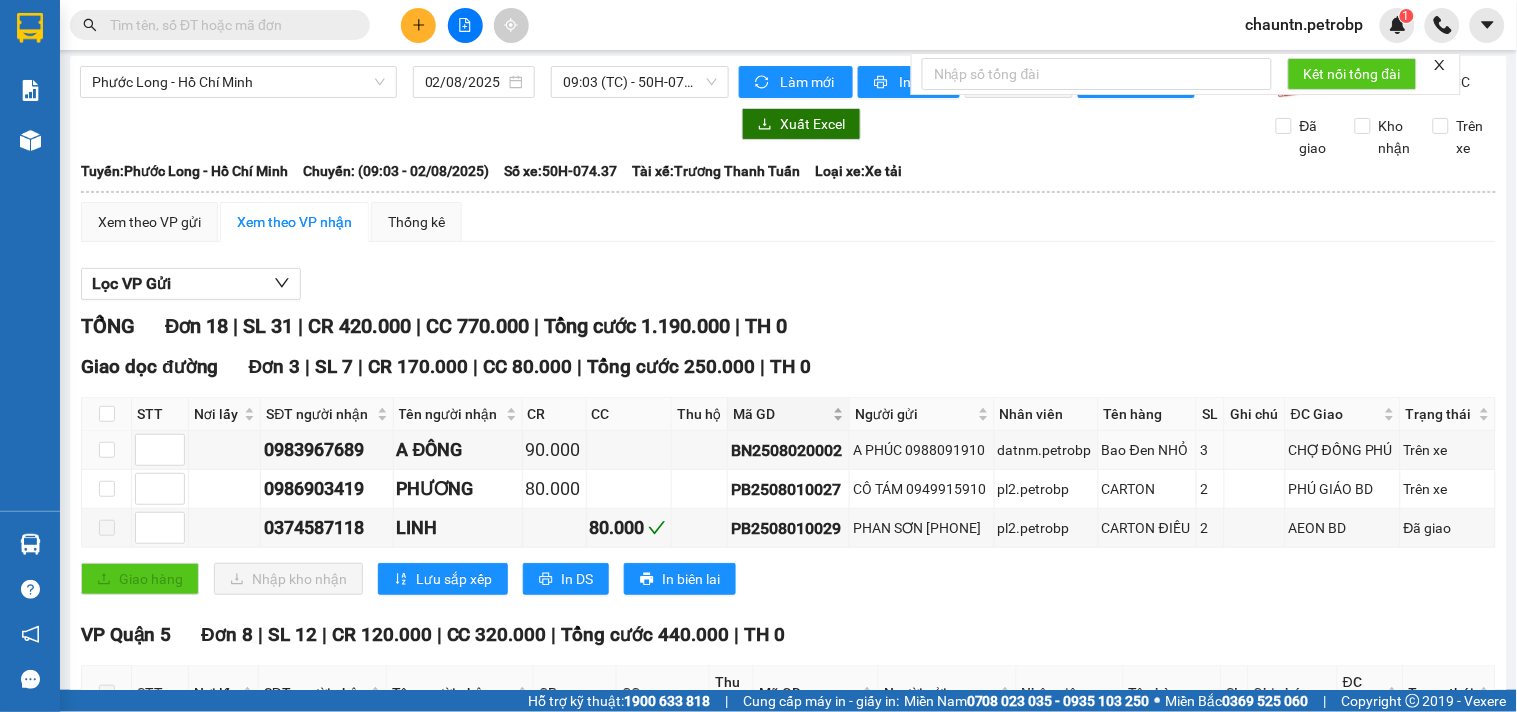 scroll, scrollTop: 0, scrollLeft: 0, axis: both 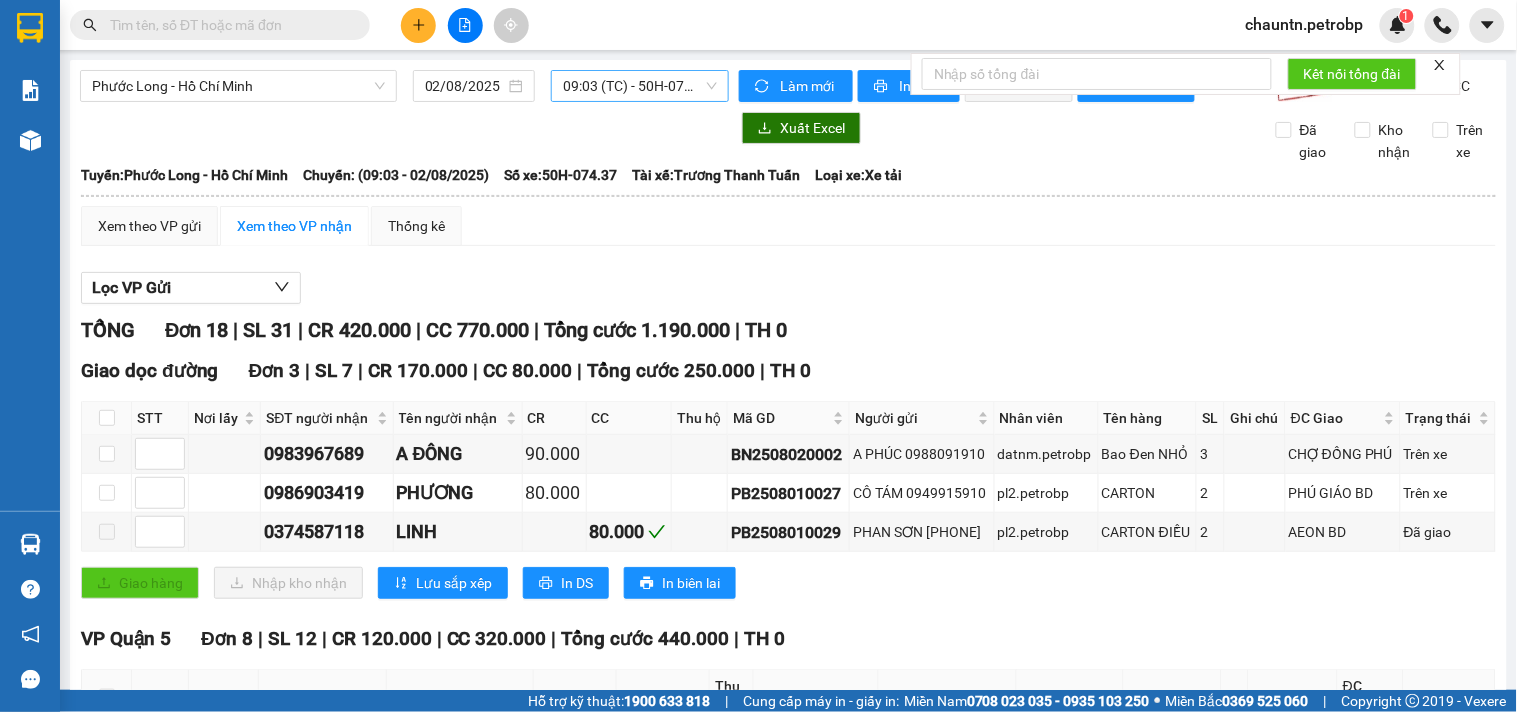 click on "09:03   (TC)   - 50H-074.37" at bounding box center [640, 86] 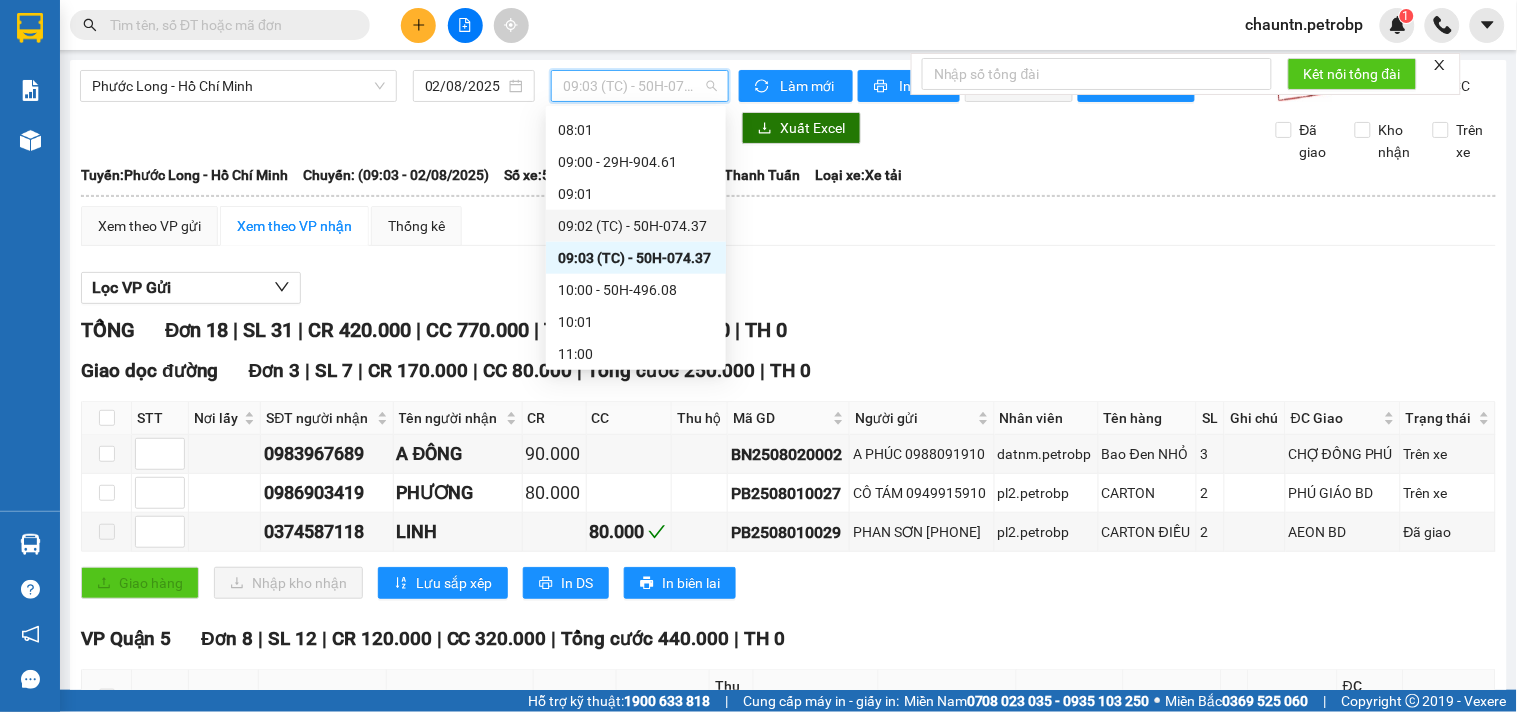 click on "09:02   (TC)   - 50H-074.37" at bounding box center [636, 226] 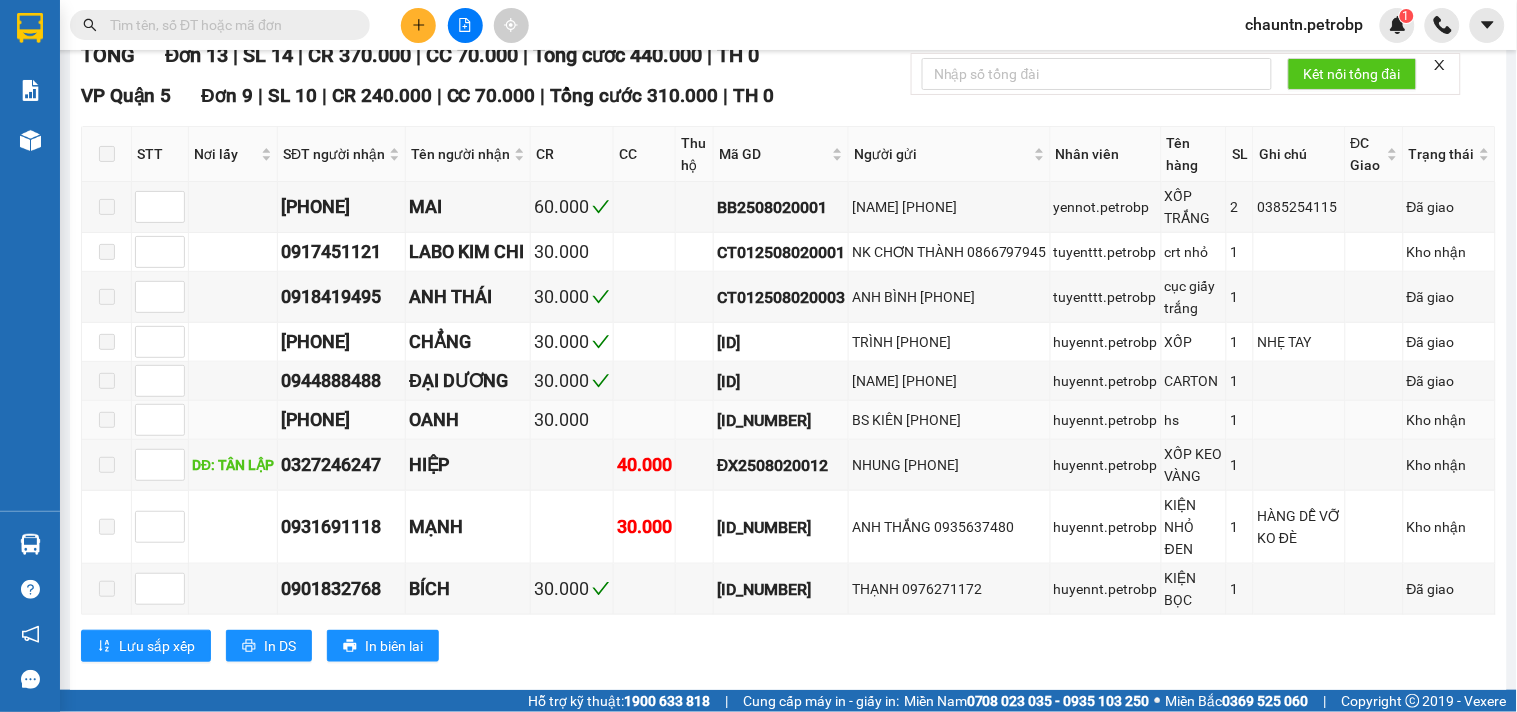 scroll, scrollTop: 0, scrollLeft: 0, axis: both 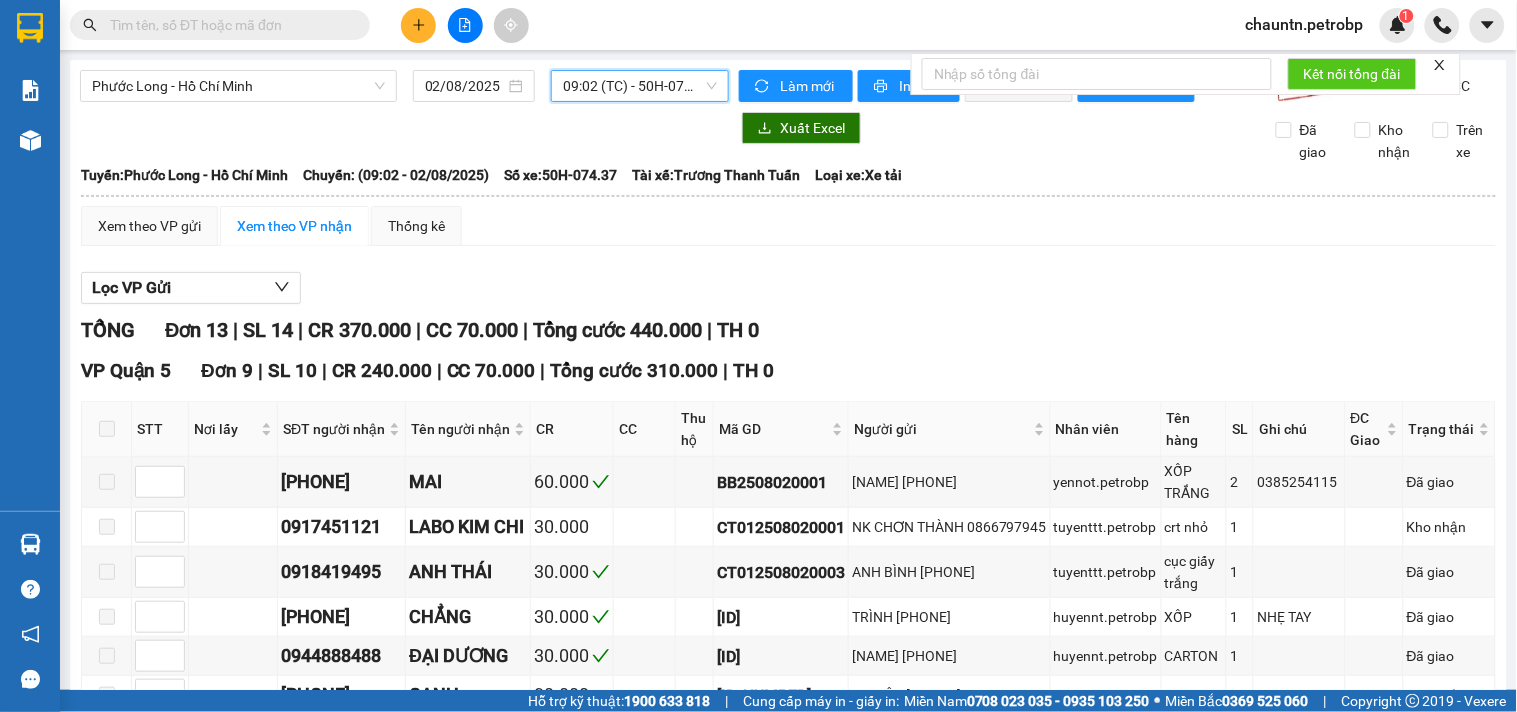 click on "09:02   (TC)   - 50H-074.37" at bounding box center (640, 86) 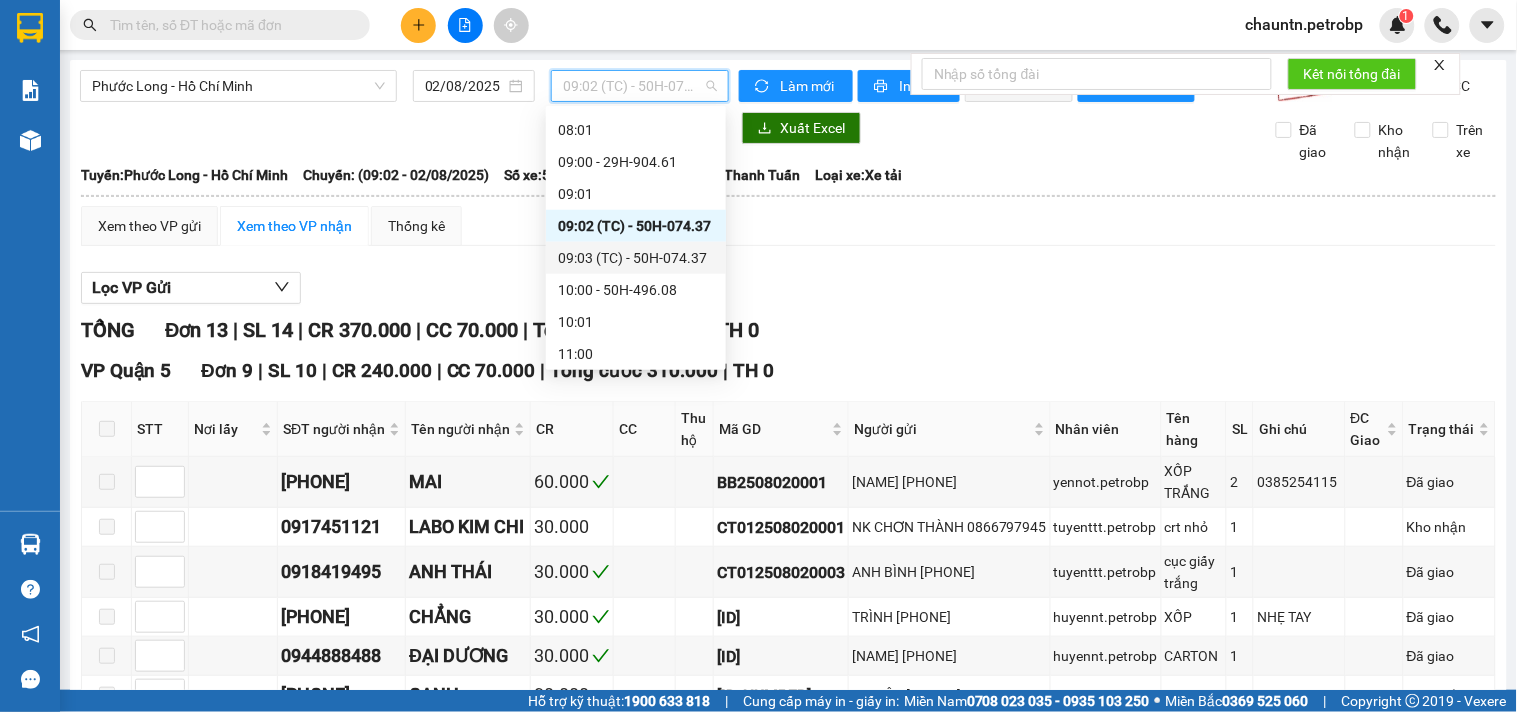 click on "09:03   (TC)   - 50H-074.37" at bounding box center (636, 258) 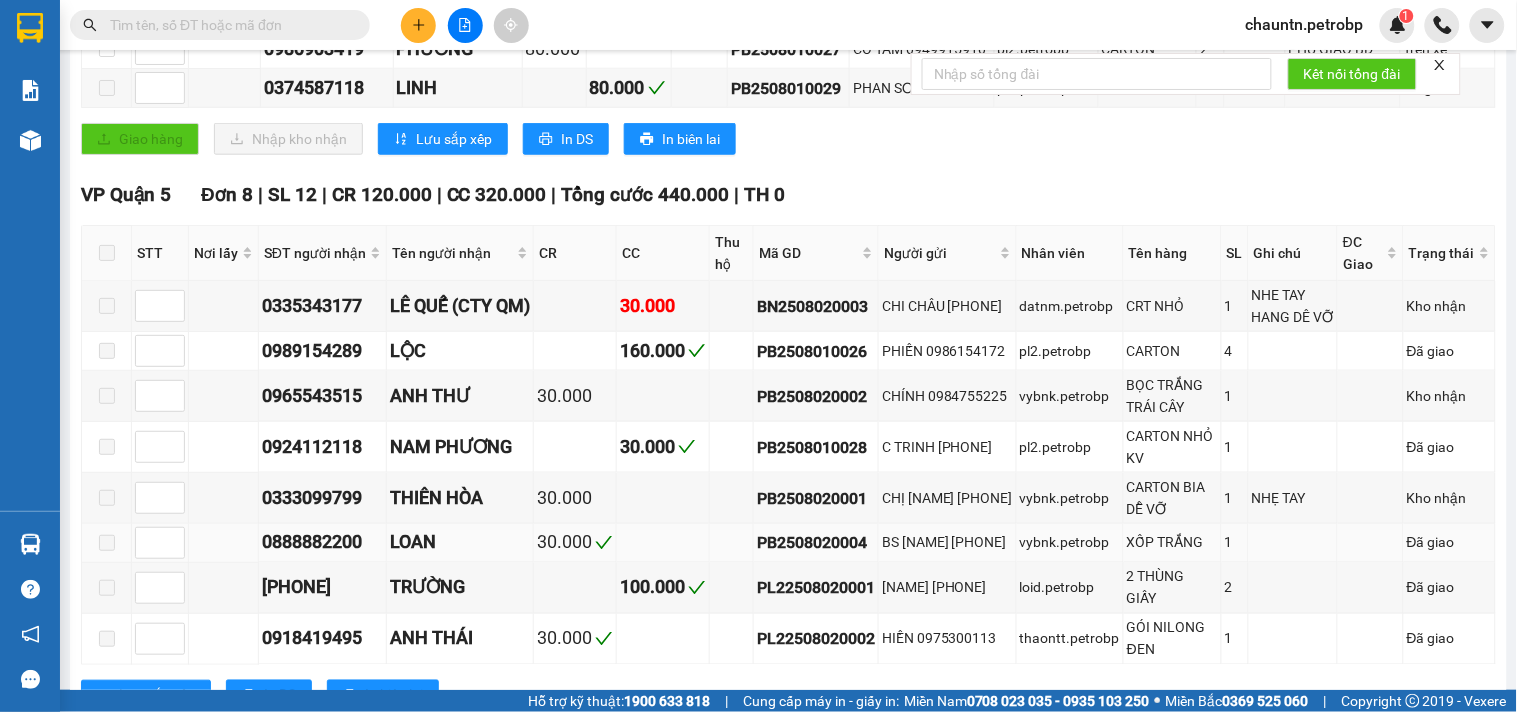scroll, scrollTop: 555, scrollLeft: 0, axis: vertical 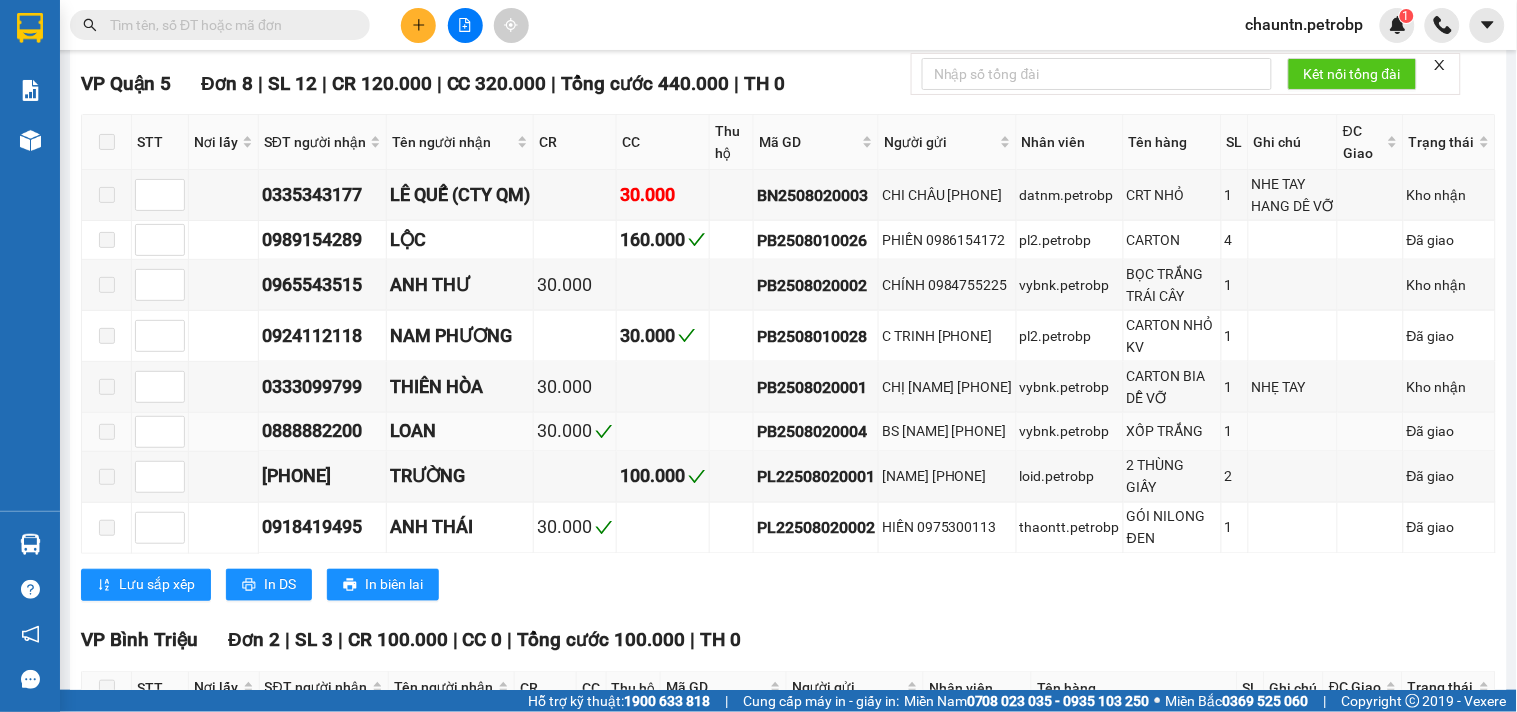 click on "30.000" at bounding box center (575, 432) 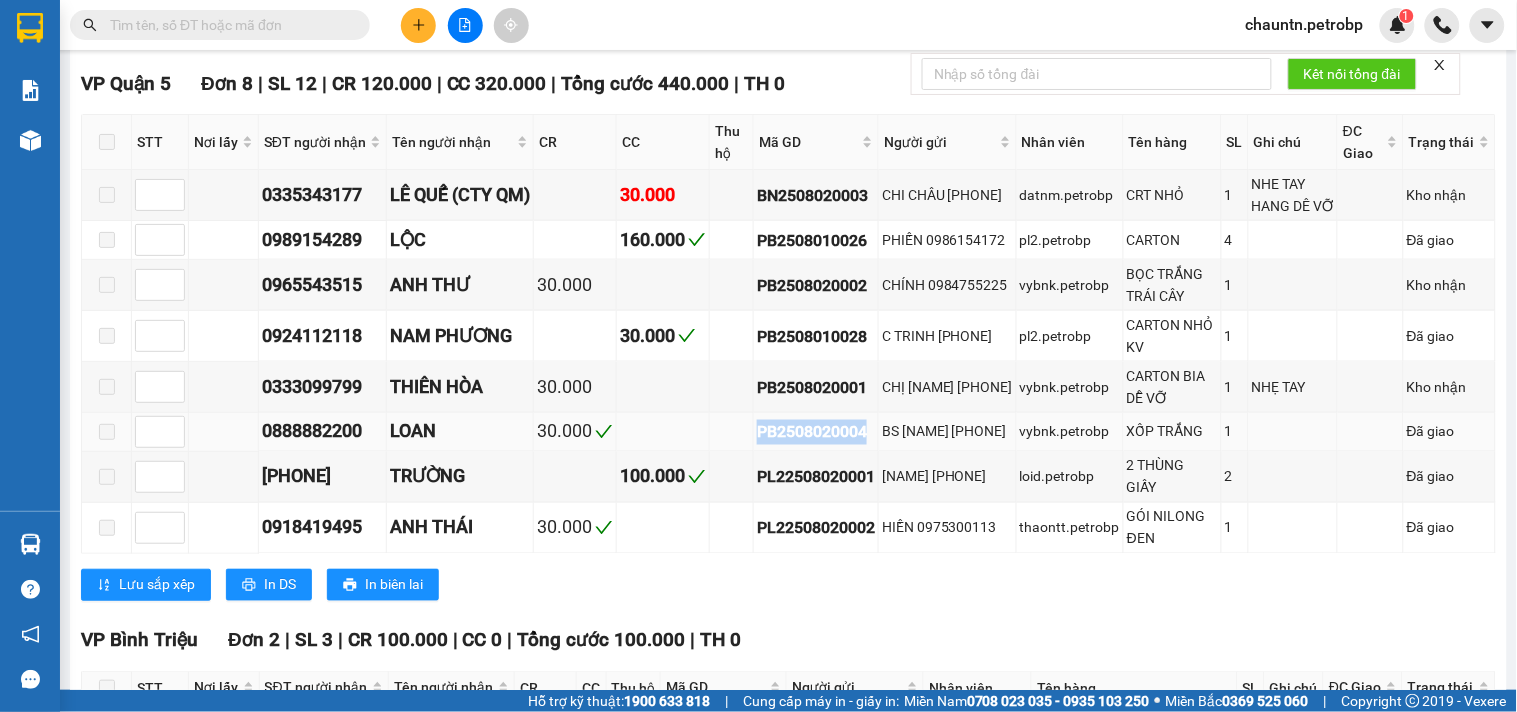 drag, startPoint x: 758, startPoint y: 486, endPoint x: 874, endPoint y: 493, distance: 116.21101 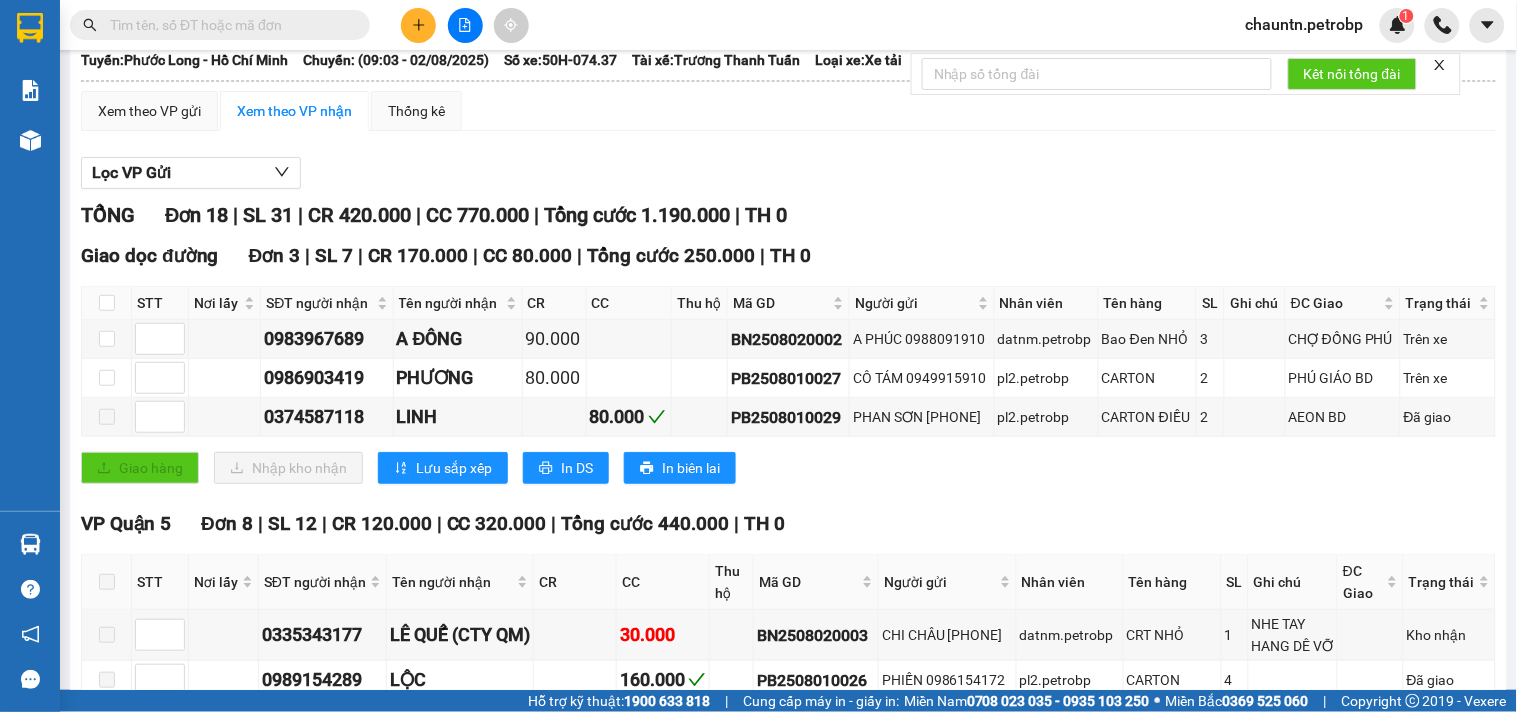 scroll, scrollTop: 0, scrollLeft: 0, axis: both 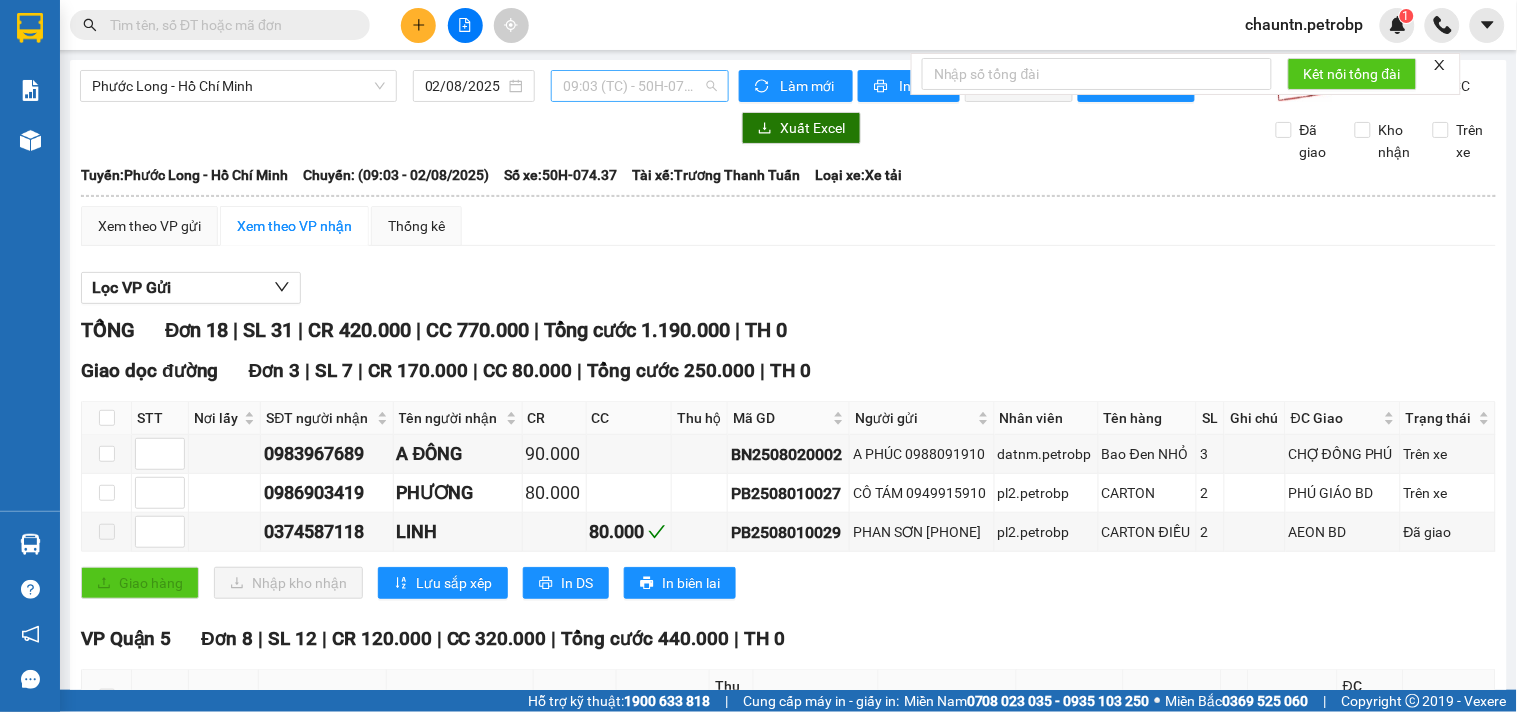 click on "09:03   (TC)   - 50H-074.37" at bounding box center (640, 86) 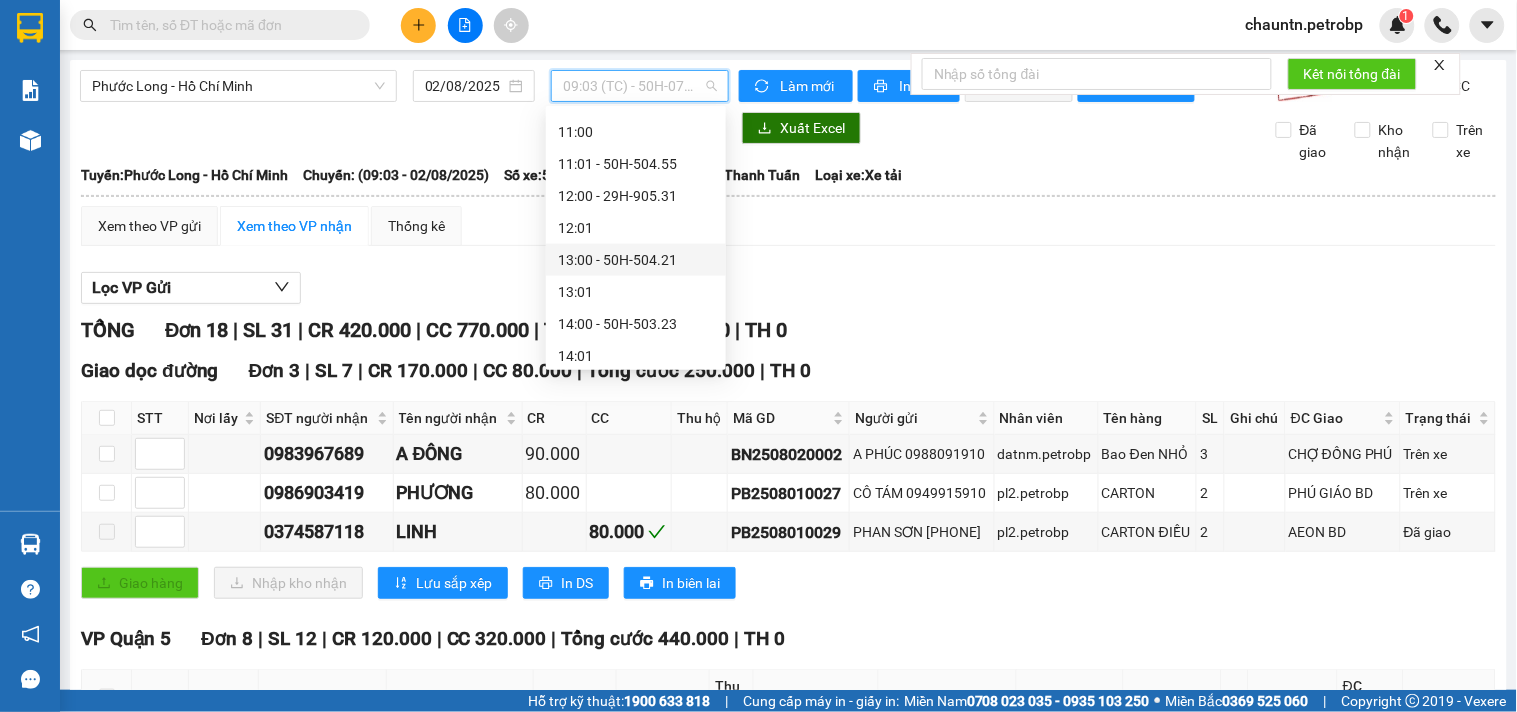 scroll, scrollTop: 777, scrollLeft: 0, axis: vertical 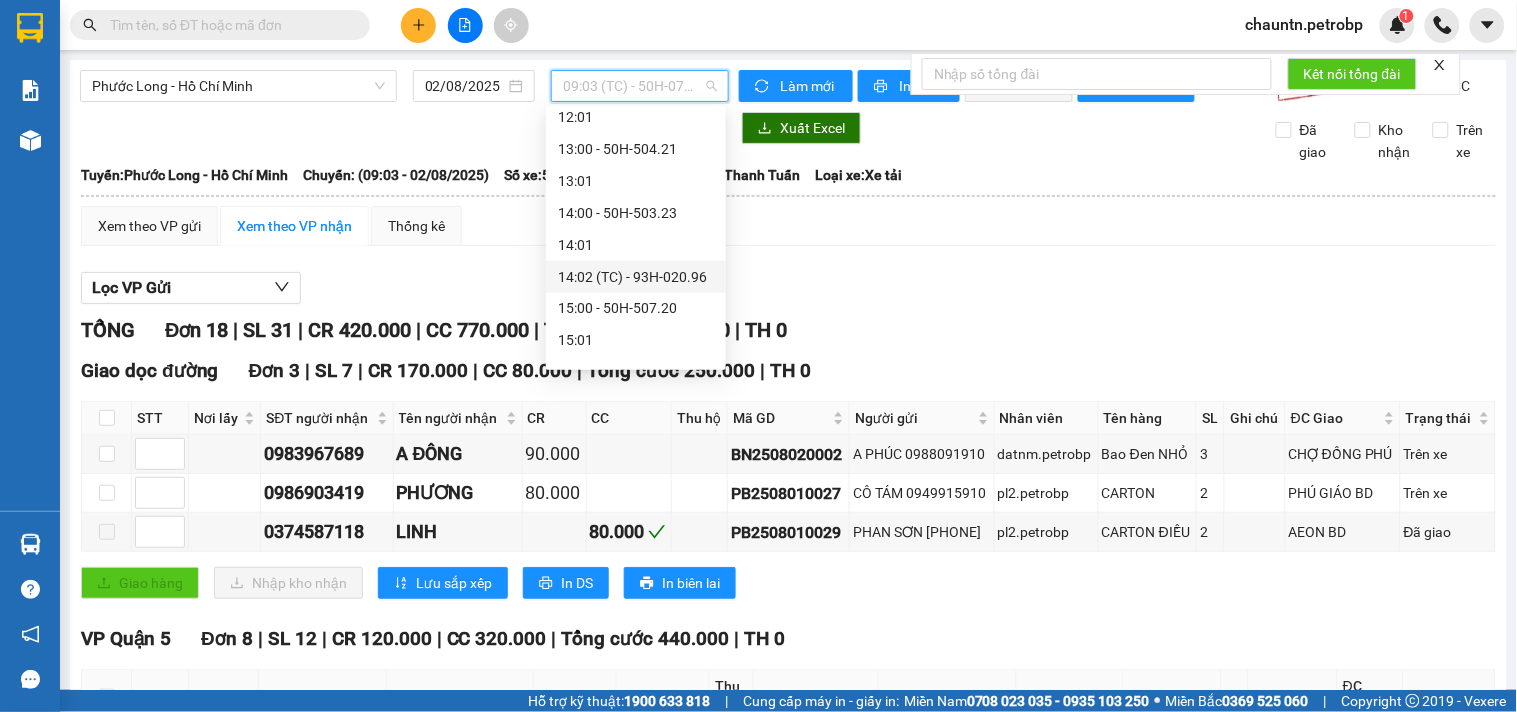 click on "14:02   (TC)   - 93H-020.96" at bounding box center (636, 277) 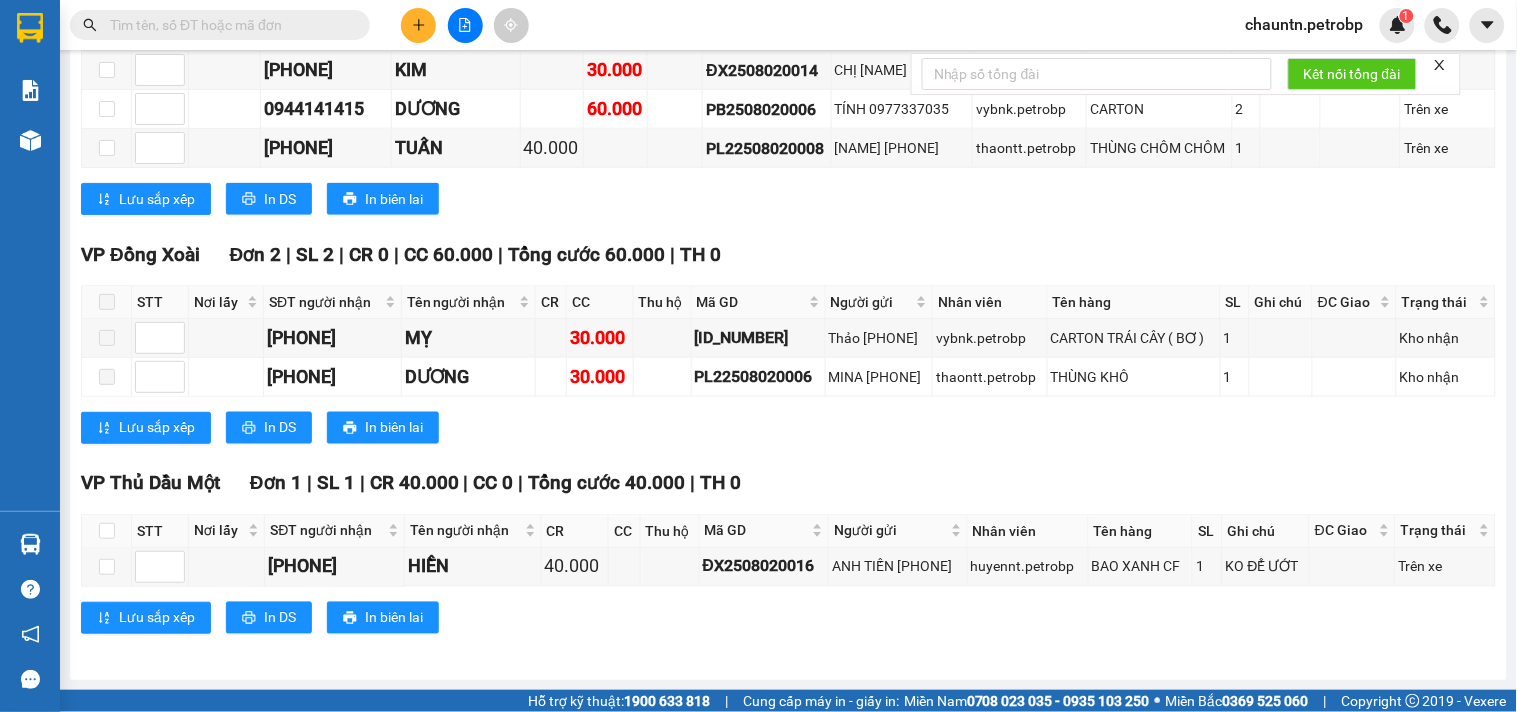 scroll, scrollTop: 0, scrollLeft: 0, axis: both 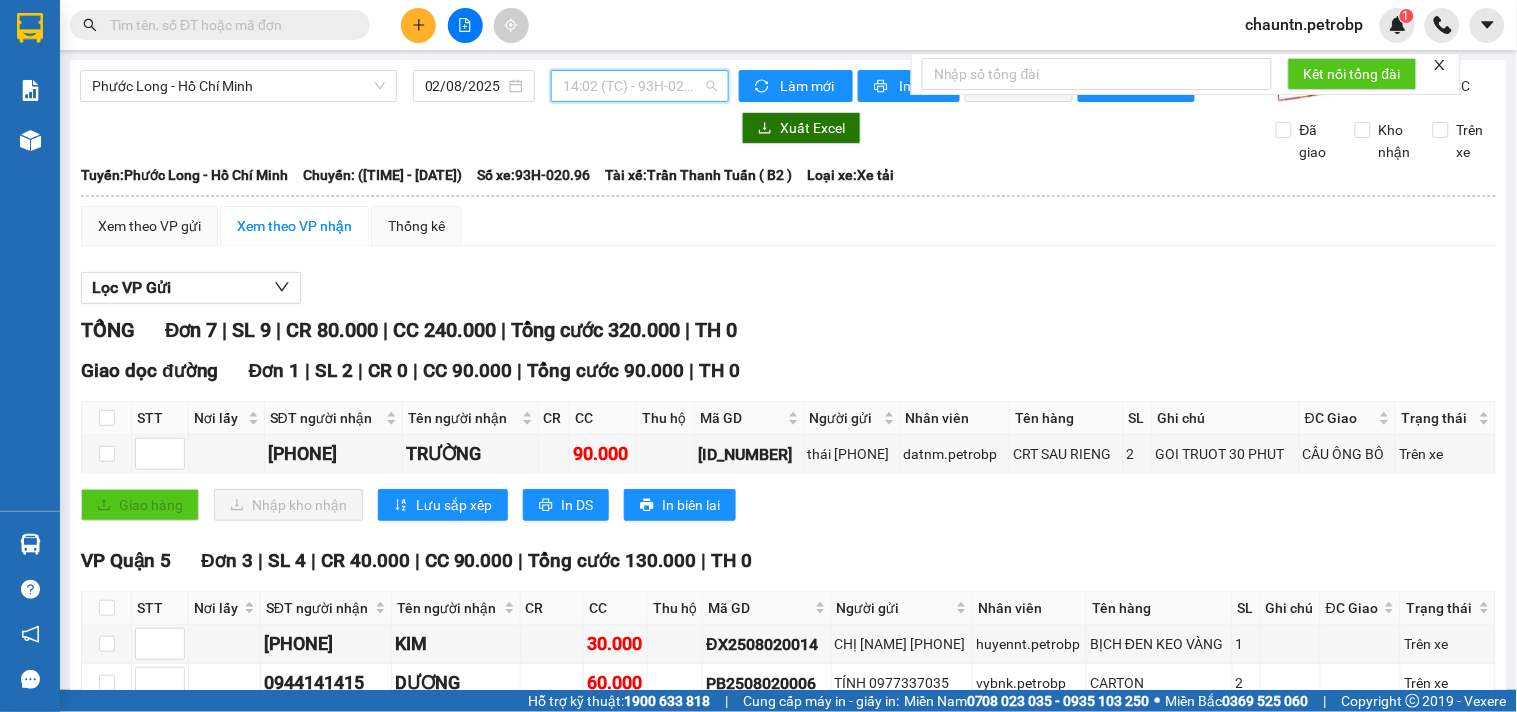 click on "14:02   (TC)   - 93H-020.96" at bounding box center [640, 86] 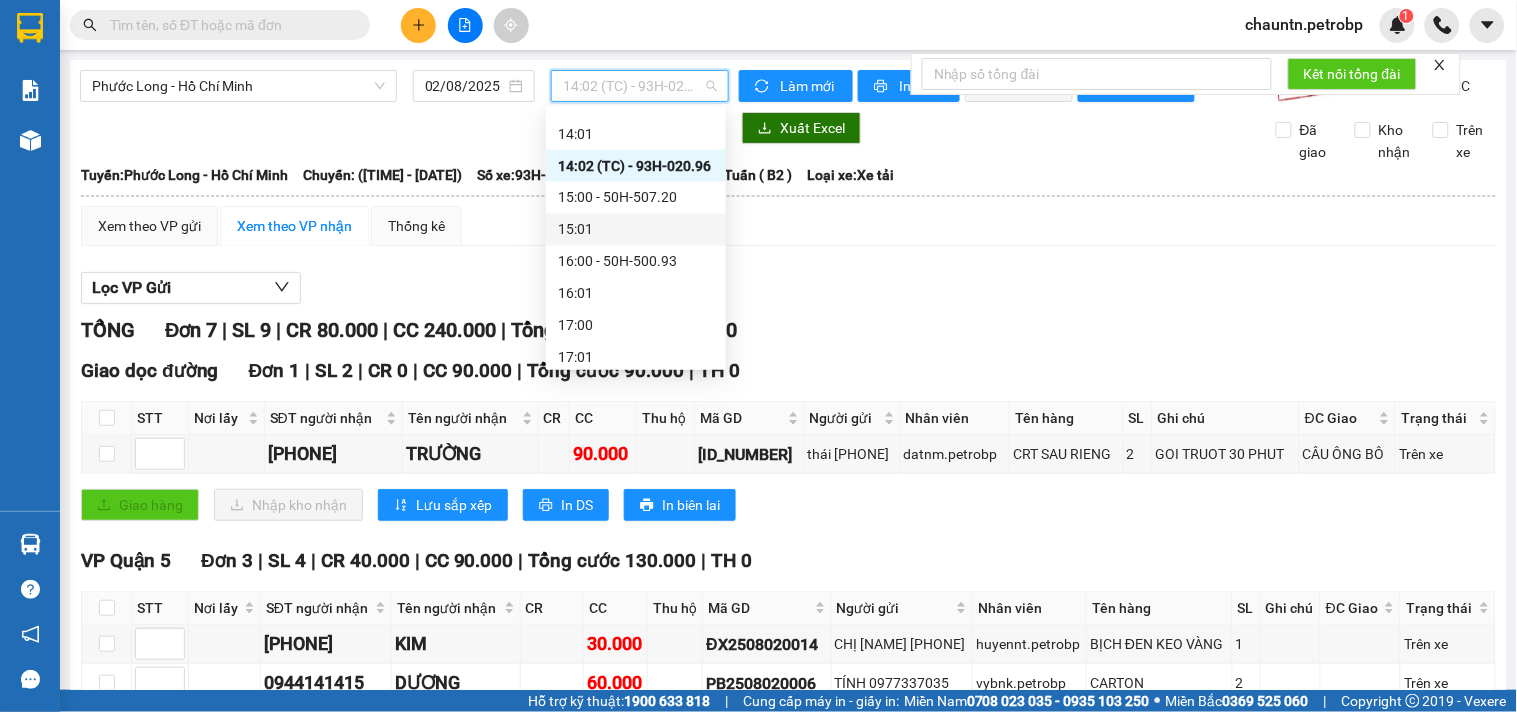 scroll, scrollTop: 1056, scrollLeft: 0, axis: vertical 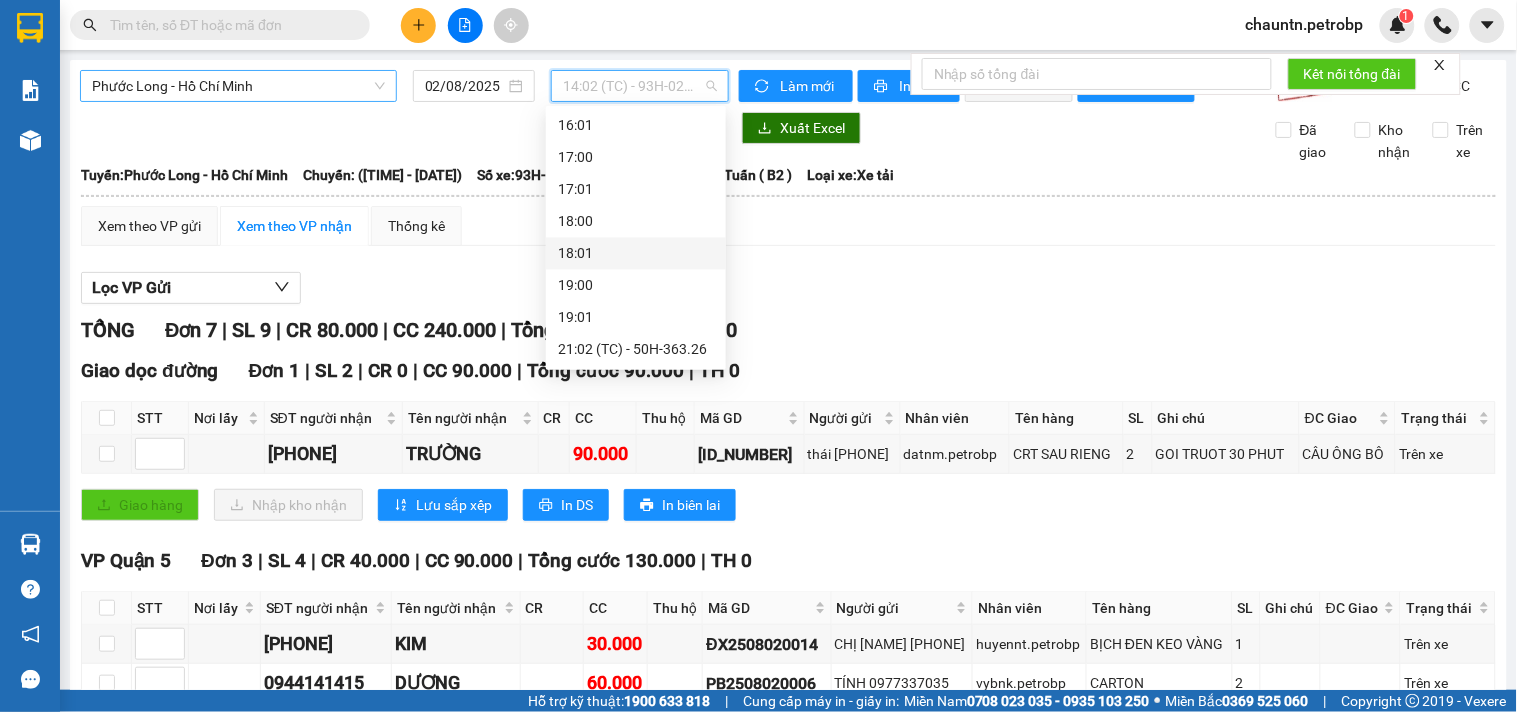 click on "Phước Long - Hồ Chí Minh" at bounding box center (238, 86) 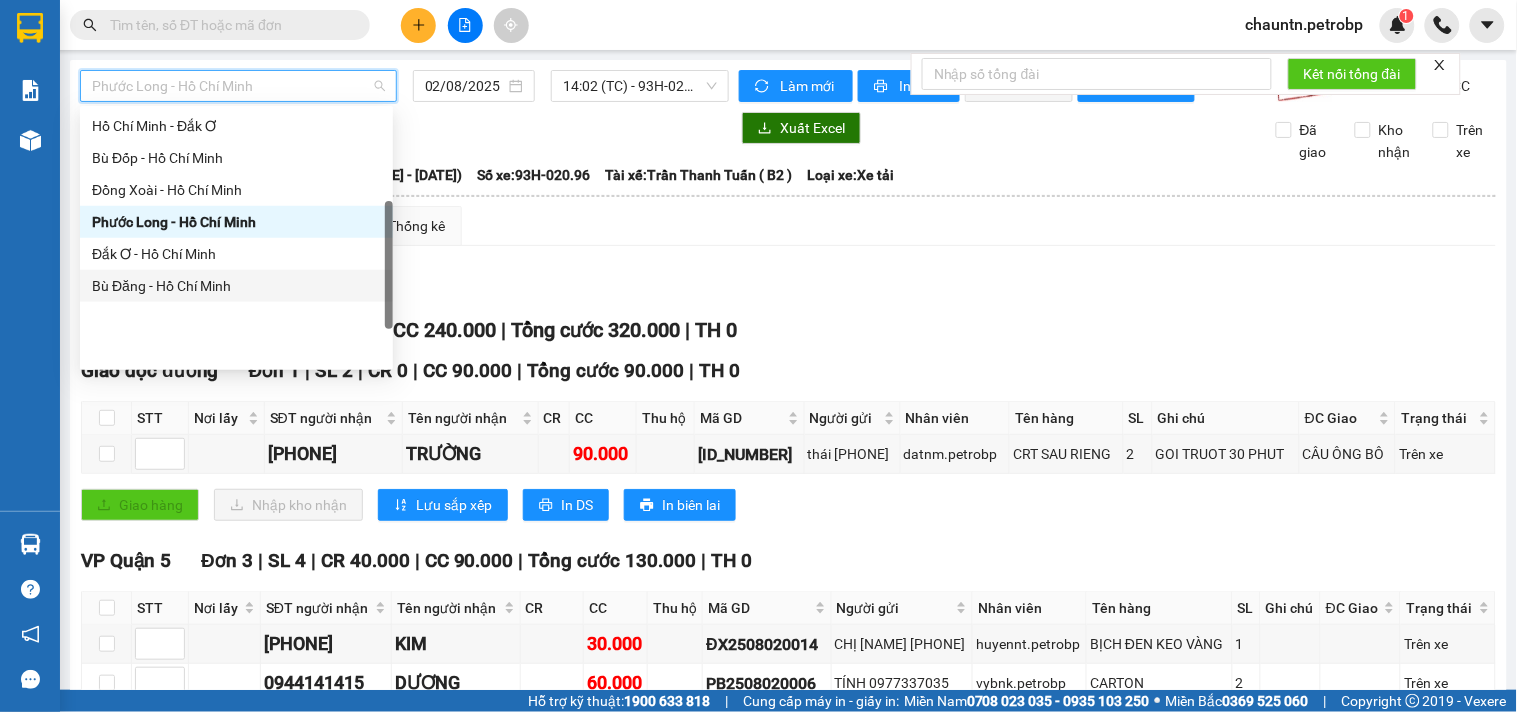 scroll, scrollTop: 273, scrollLeft: 0, axis: vertical 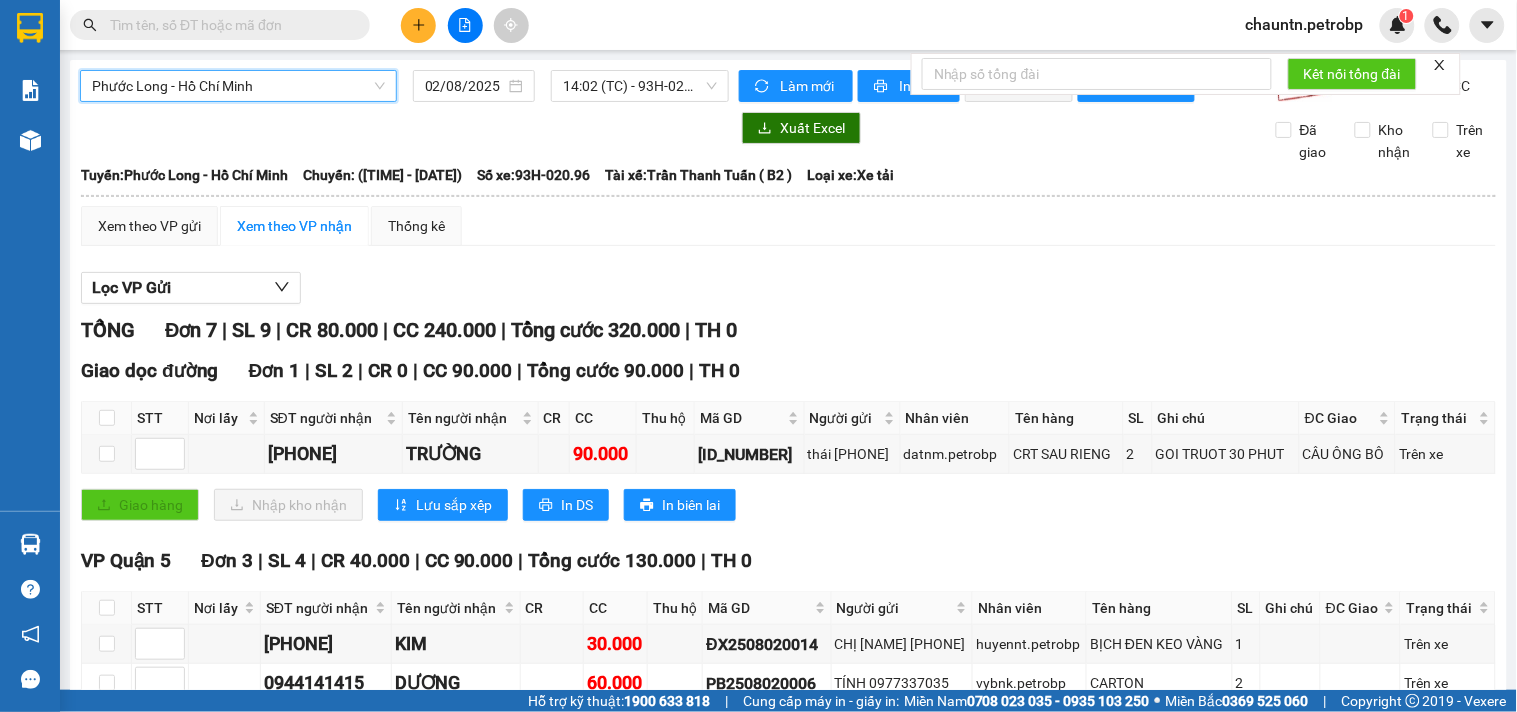 click on "0938873987 TRƯỜNG 90.000 [ID_NUMBER] thái [PHONE] datnm.petrobp CRT SAU RIENG 2 GOI TRUOT 30 PHUT CÂU ÔNG BÔ Trên xe Giao hàng Nhập kho nhận Lưu sắp xếp In DS In biên lai Petro Bình Phước 02716.55.56.57 & CSKH: 0983.776.777 692 Phú Riềng Đỏ, P Tân Xuân, TP Đồng Xoài, Tỉnh Bình Phước Văn Phòng Công Ty - [TIME] - [DATE] Tuyến: Phước Long - Hồ Chí Minh Chuyến: ([TIME] - [DATE]) Tài xế: Trần Thanh Tuấn ( B2 ) Số xe: 93H-020.96 Loại xe: Xe tải STT Nơi lấy CR CC" at bounding box center [788, 719] 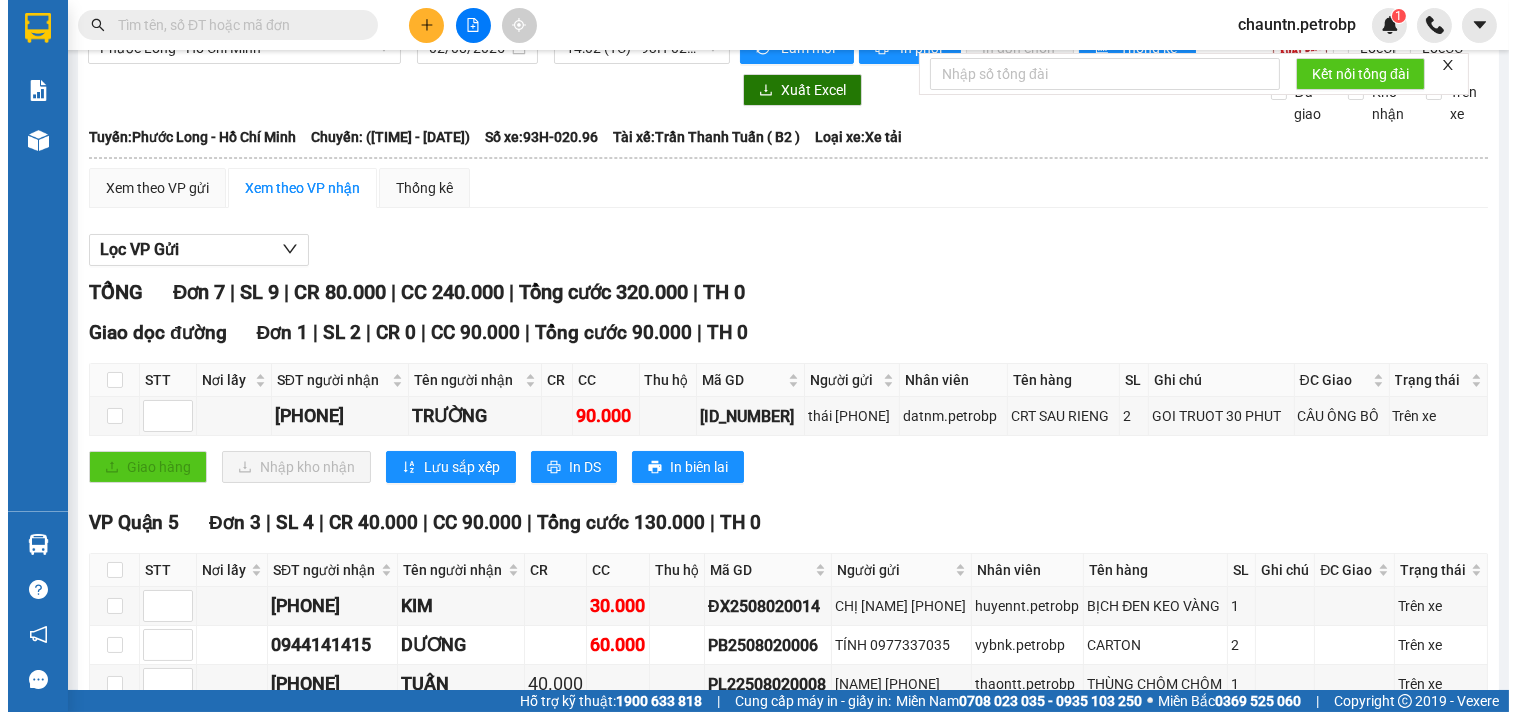 scroll, scrollTop: 0, scrollLeft: 0, axis: both 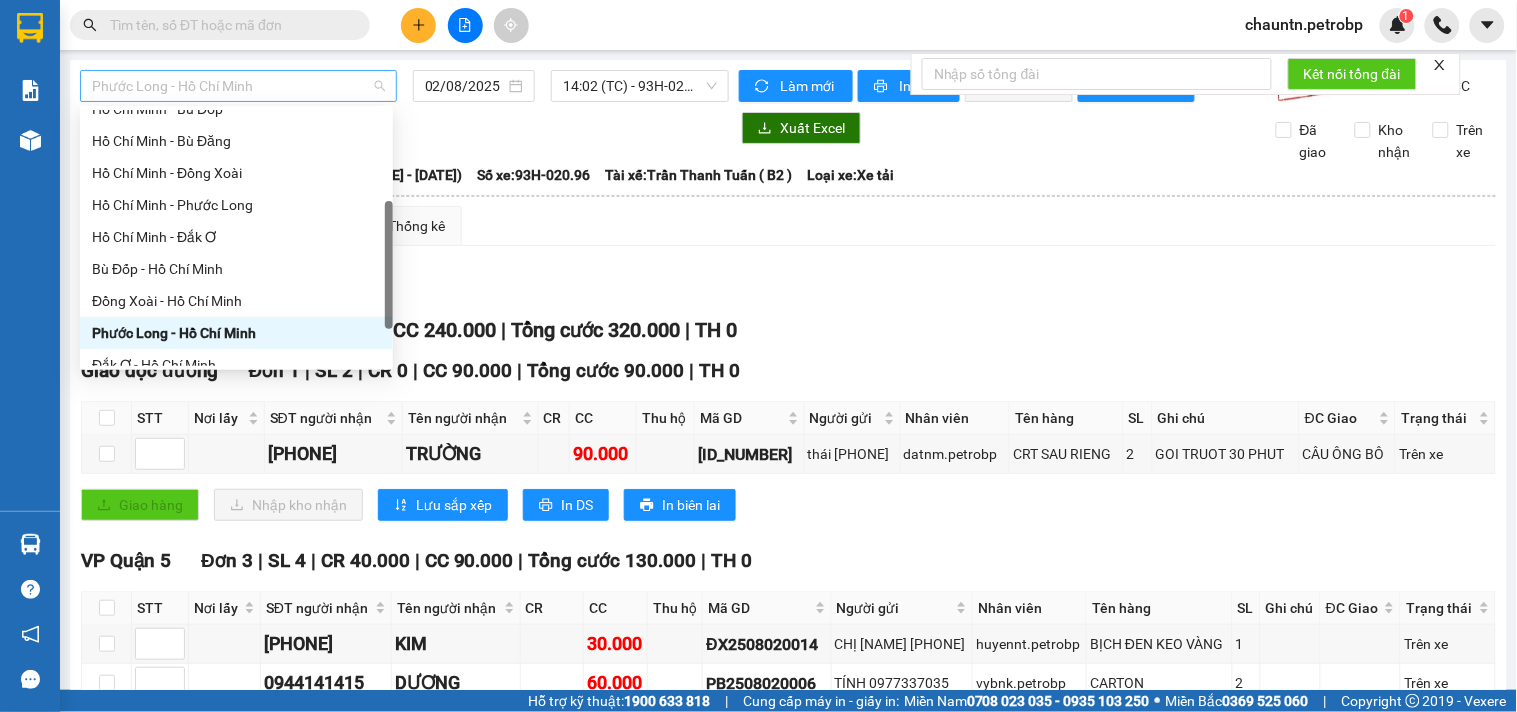 click on "Phước Long - Hồ Chí Minh" at bounding box center (238, 86) 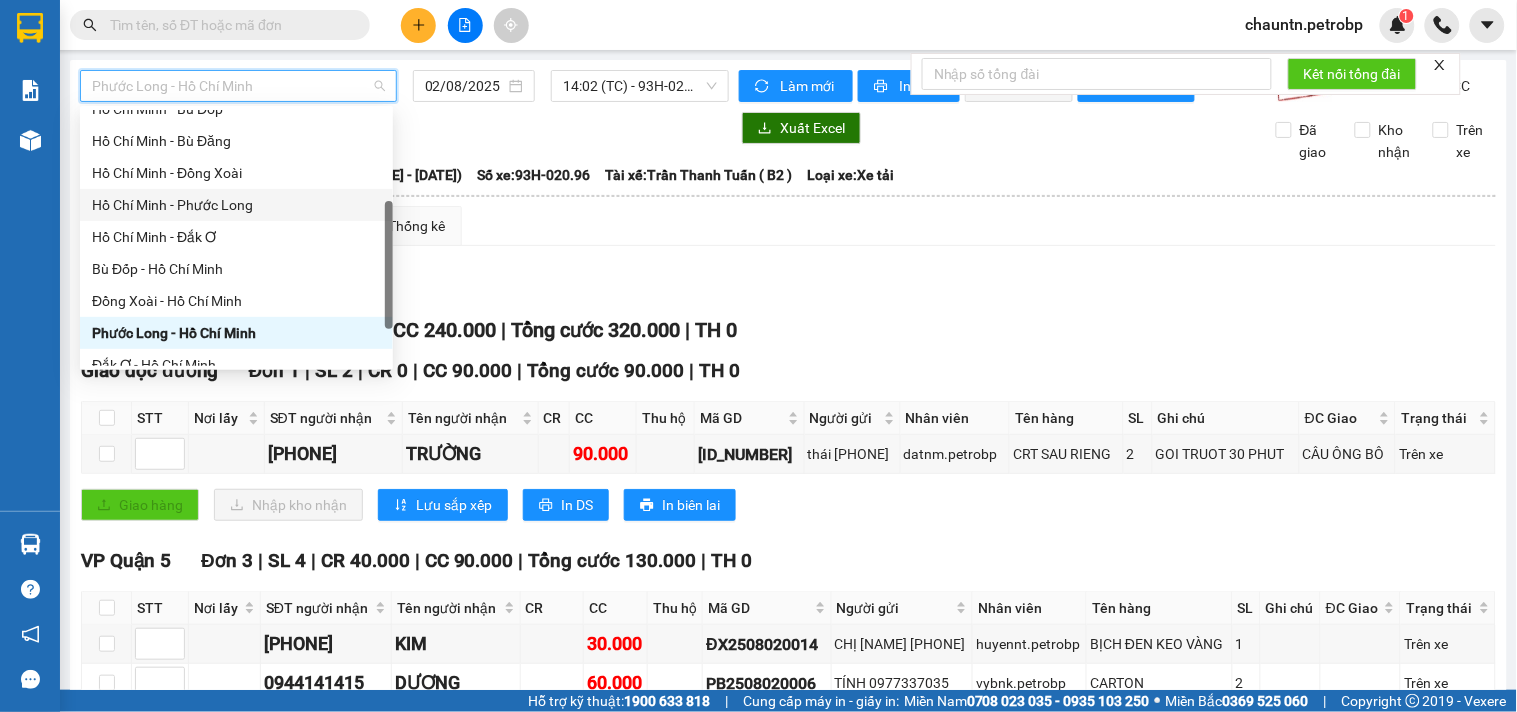 click on "Hồ Chí Minh - Phước Long" at bounding box center (236, 205) 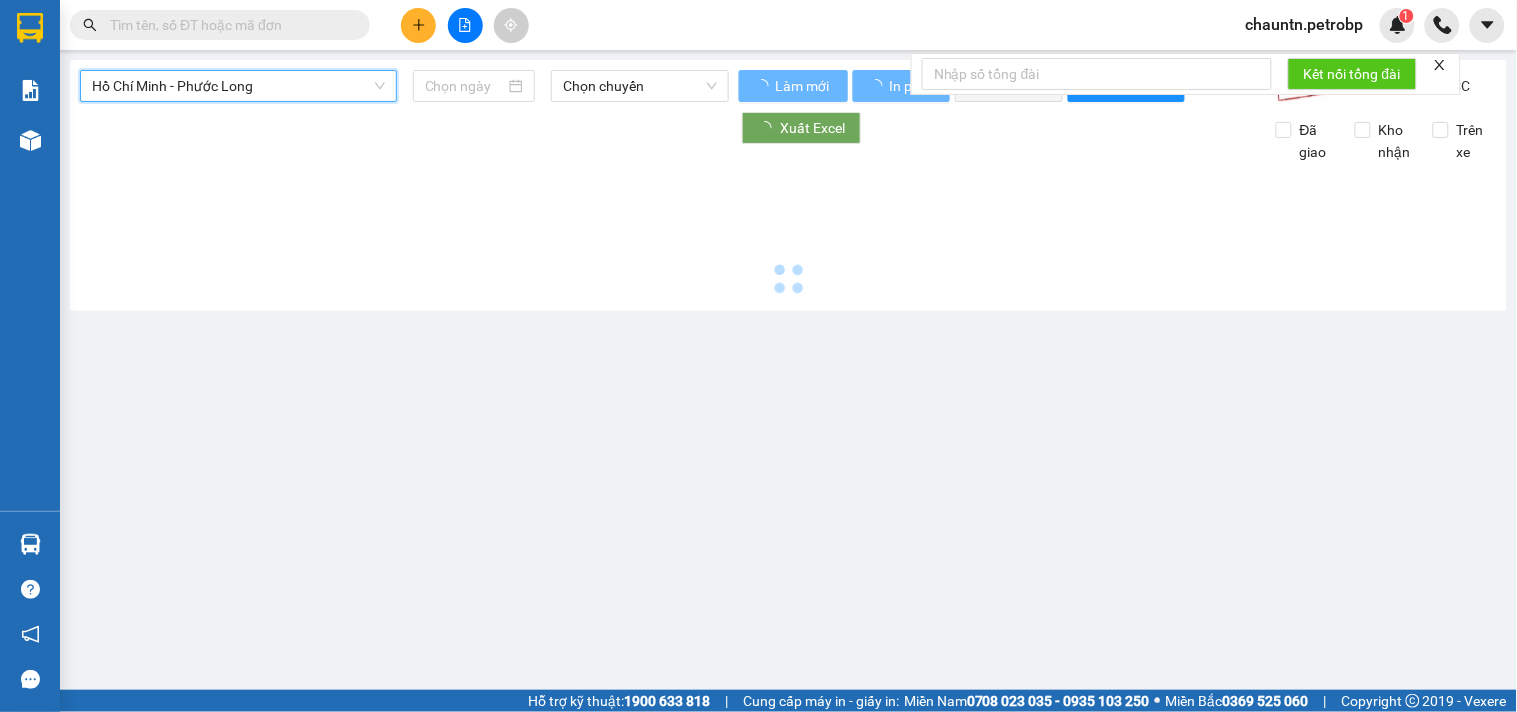 type on "02/08/2025" 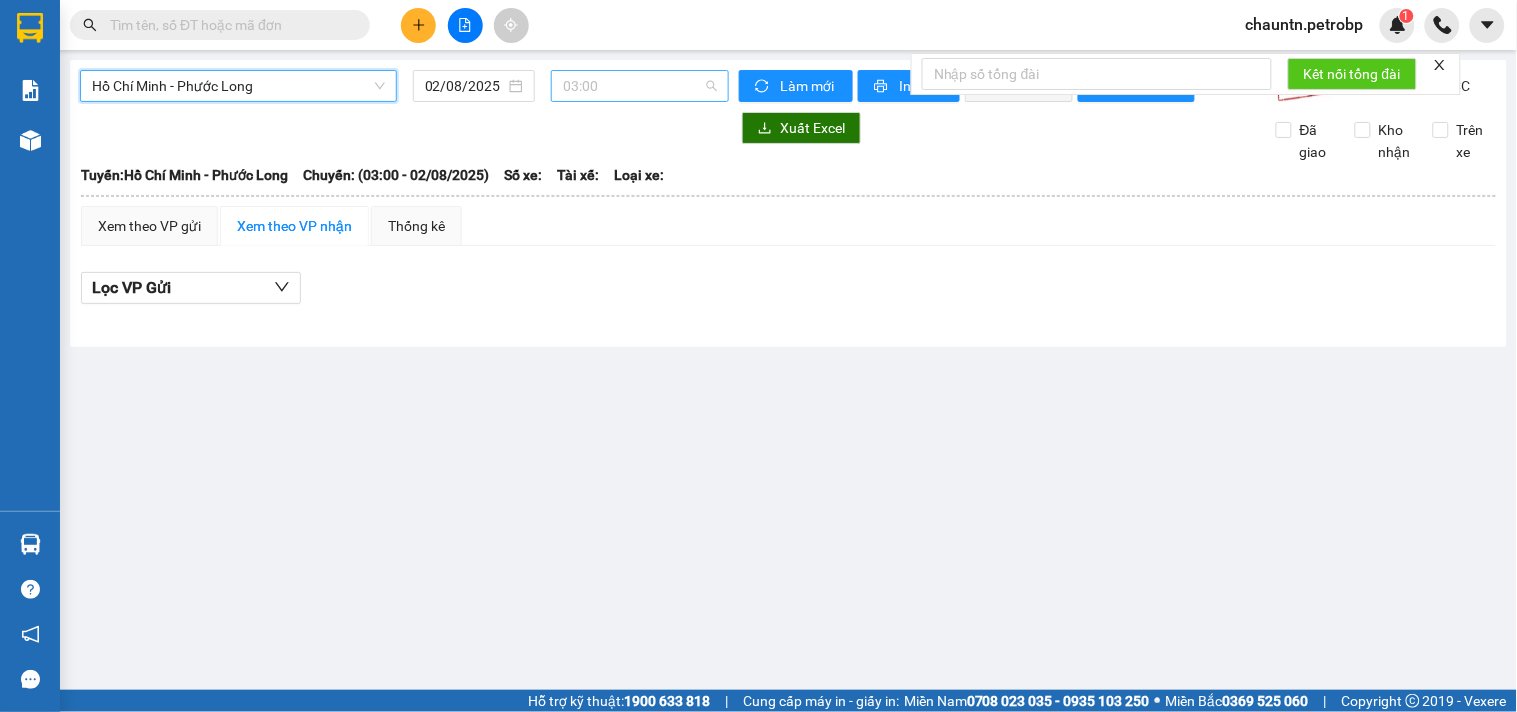 scroll, scrollTop: 32, scrollLeft: 0, axis: vertical 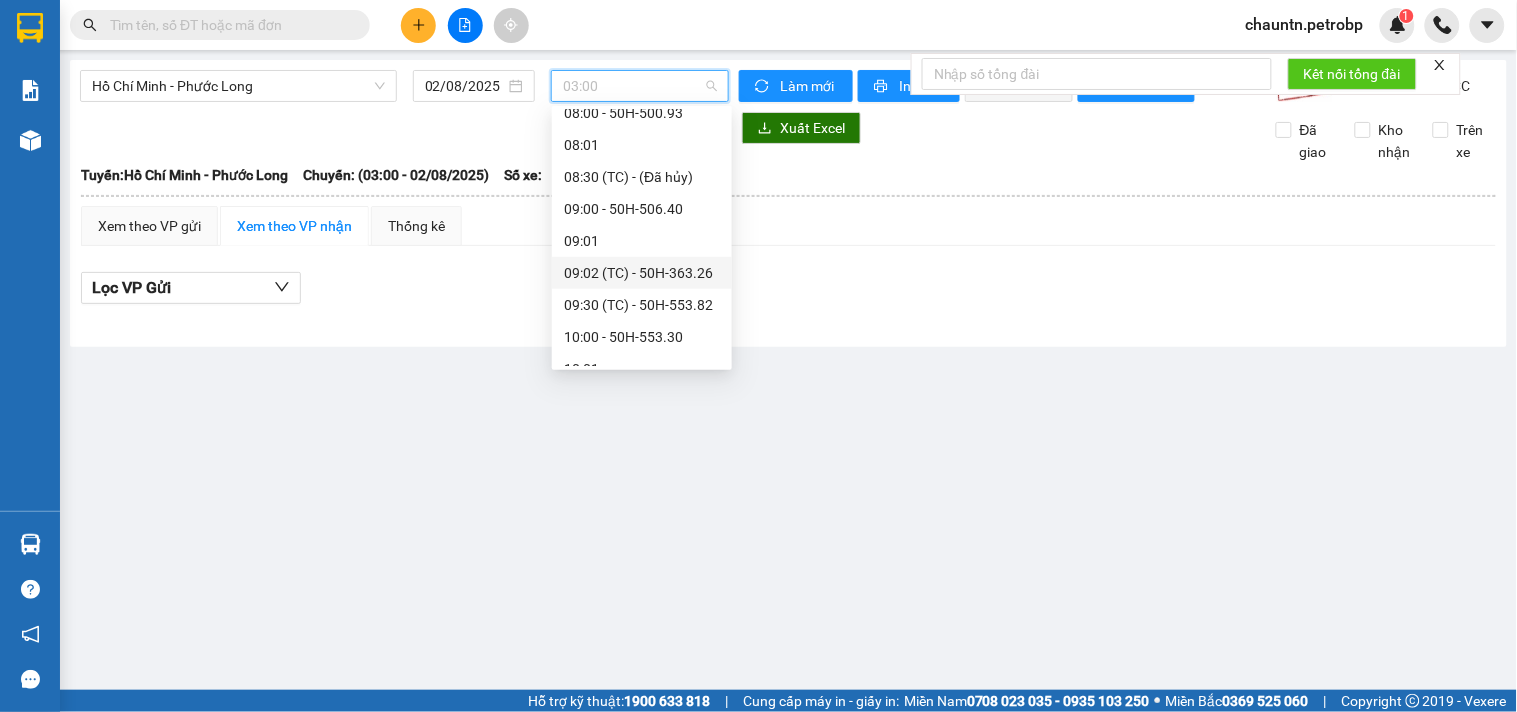 click on "09:02   (TC)   - 50H-363.26" at bounding box center [642, 273] 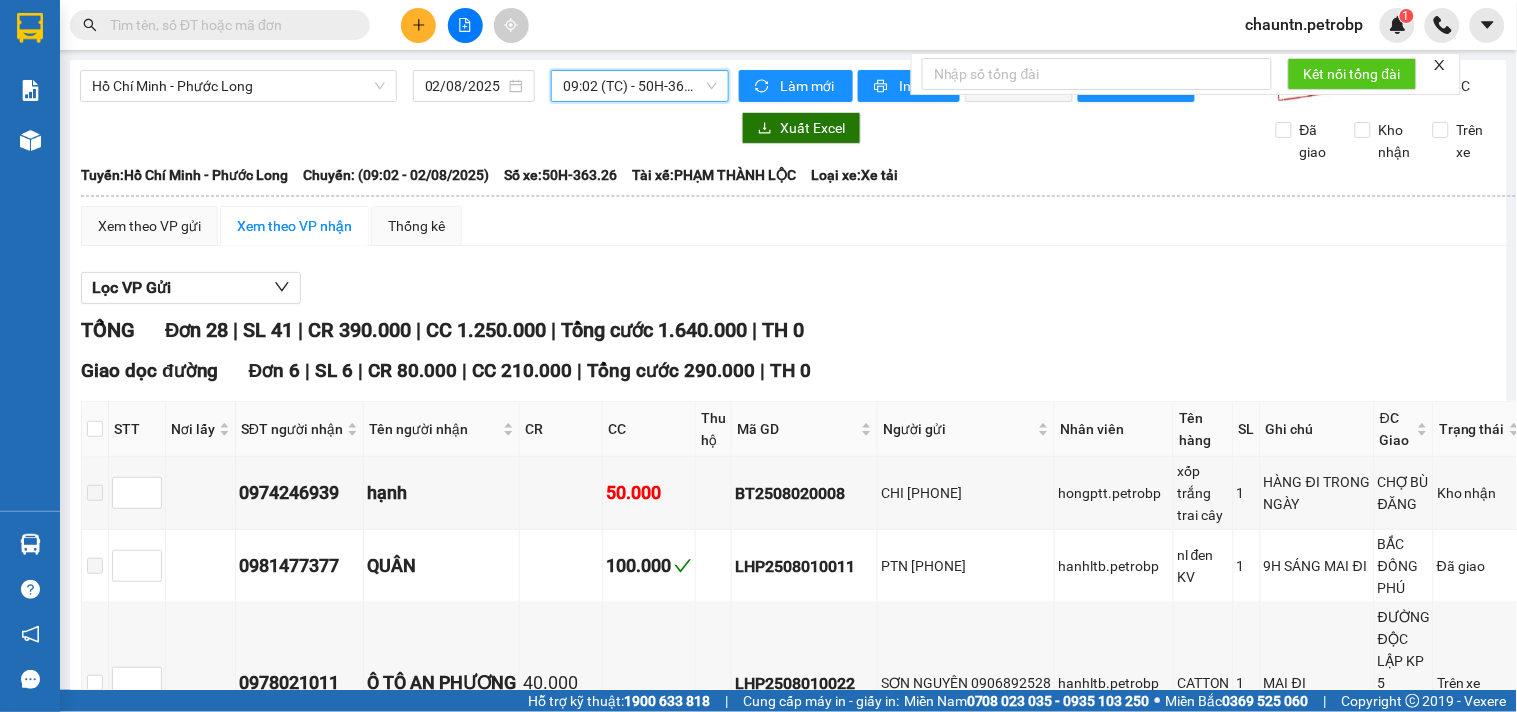 click on "09:02   (TC)   - 50H-363.26" at bounding box center [640, 86] 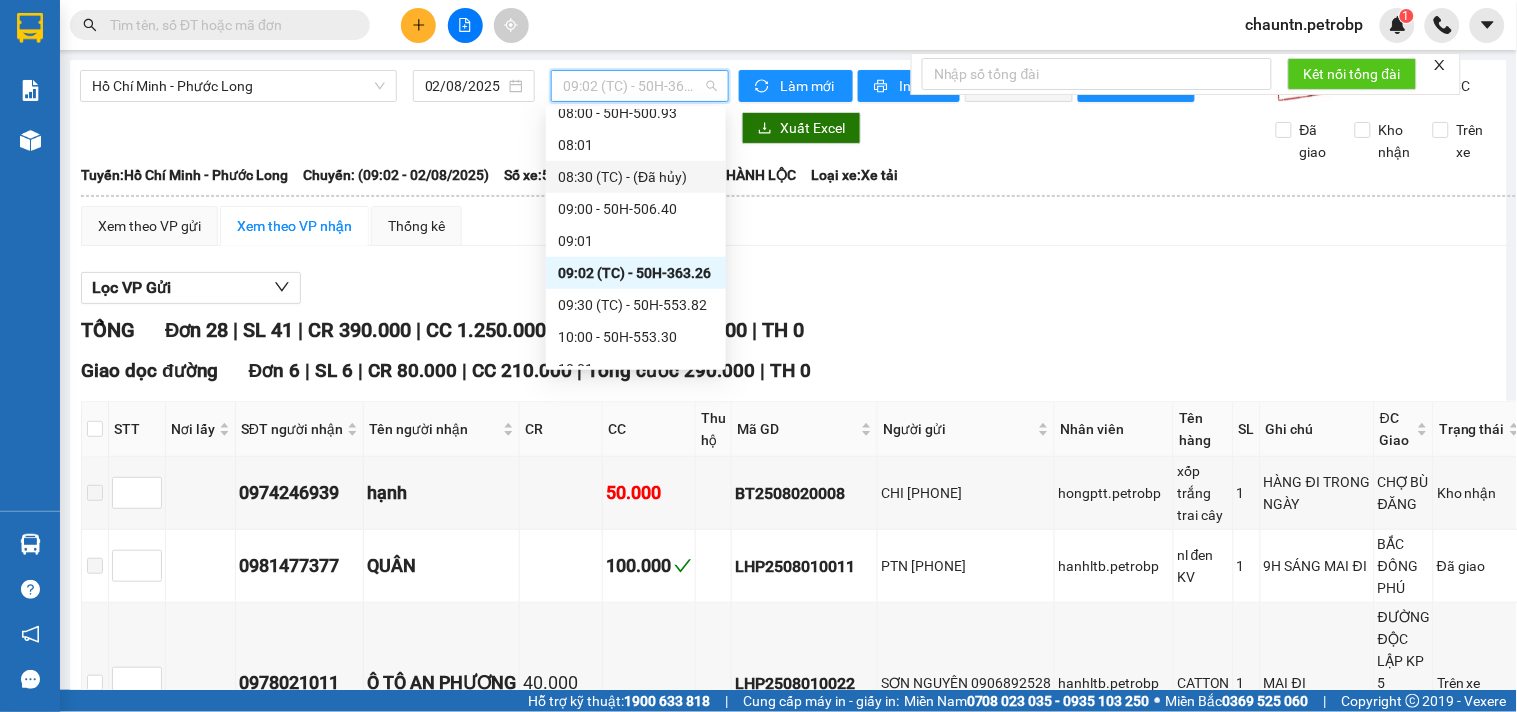 click on "Lọc VP Gửi" at bounding box center (803, 288) 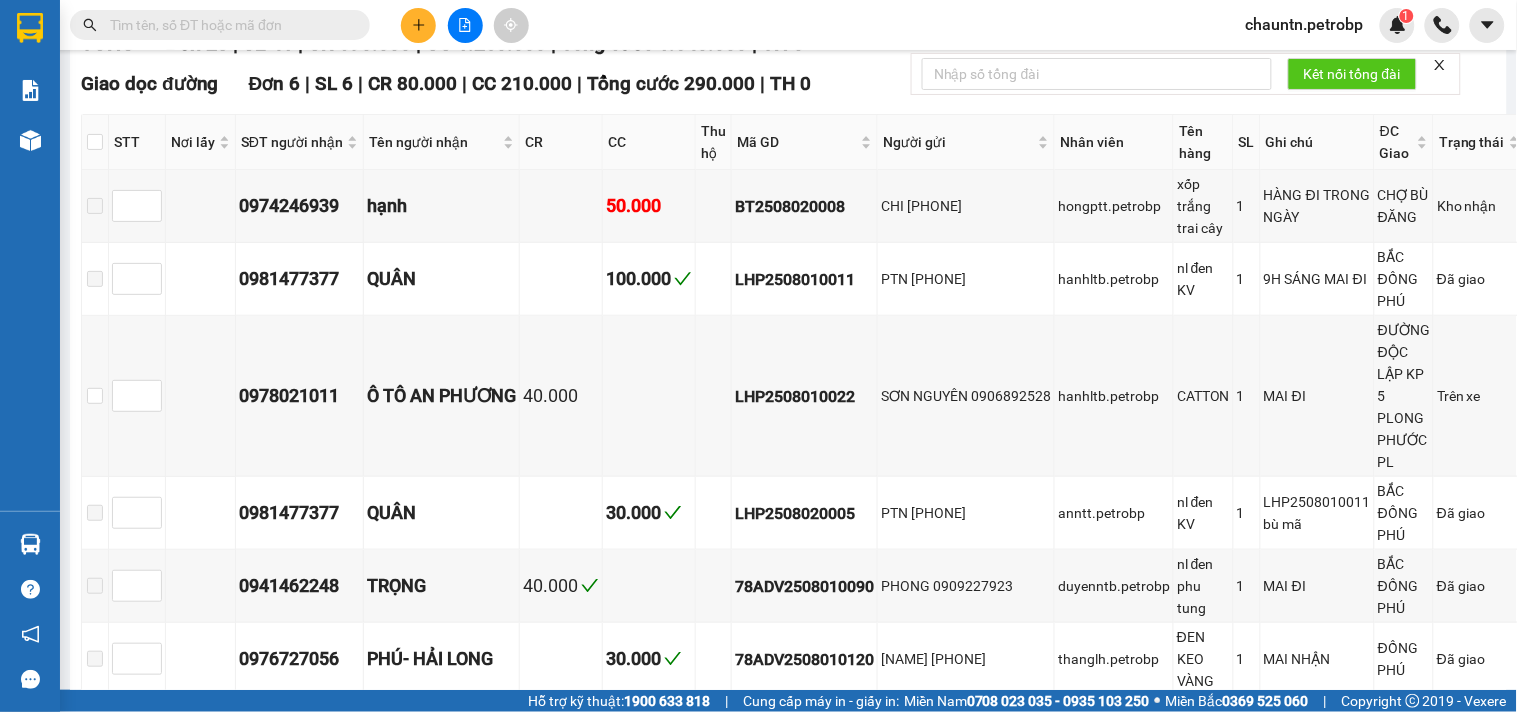 scroll, scrollTop: 0, scrollLeft: 0, axis: both 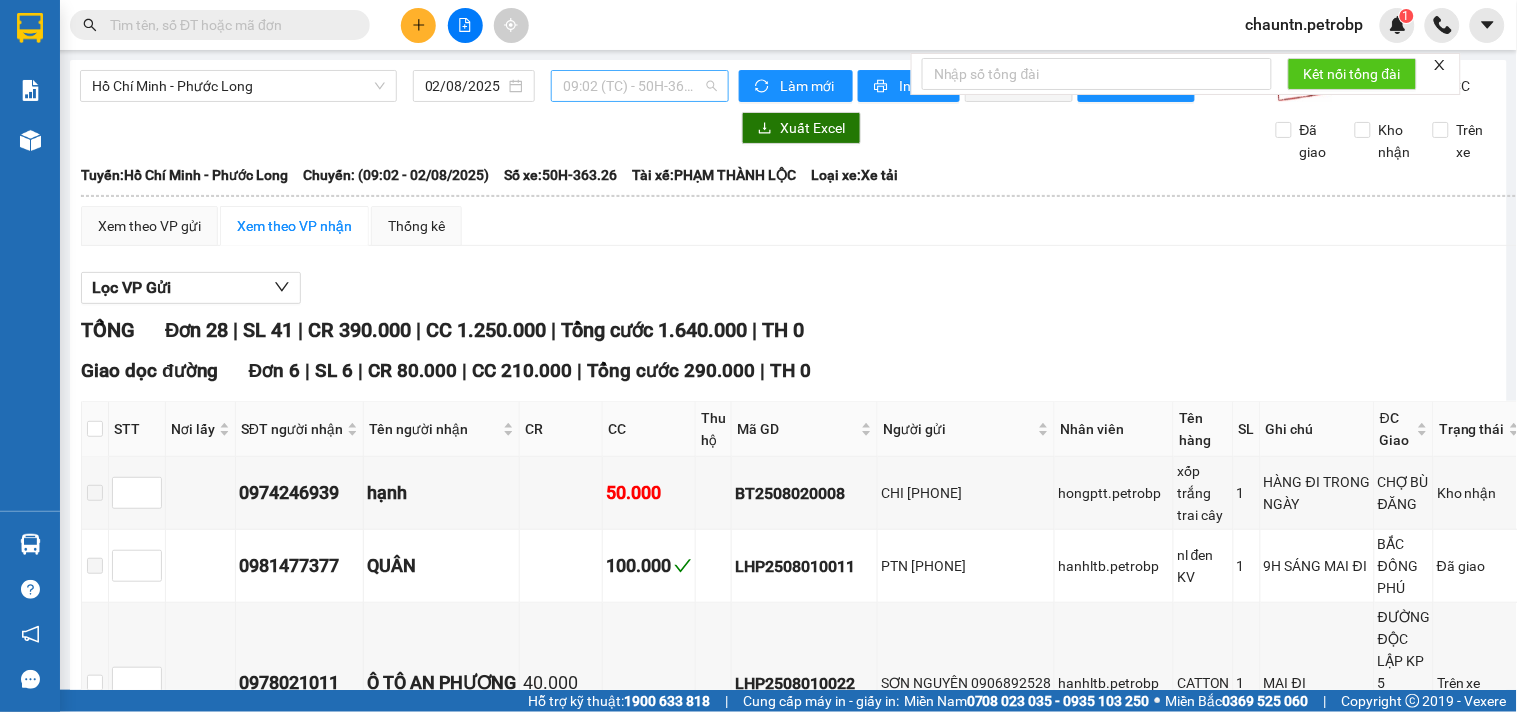 click on "09:02   (TC)   - 50H-363.26" at bounding box center (640, 86) 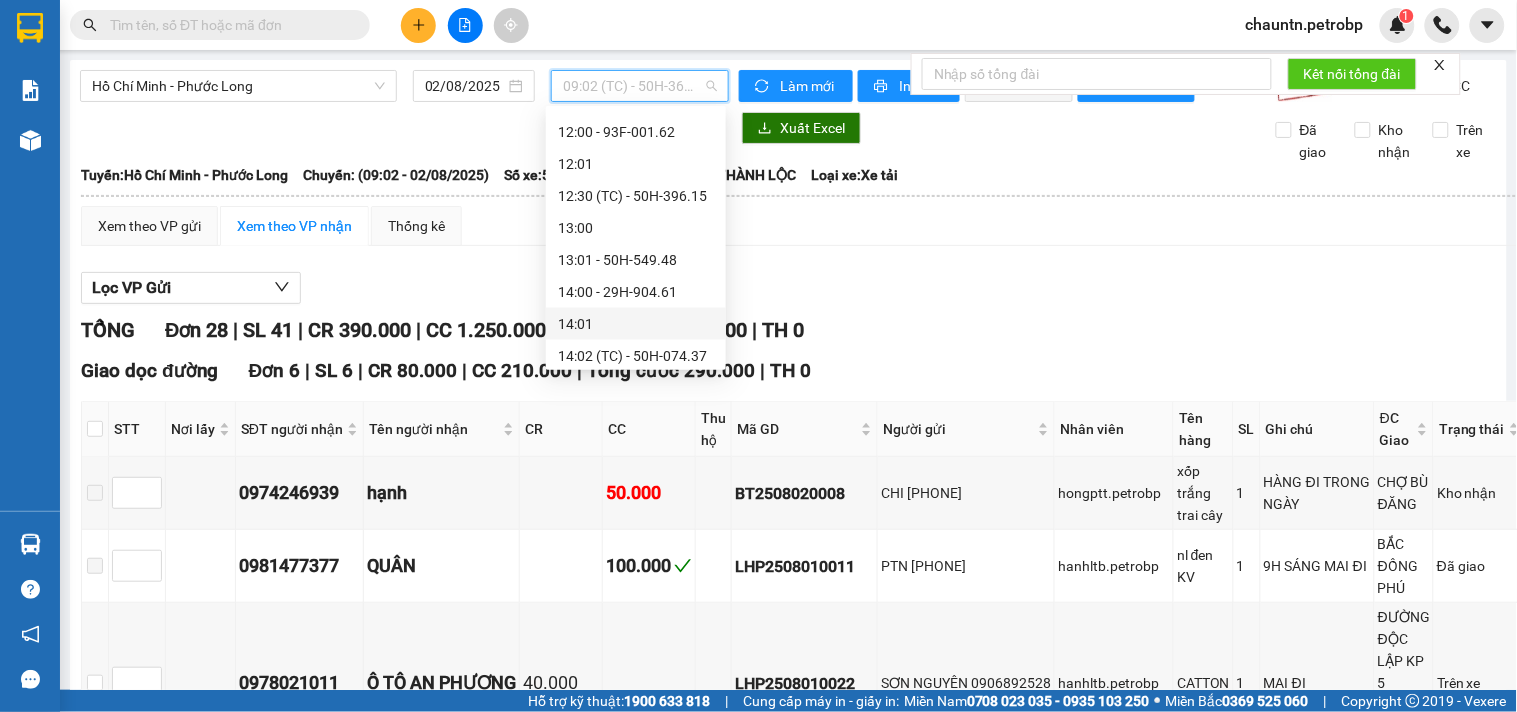 scroll, scrollTop: 810, scrollLeft: 0, axis: vertical 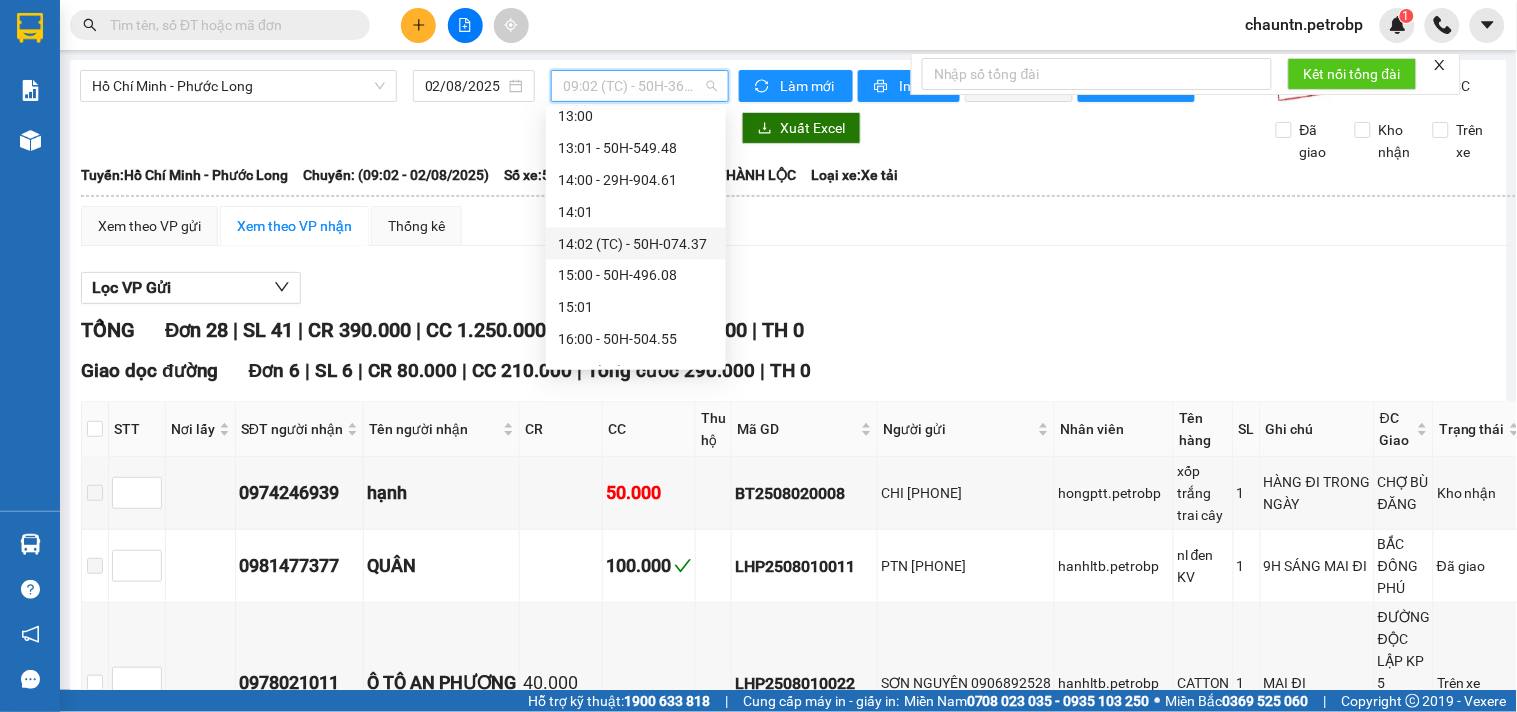 click on "14:02   (TC)   - [COORDINATES]" at bounding box center [636, 244] 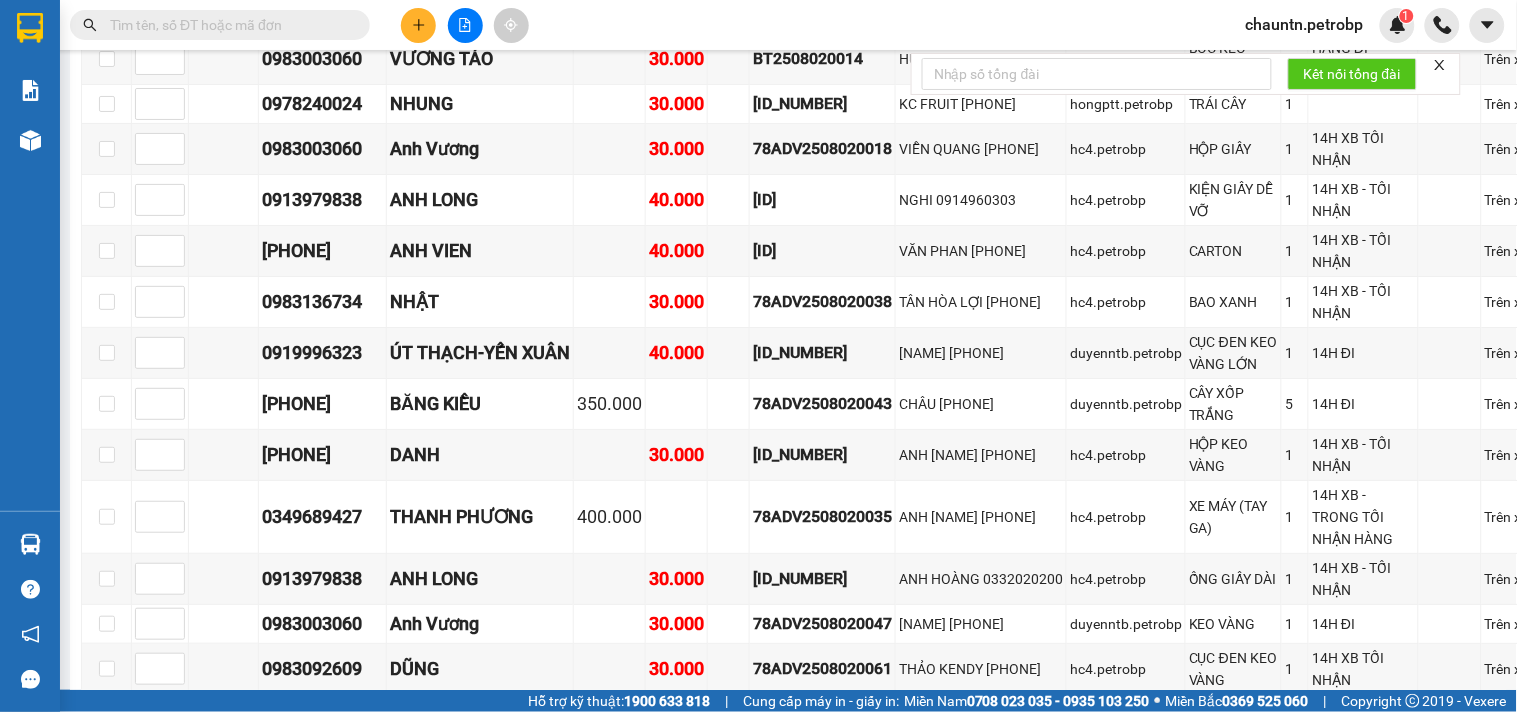 scroll, scrollTop: 5666, scrollLeft: 0, axis: vertical 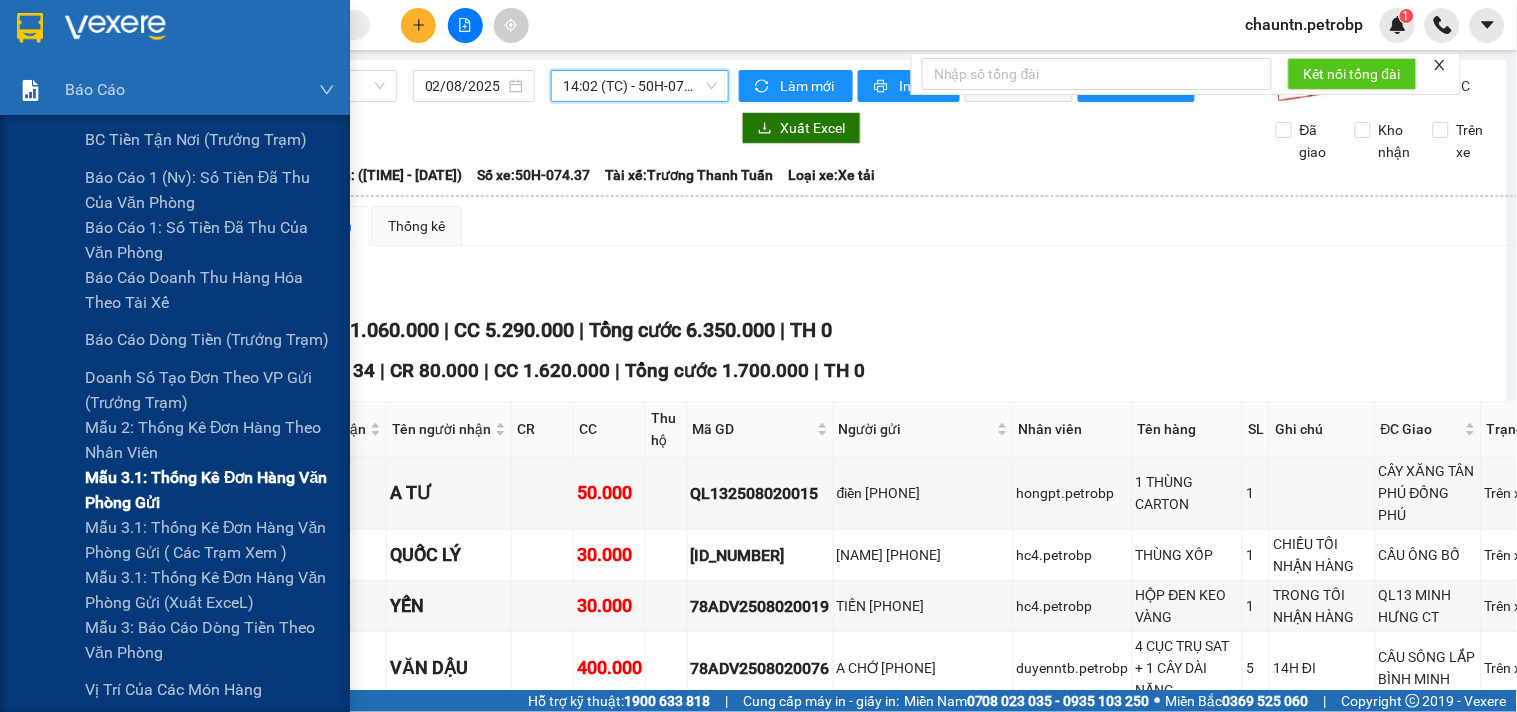 click on "Mẫu 3.1: Thống kê đơn hàng văn phòng gửi" at bounding box center [210, 490] 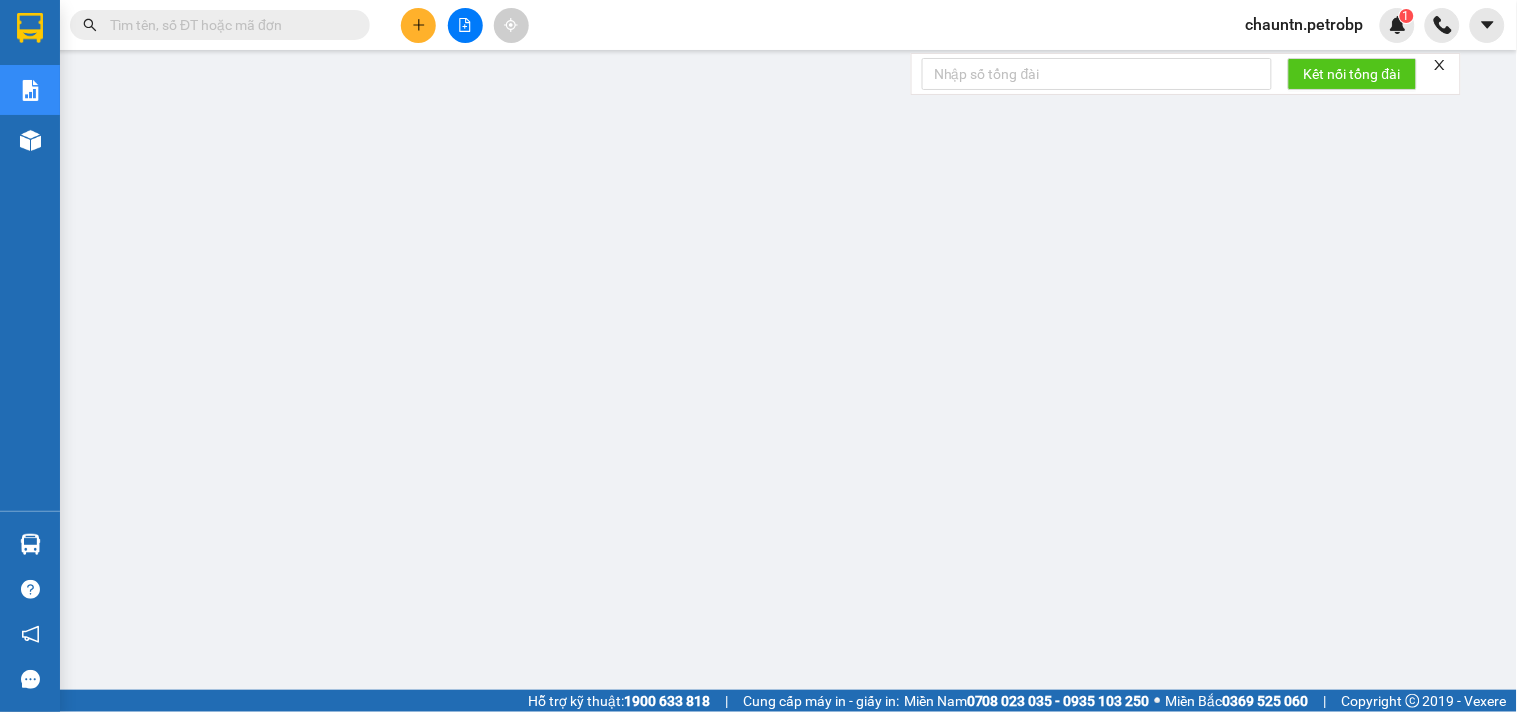 scroll, scrollTop: 0, scrollLeft: 0, axis: both 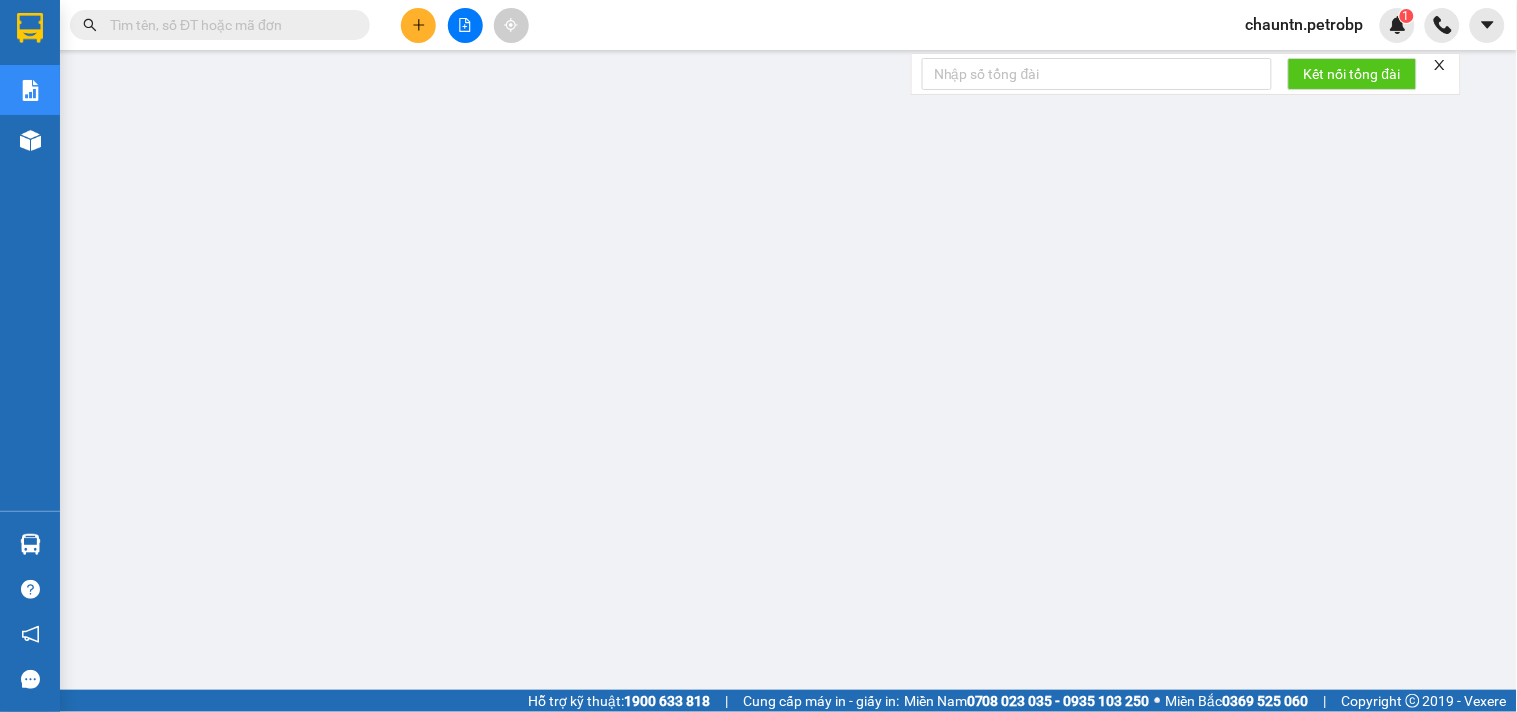 paste on "BB2508020001" 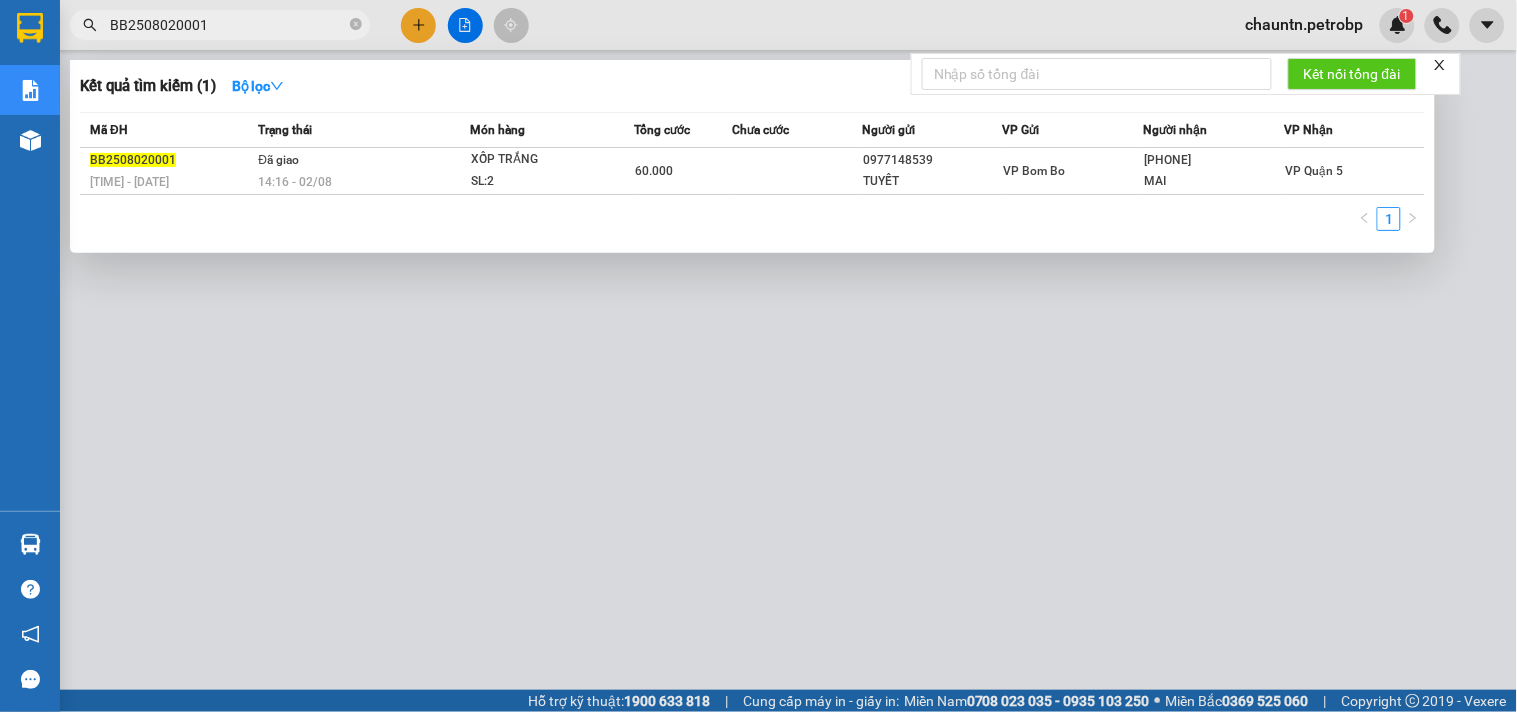 type on "BB2508020001" 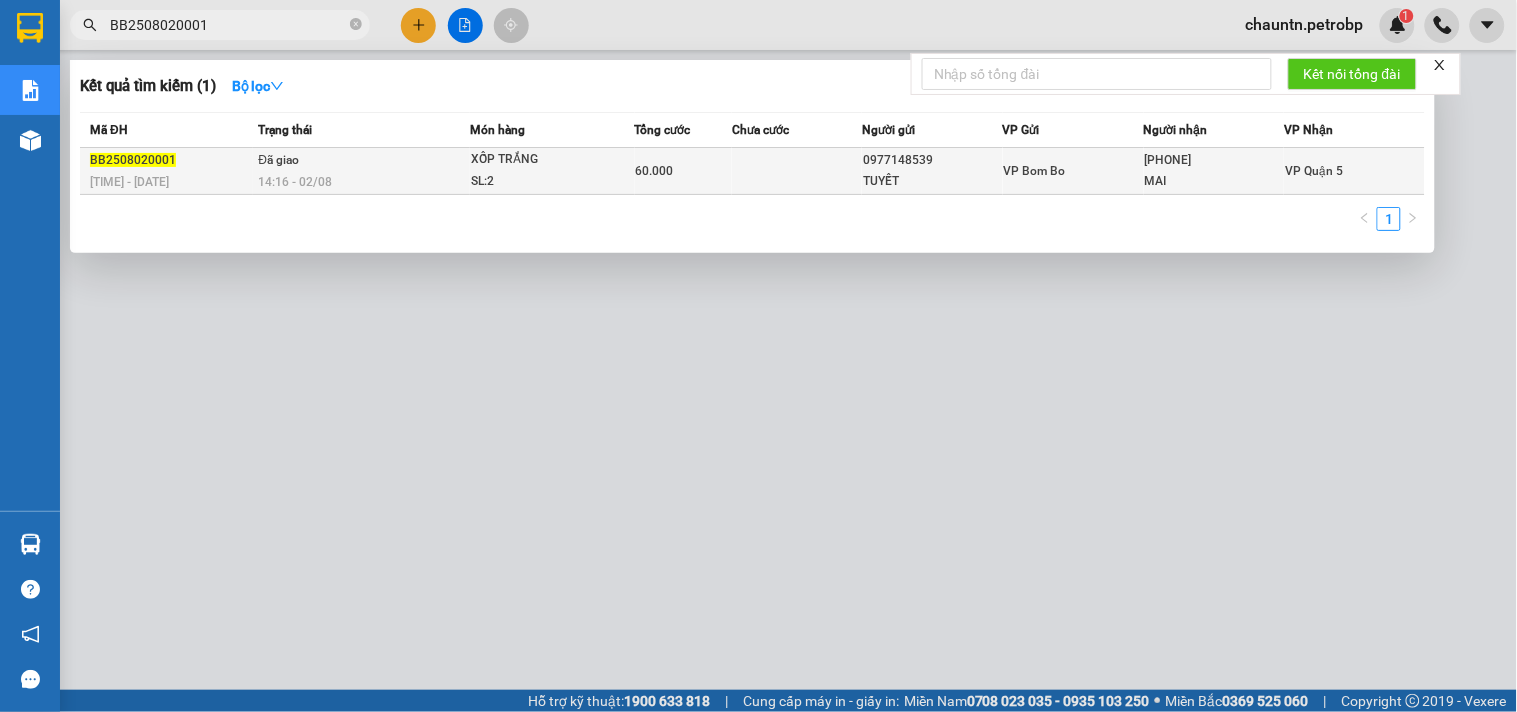 click on "XỐP TRẮNG" at bounding box center (546, 160) 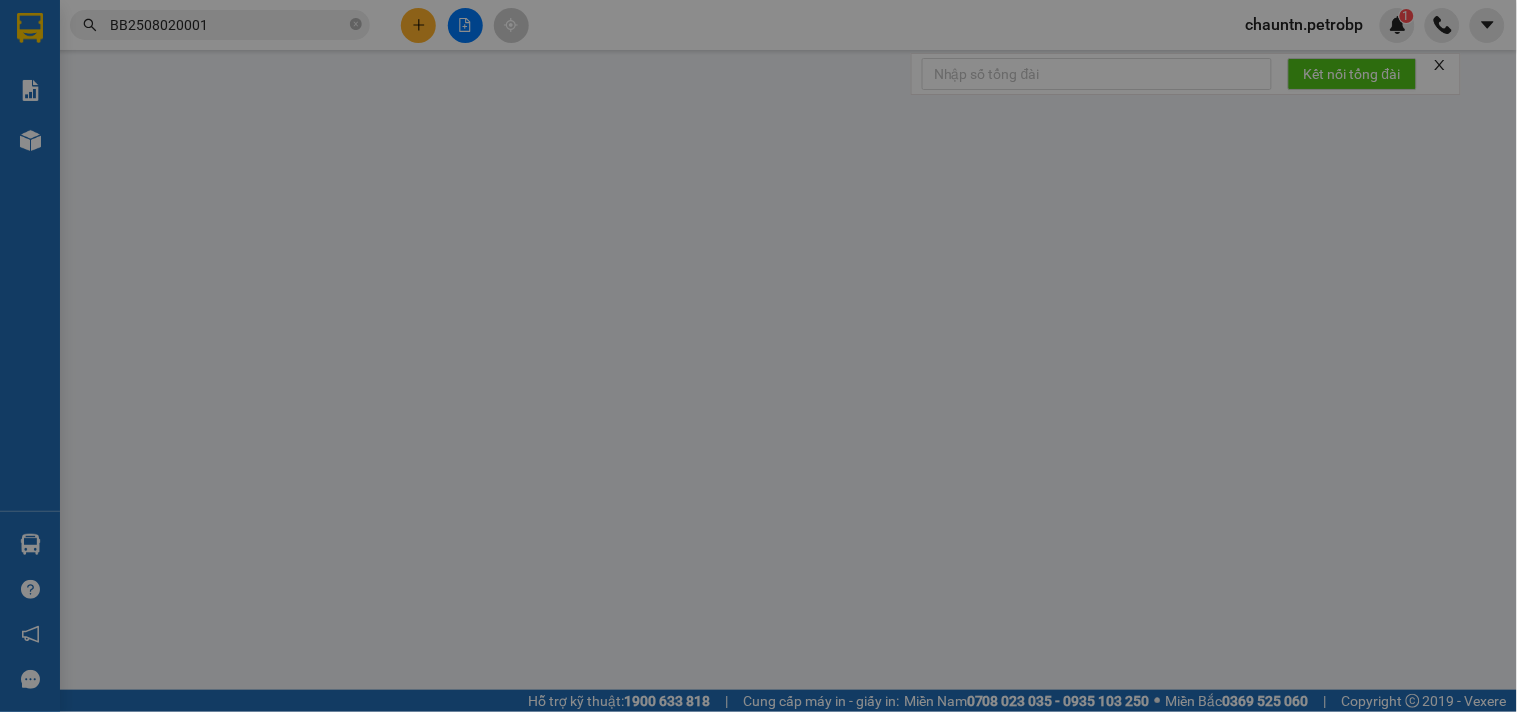 type on "0977148539" 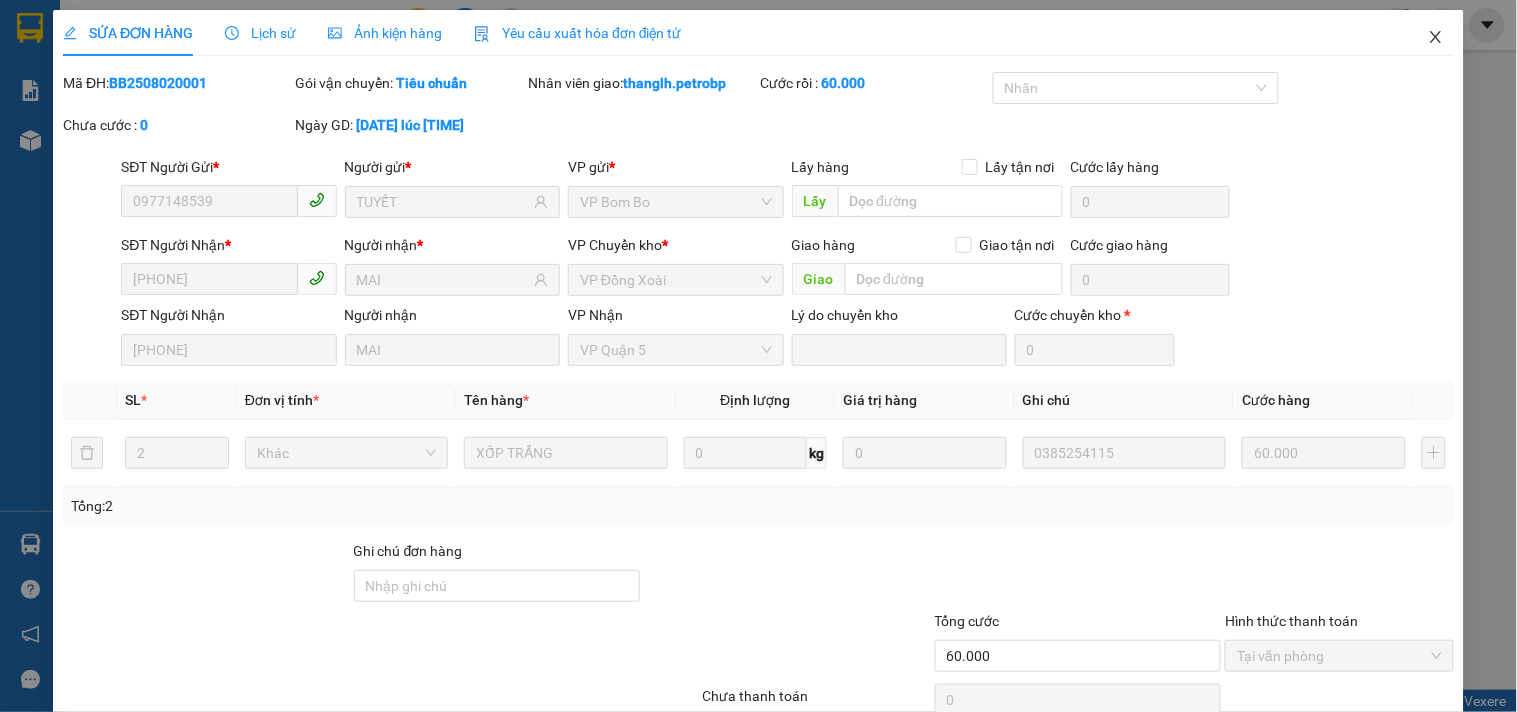 click at bounding box center [1436, 38] 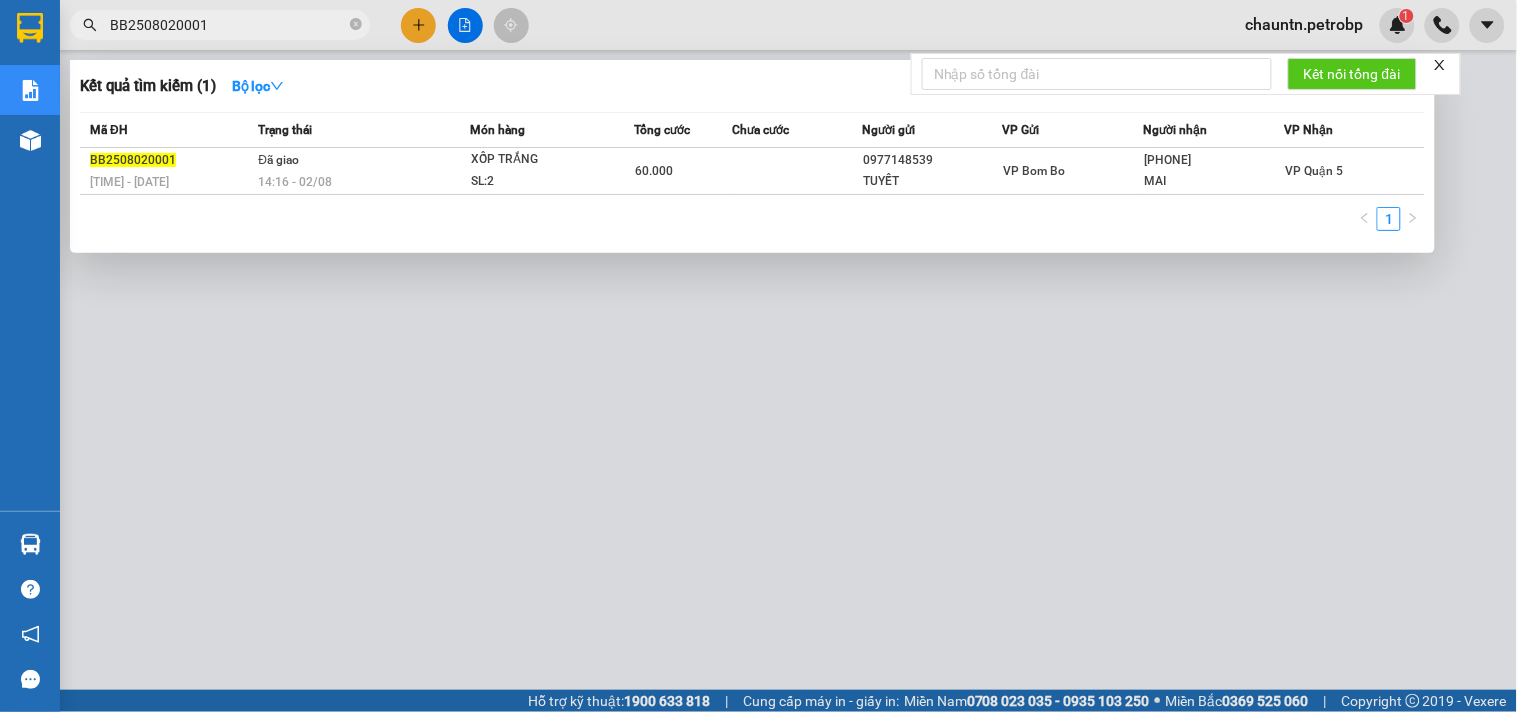 click on "BB2508020001" at bounding box center (228, 25) 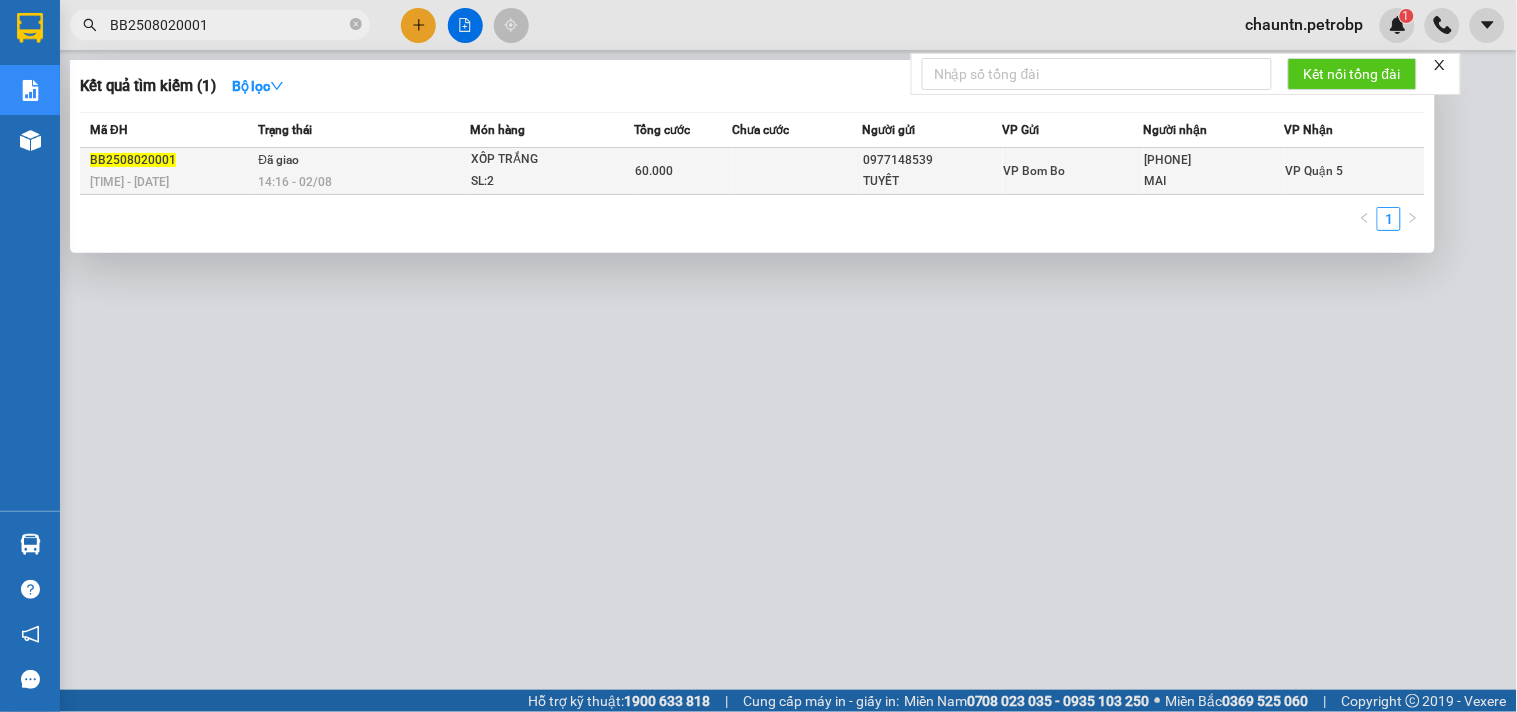 click on "BB2508020001" at bounding box center [171, 160] 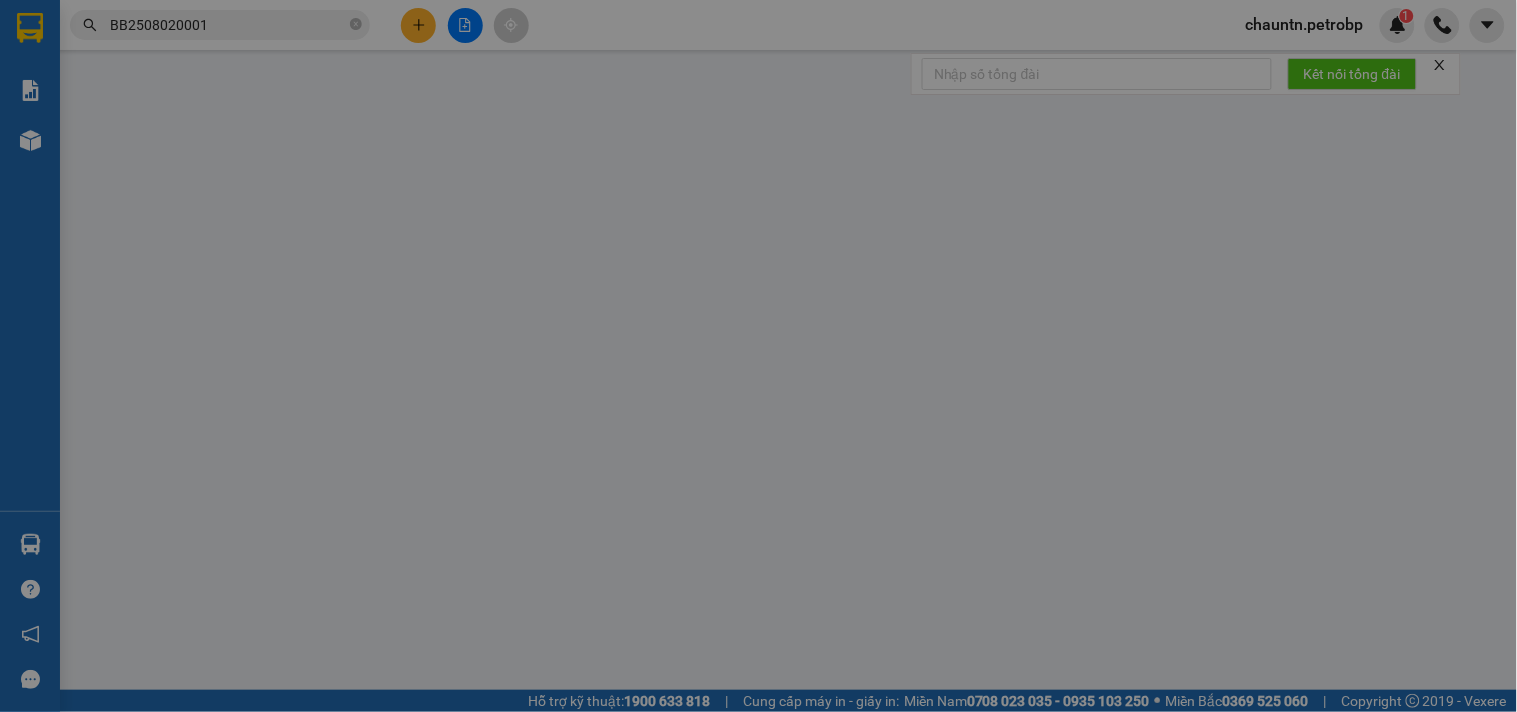 type on "0977148539" 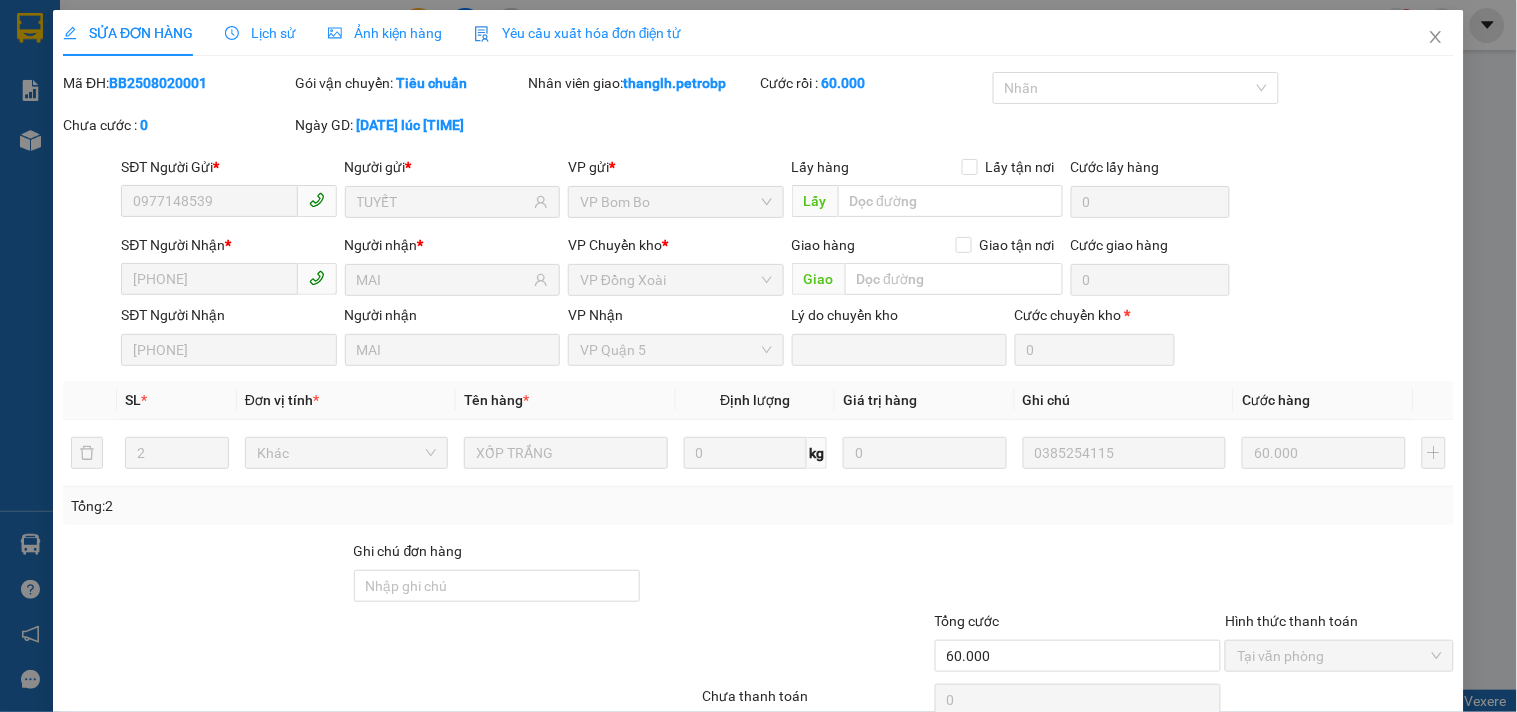 scroll, scrollTop: 94, scrollLeft: 0, axis: vertical 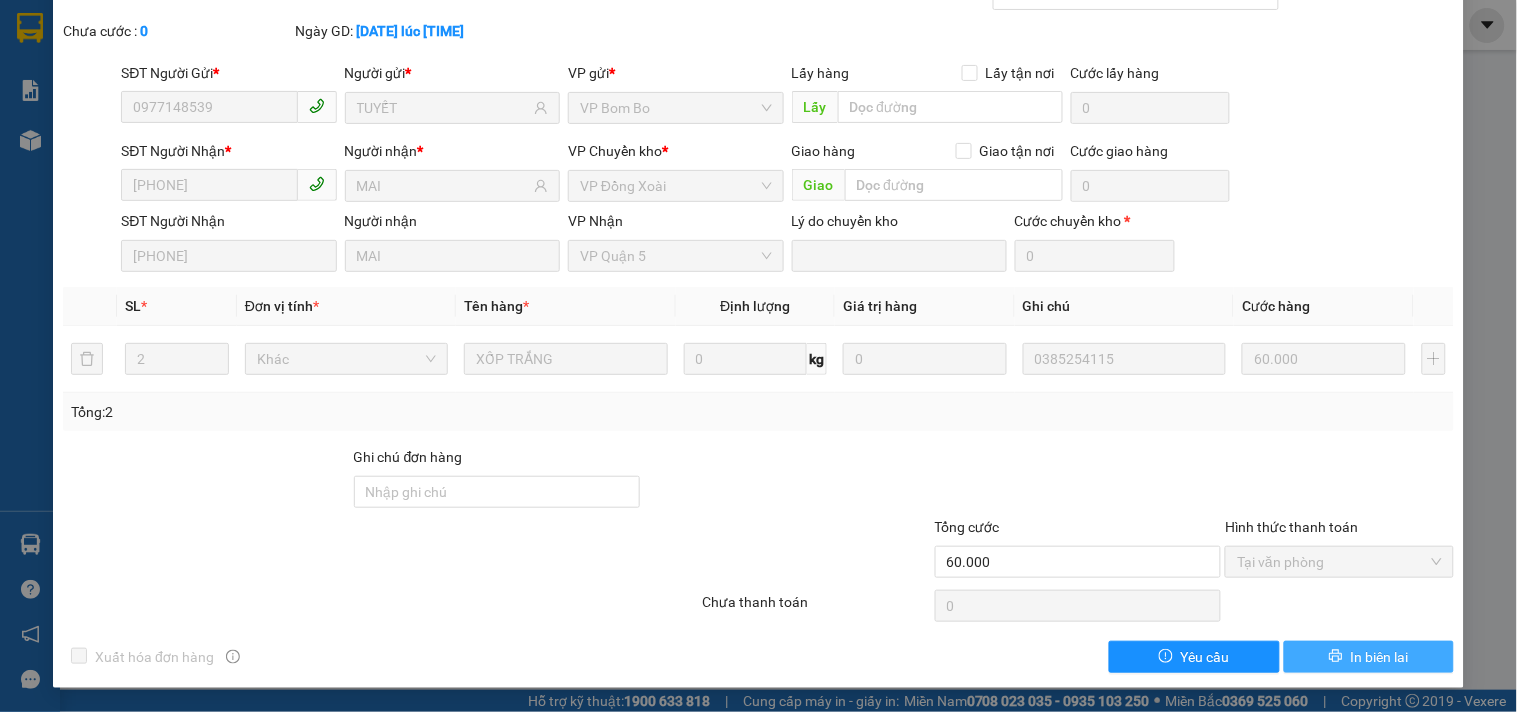 click 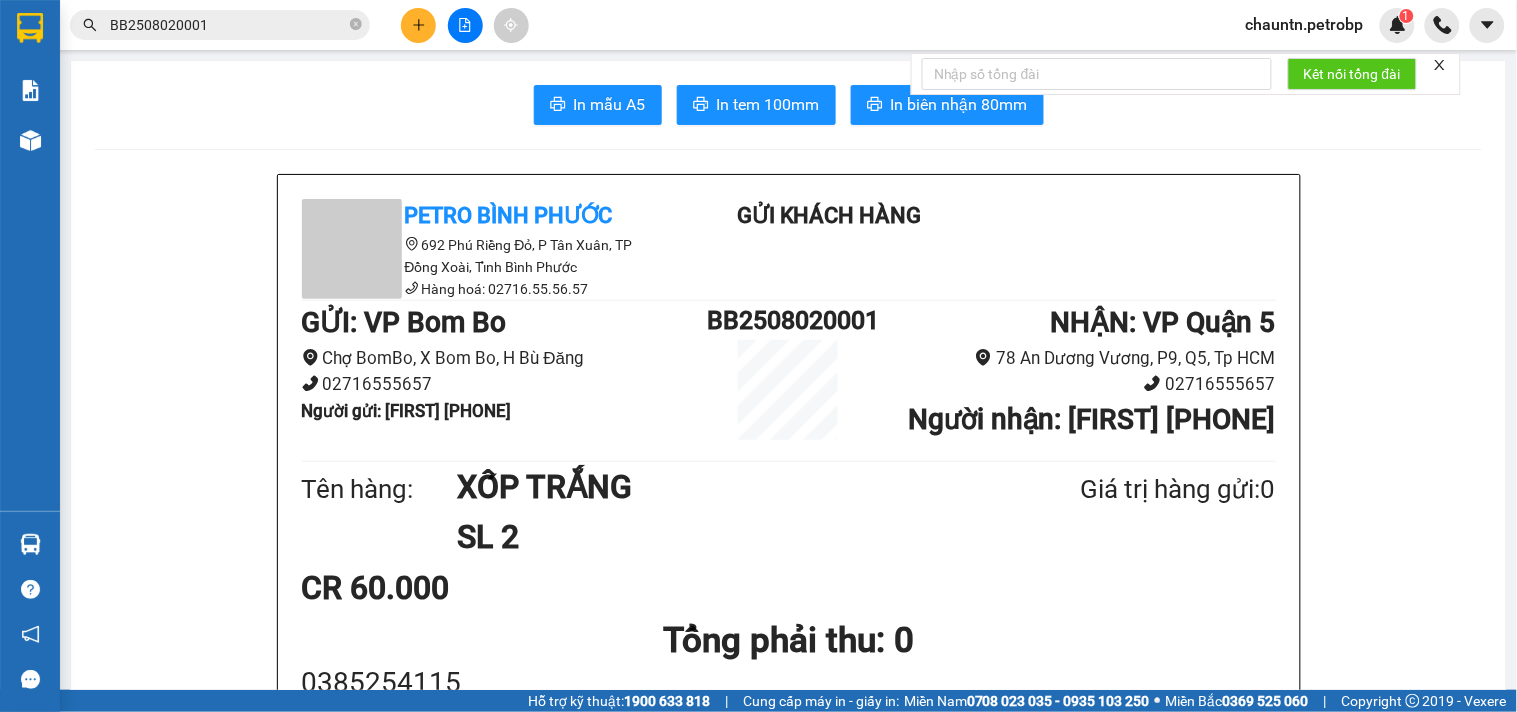 scroll, scrollTop: 222, scrollLeft: 0, axis: vertical 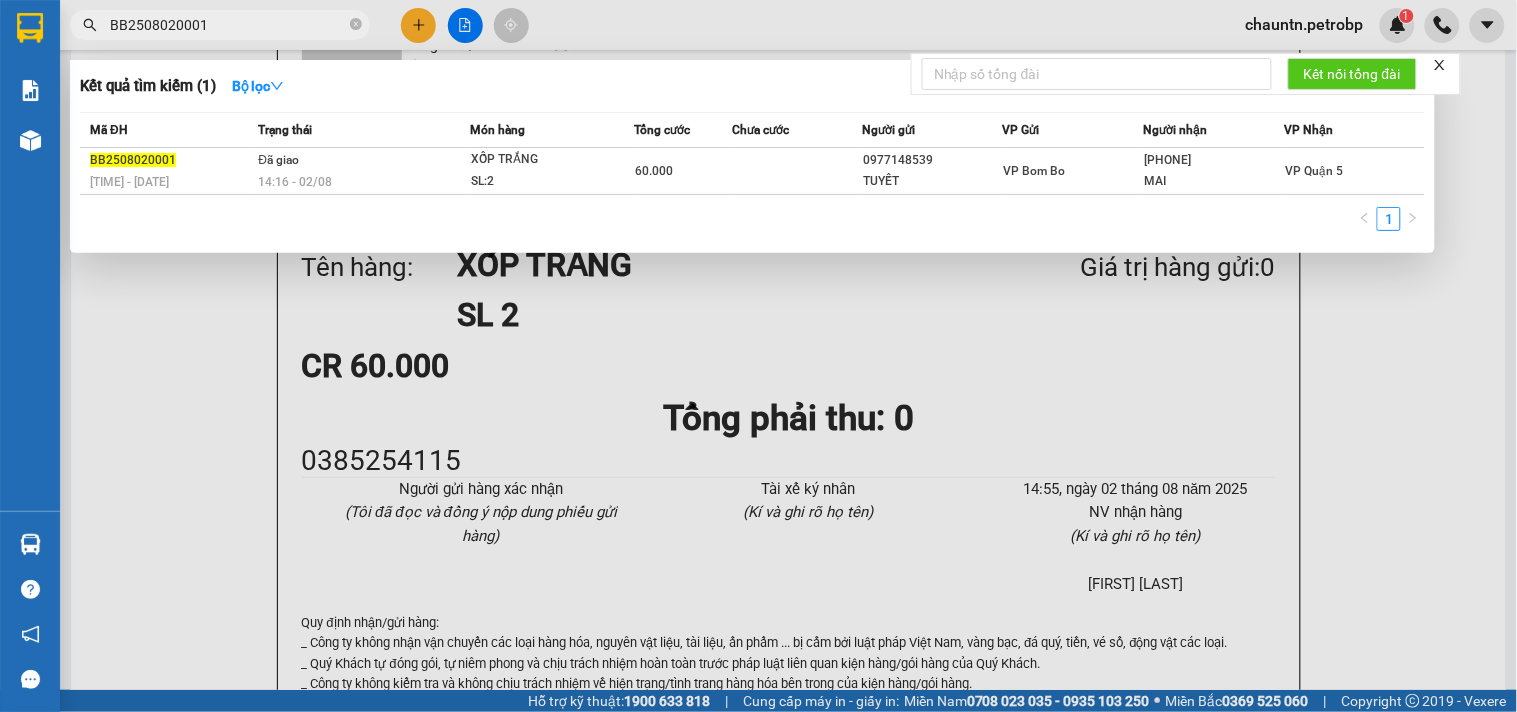 click on "BB2508020001" at bounding box center (228, 25) 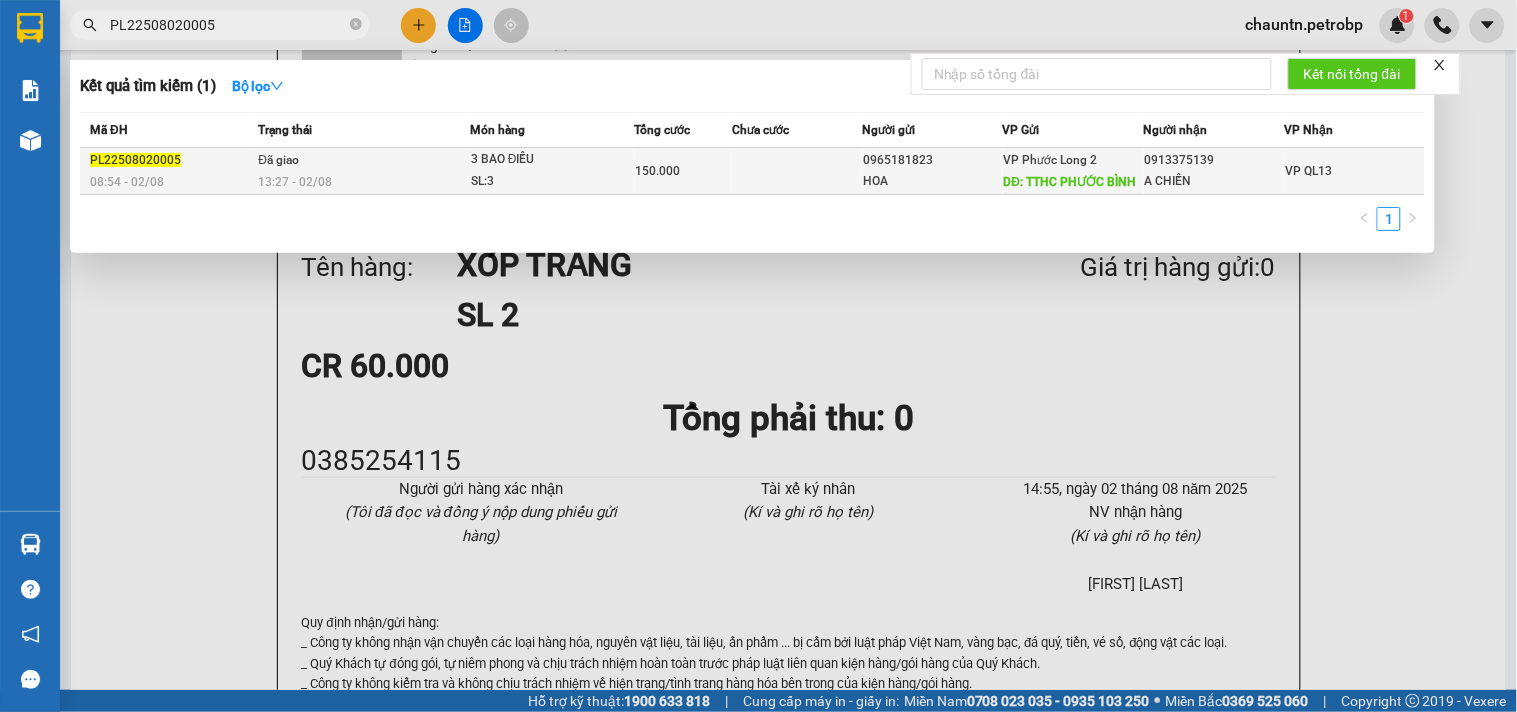 type on "PL22508020005" 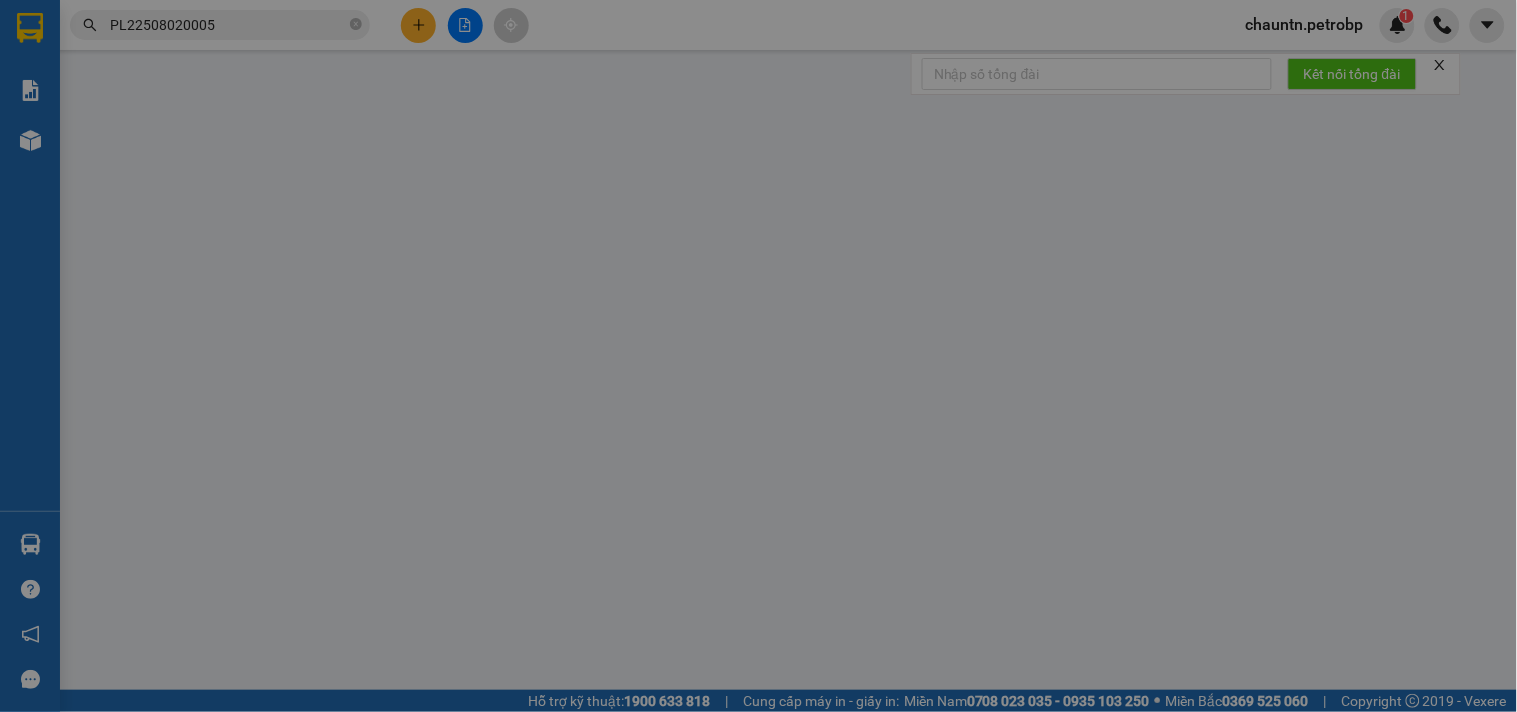 scroll, scrollTop: 0, scrollLeft: 0, axis: both 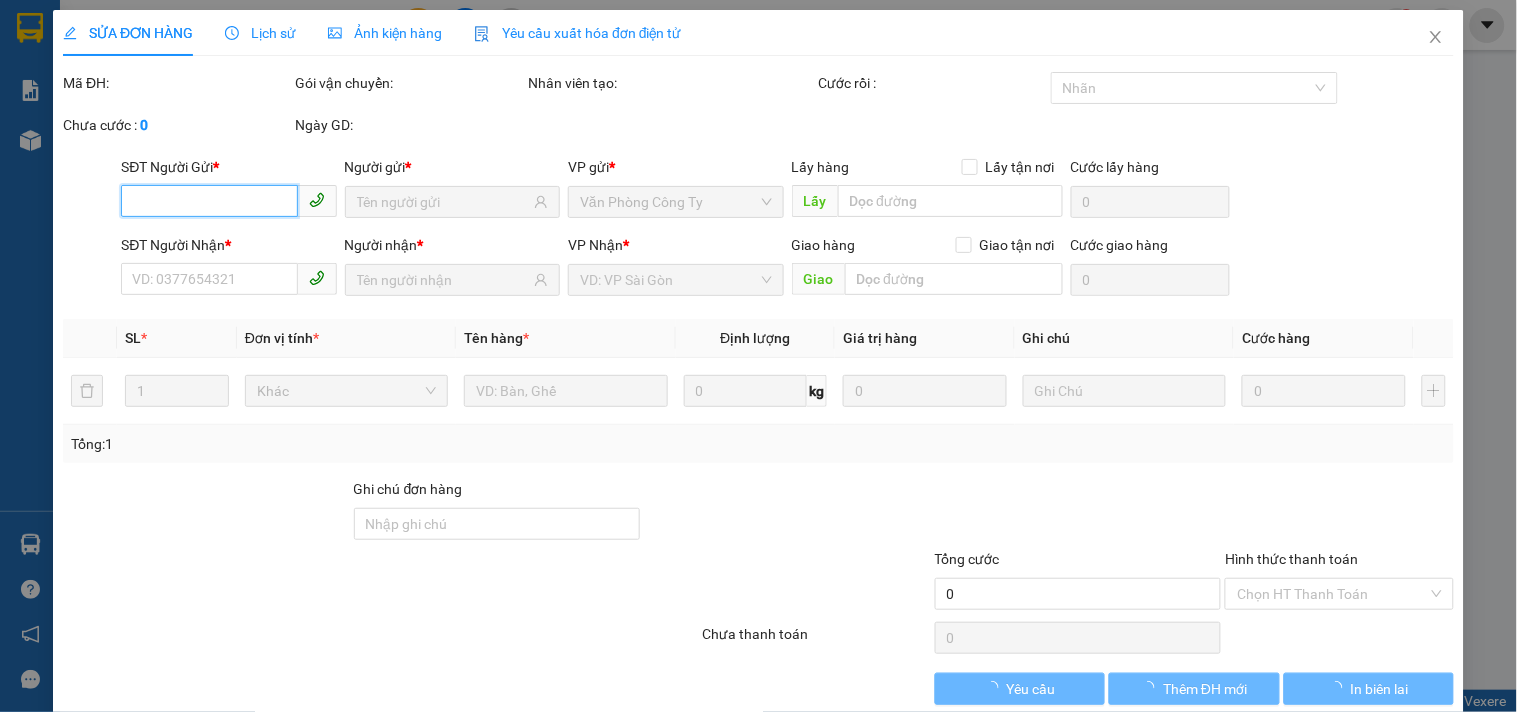 type on "0965181823" 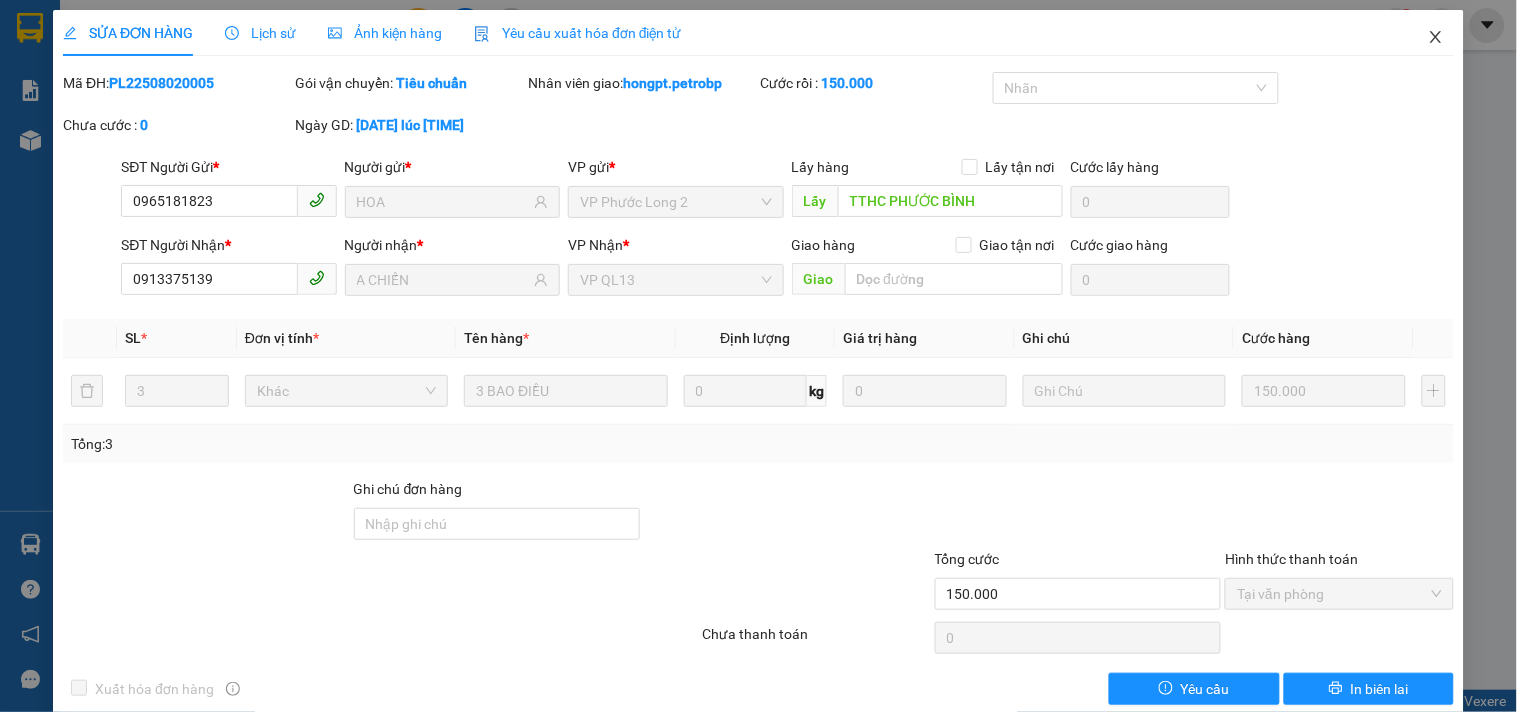 click 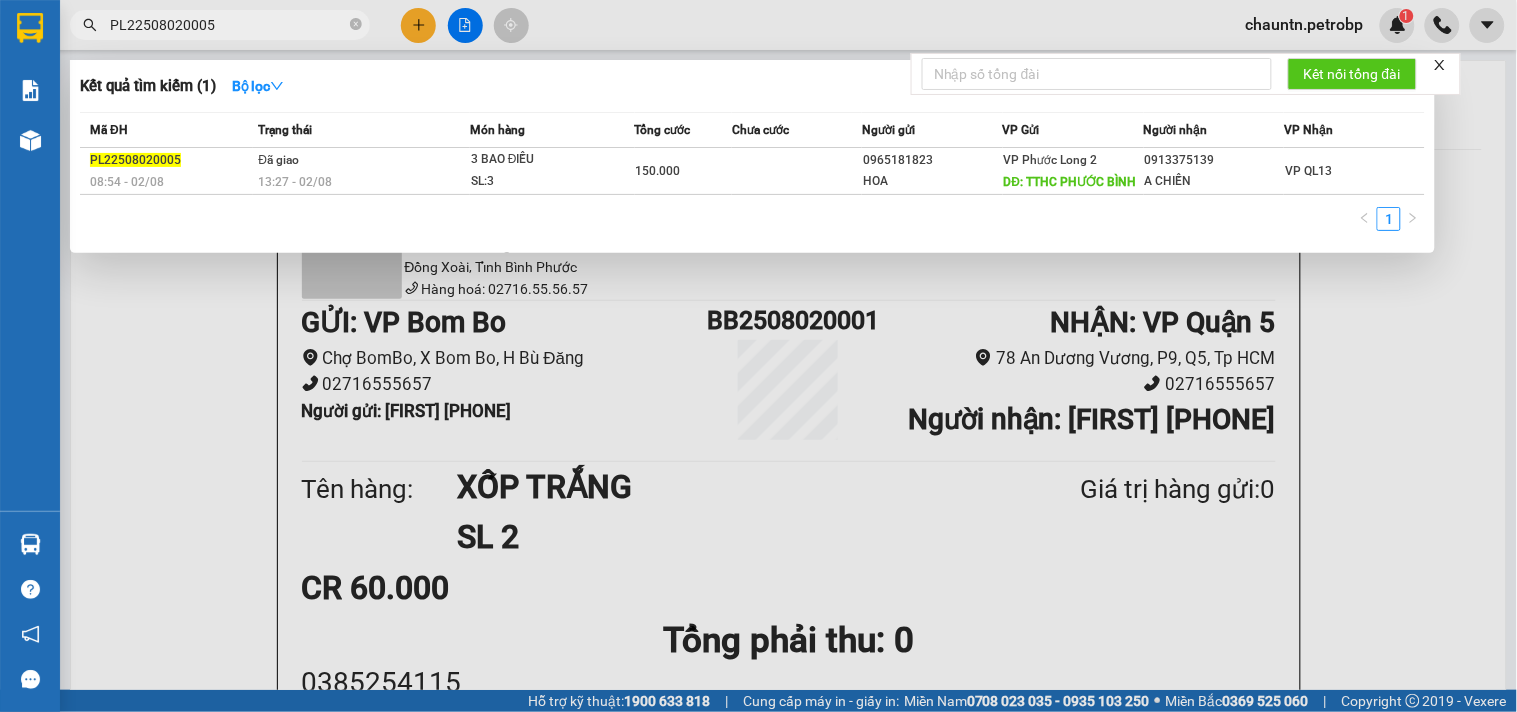 click on "PL22508020005" at bounding box center (228, 25) 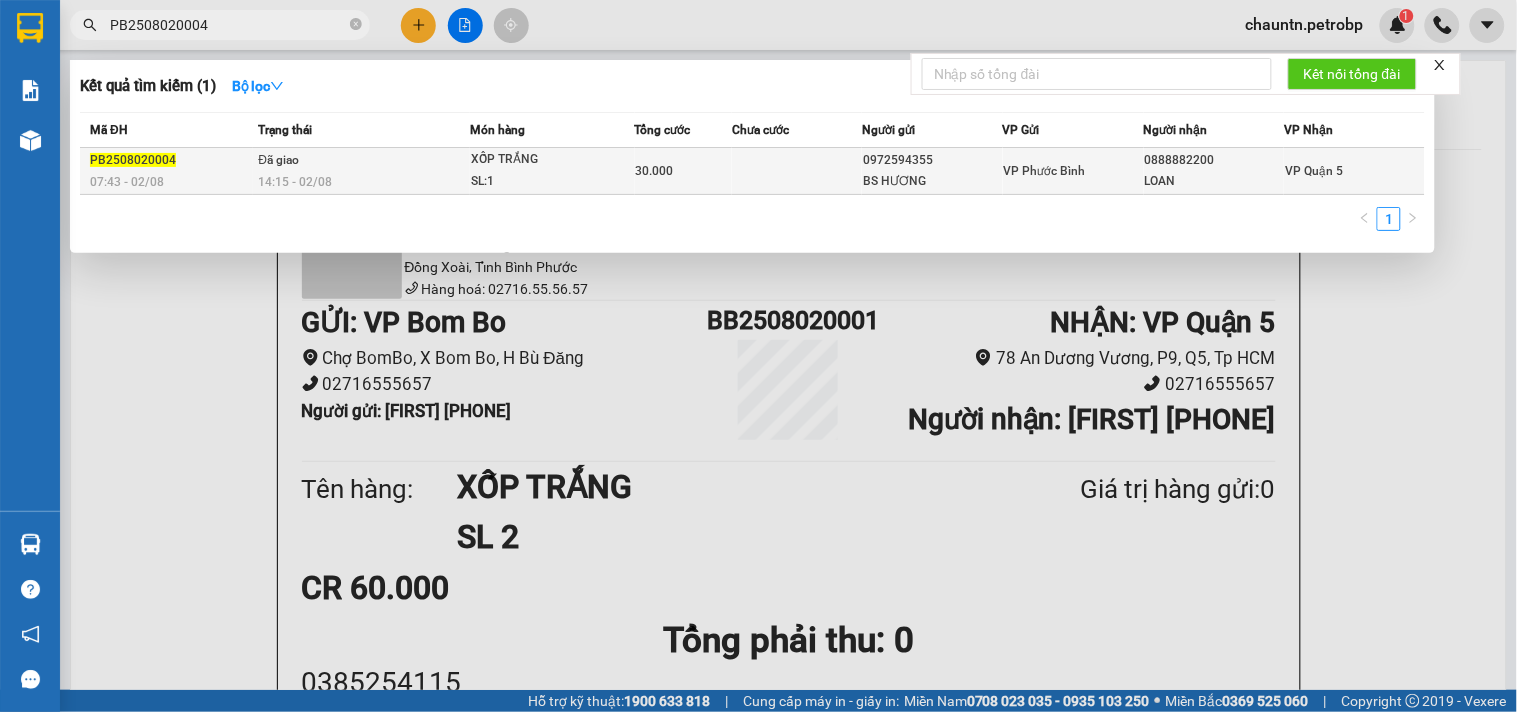 type on "PB2508020004" 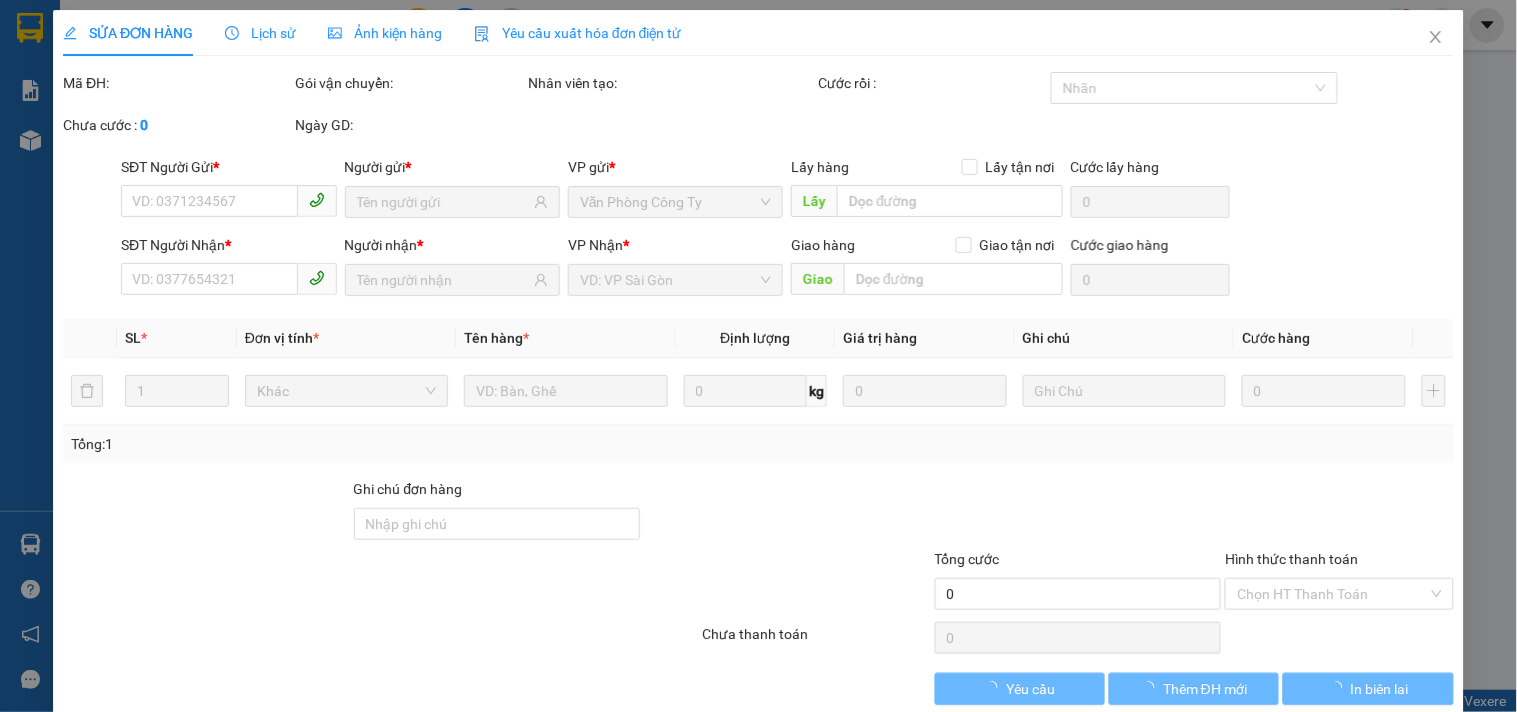 type on "0972594355" 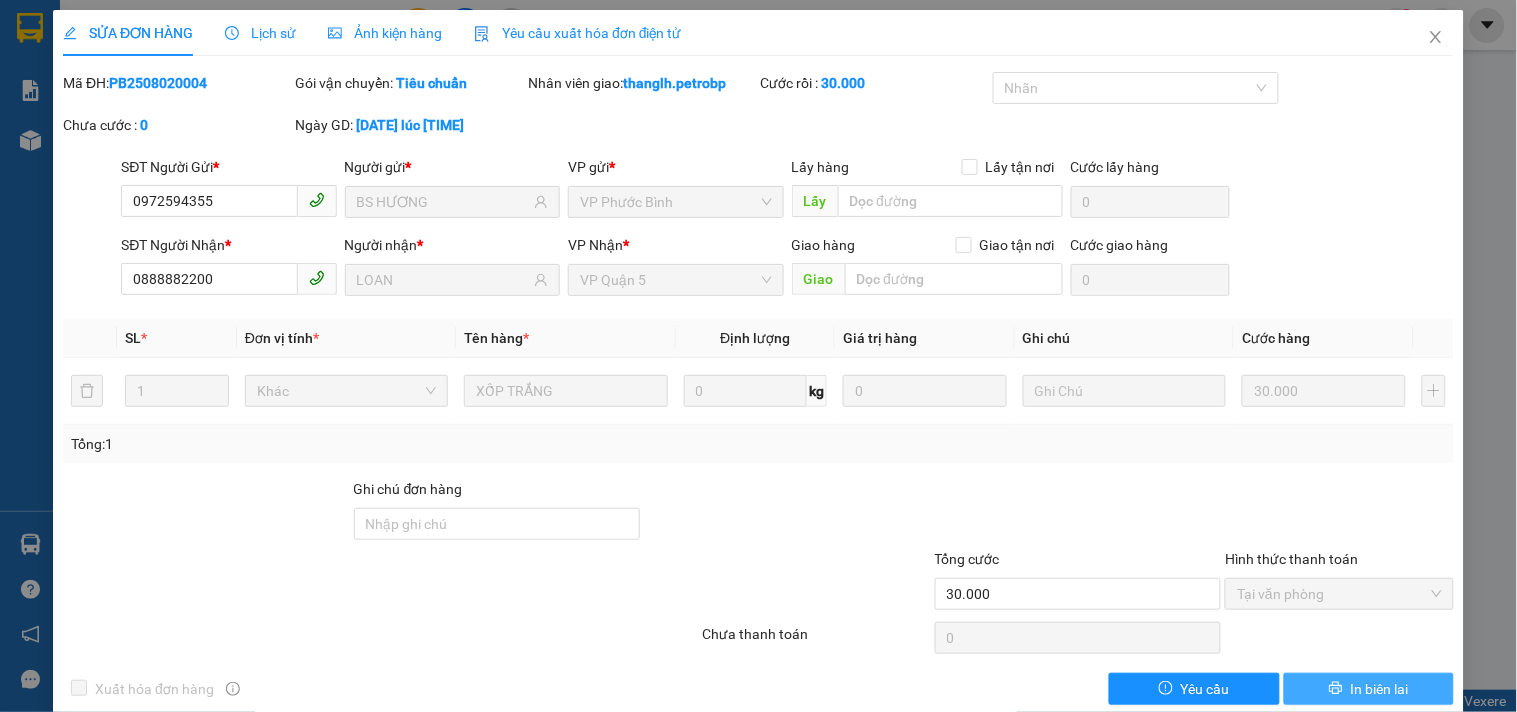 click on "In biên lai" at bounding box center (1380, 689) 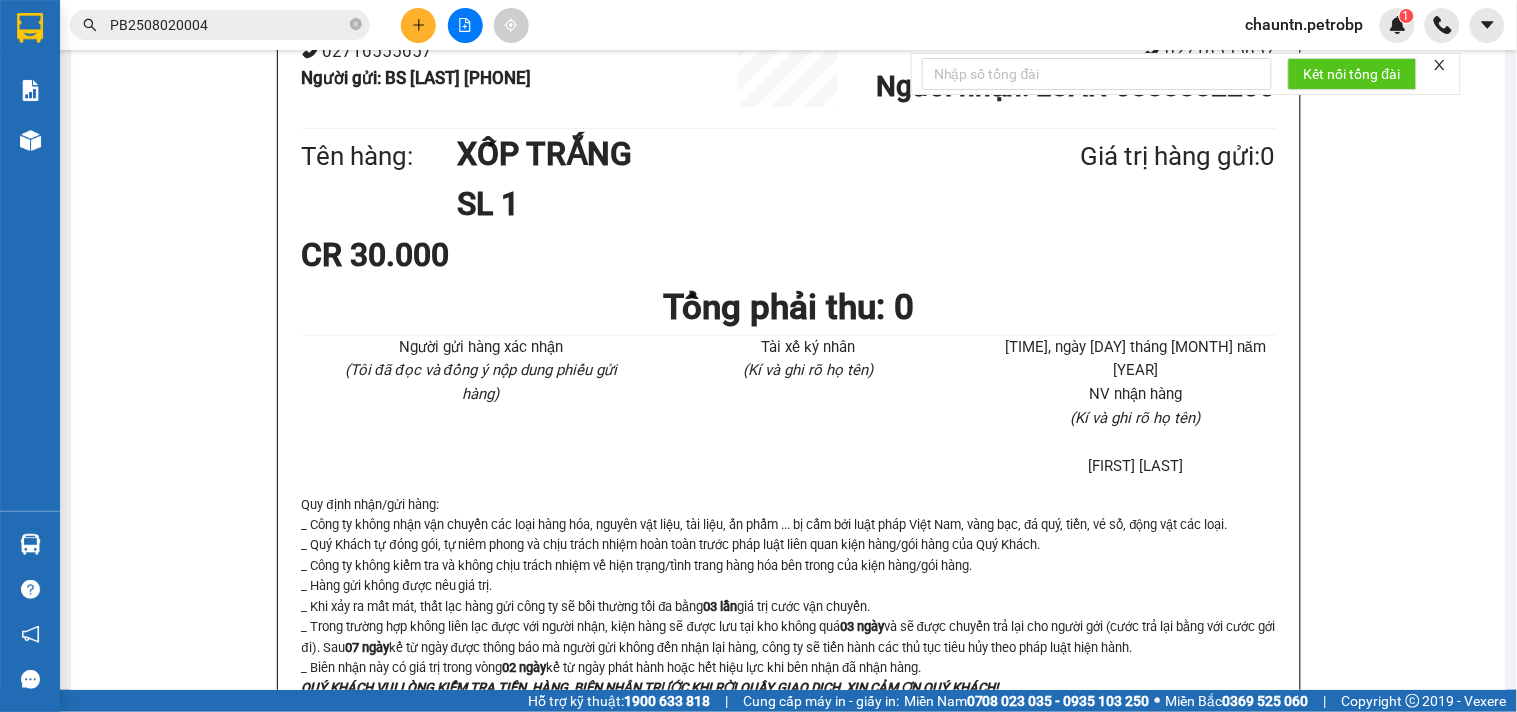 scroll, scrollTop: 222, scrollLeft: 0, axis: vertical 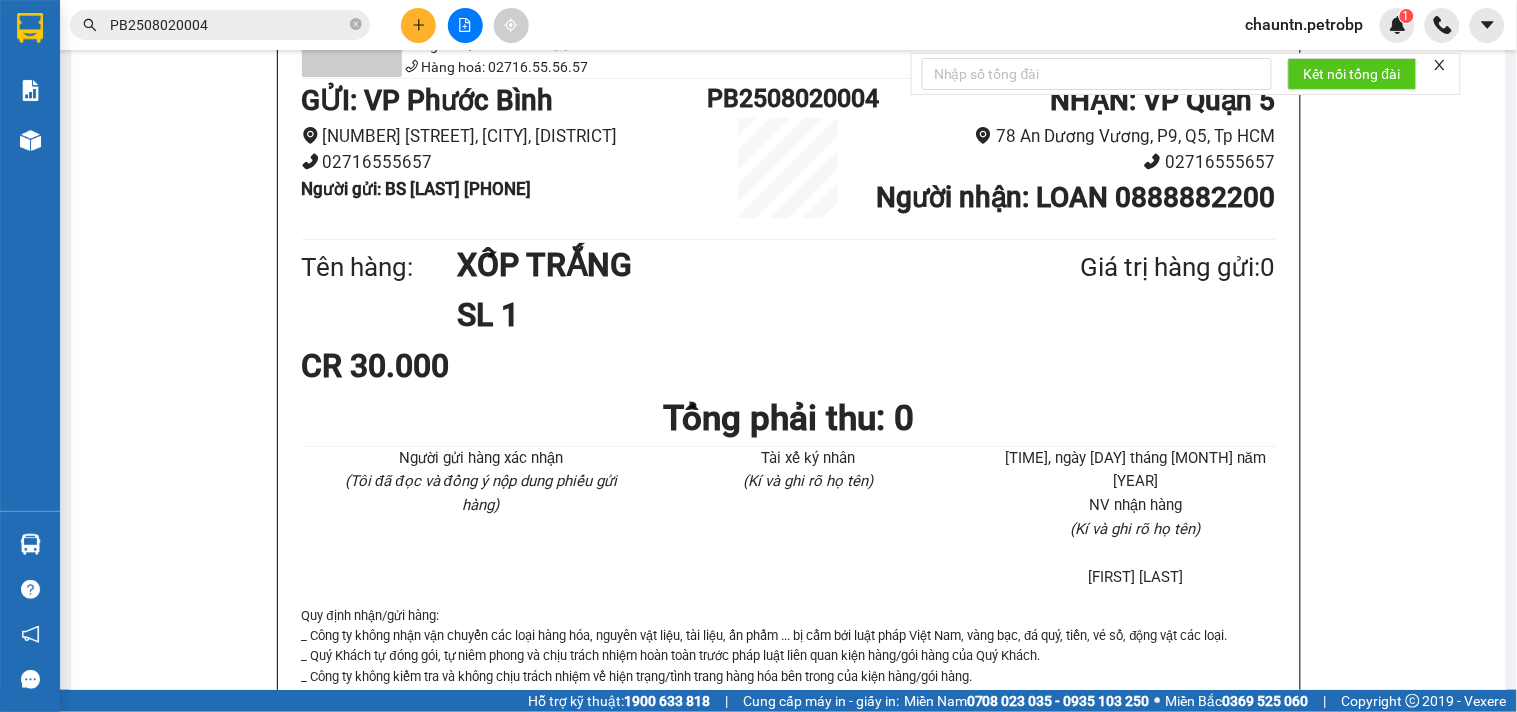 click on "CR   30.000" at bounding box center (789, 366) 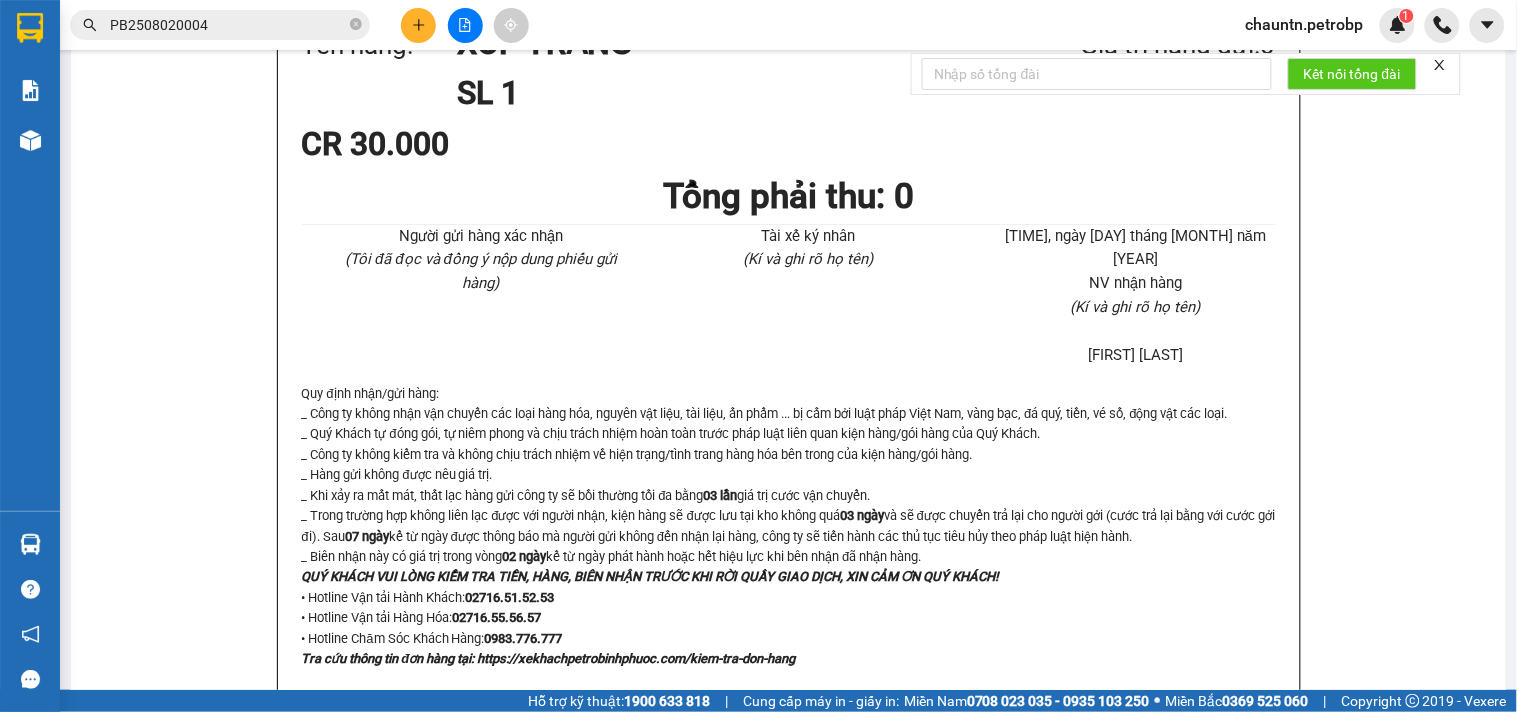 scroll, scrollTop: 0, scrollLeft: 0, axis: both 